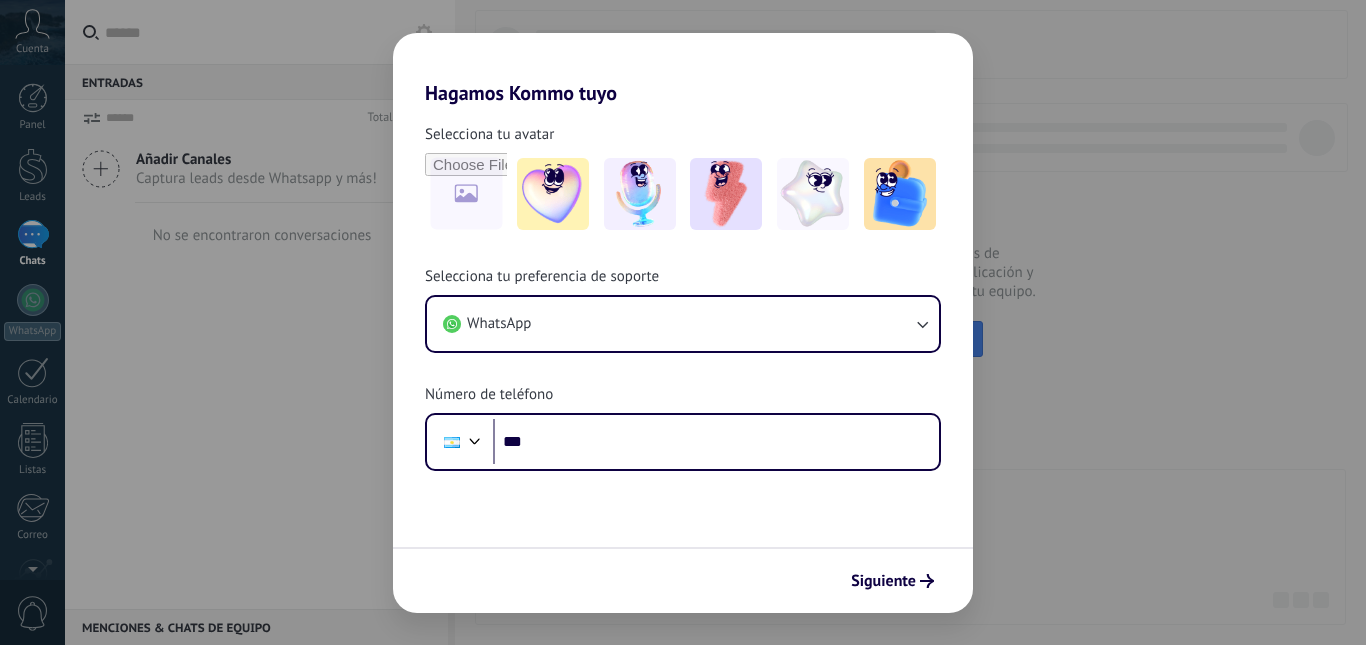 scroll, scrollTop: 0, scrollLeft: 0, axis: both 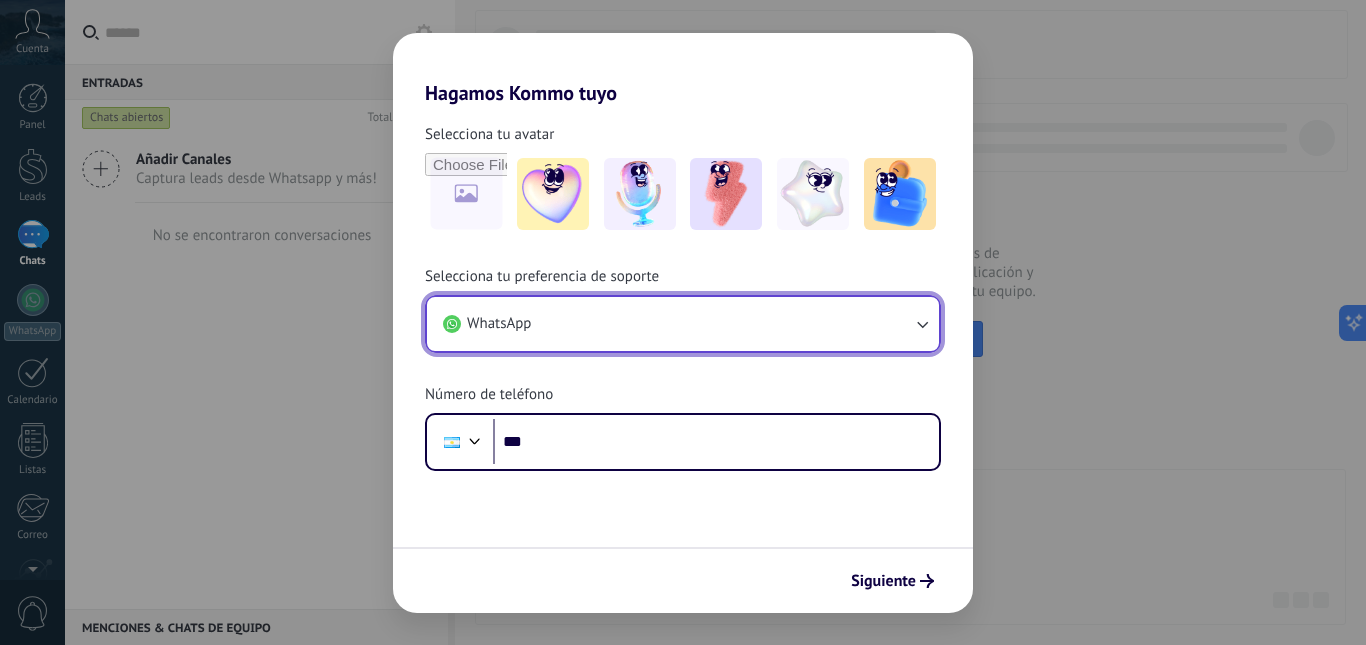 click on "WhatsApp" at bounding box center [683, 324] 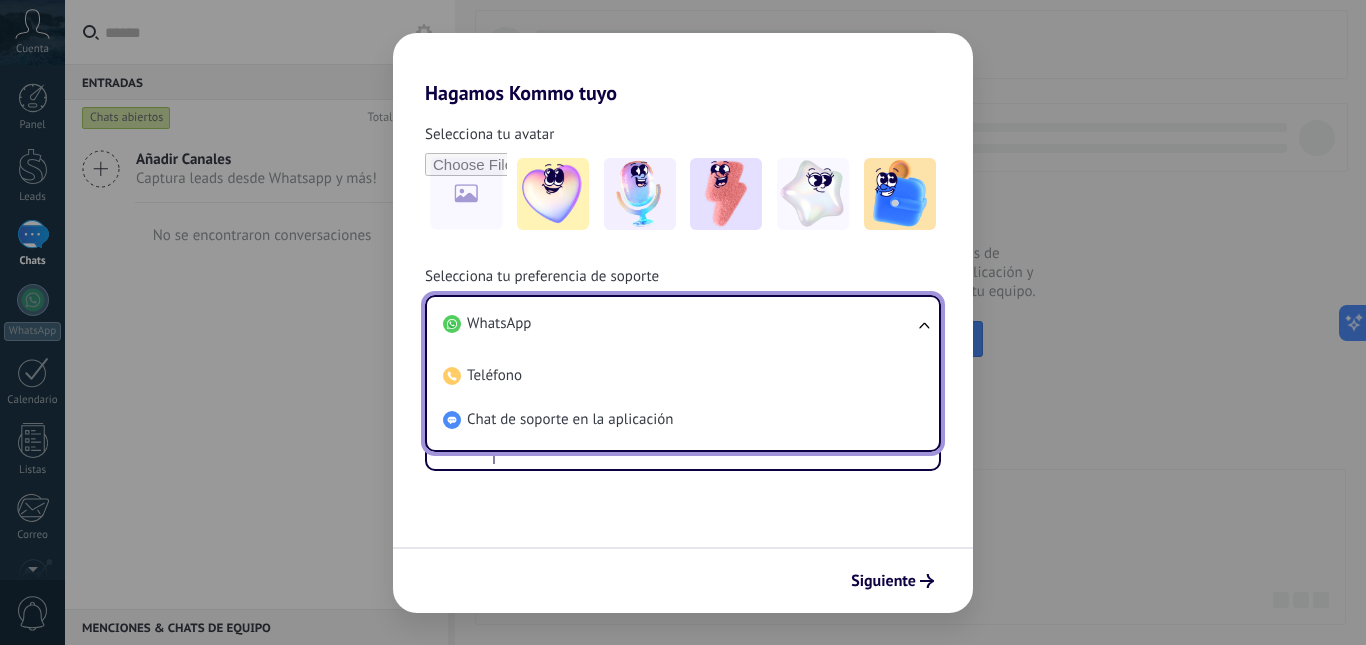 click on "WhatsApp" at bounding box center [499, 324] 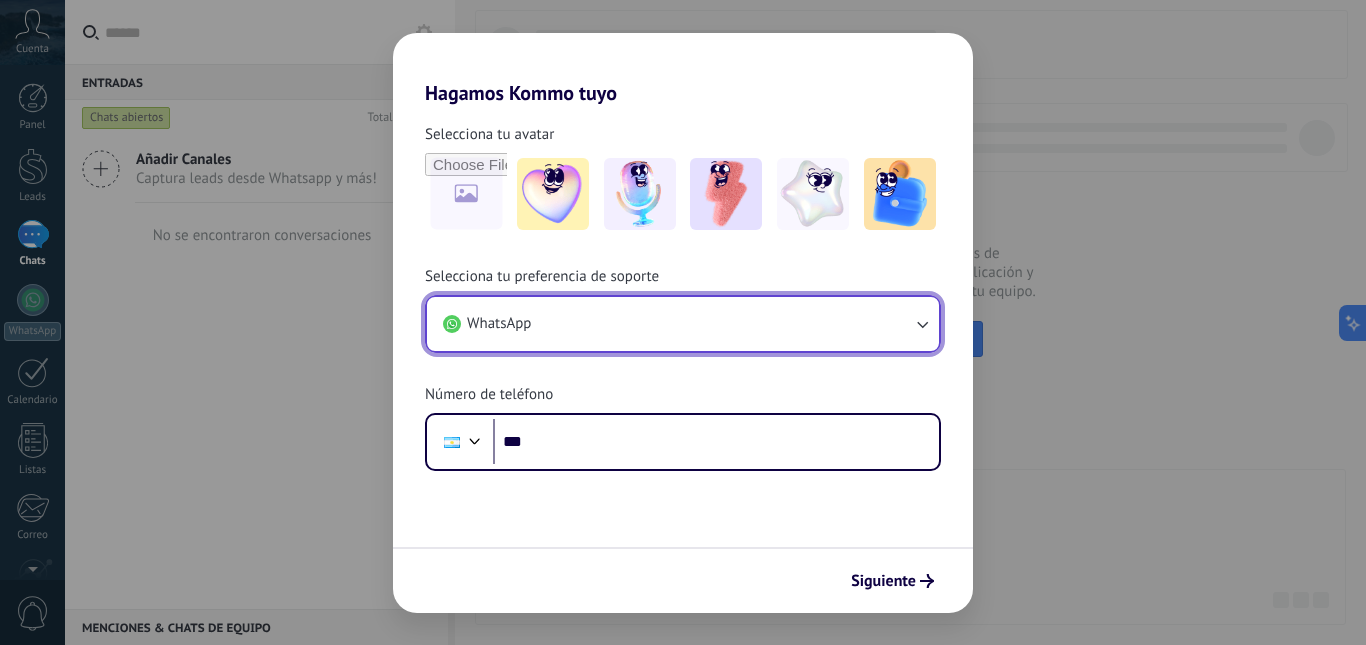 scroll, scrollTop: 0, scrollLeft: 0, axis: both 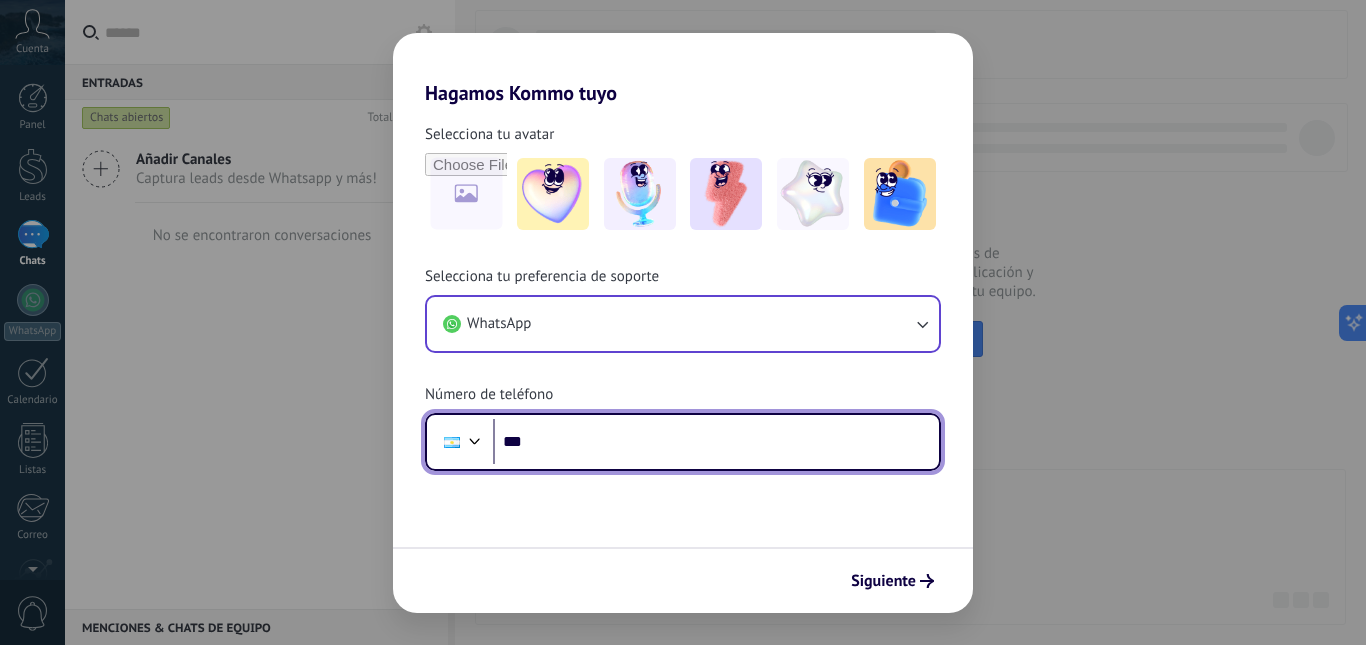 click on "***" at bounding box center (716, 442) 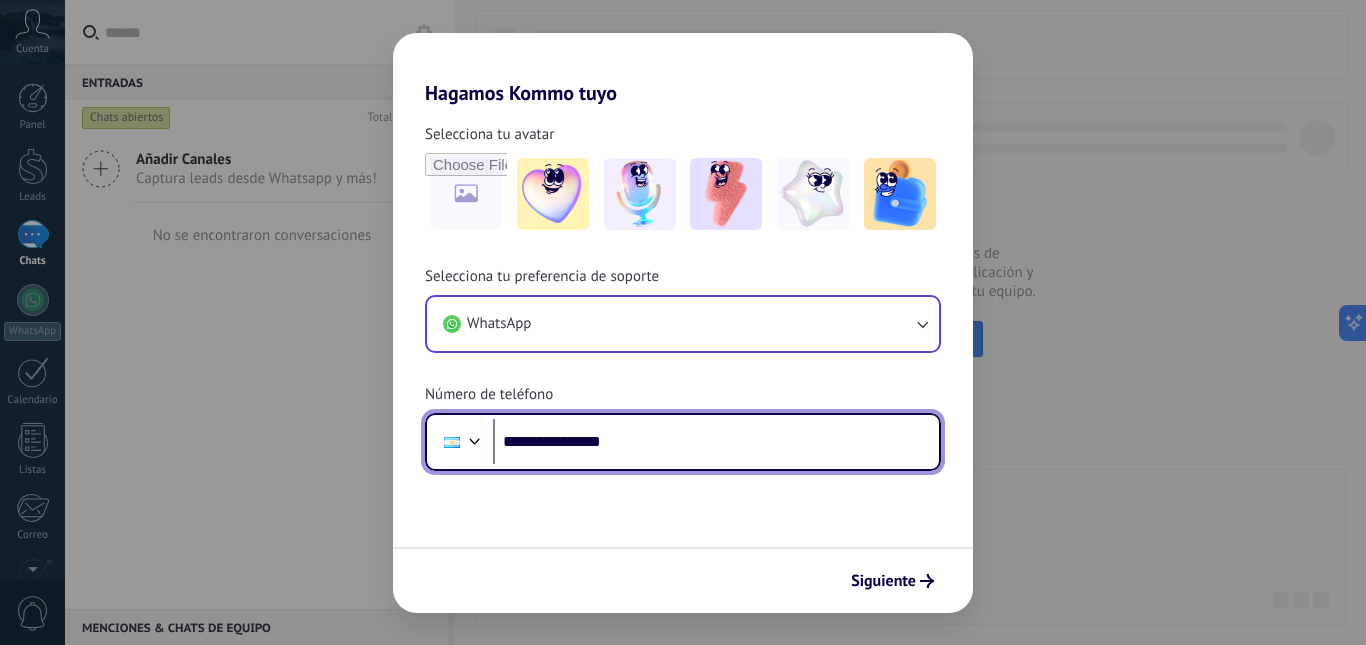type on "**********" 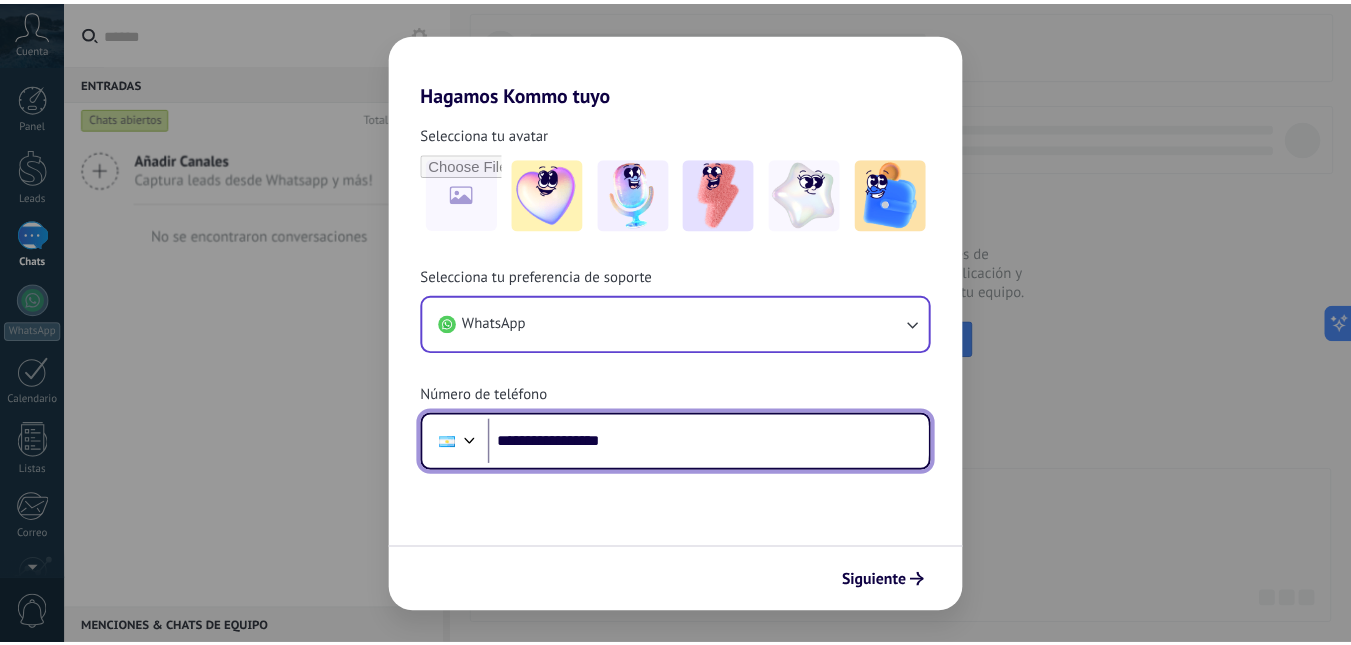 scroll, scrollTop: 0, scrollLeft: 0, axis: both 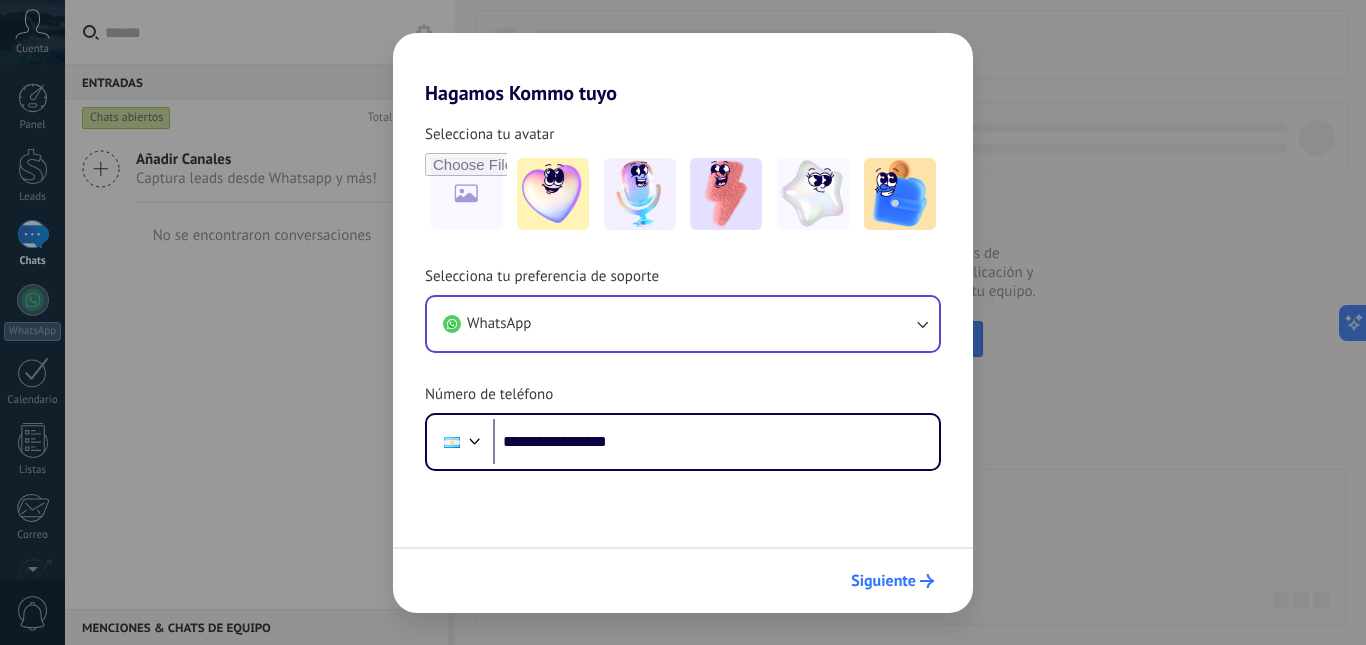 click on "Siguiente" at bounding box center (883, 581) 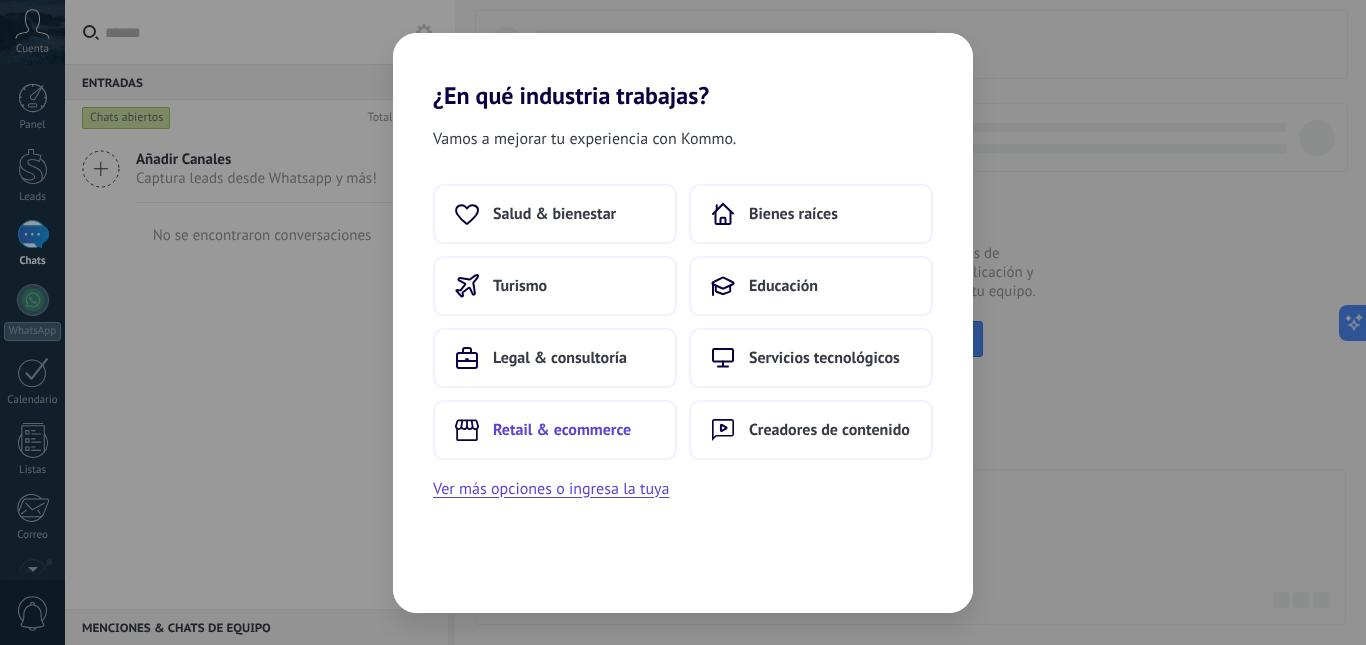 click on "Retail & ecommerce" at bounding box center [562, 430] 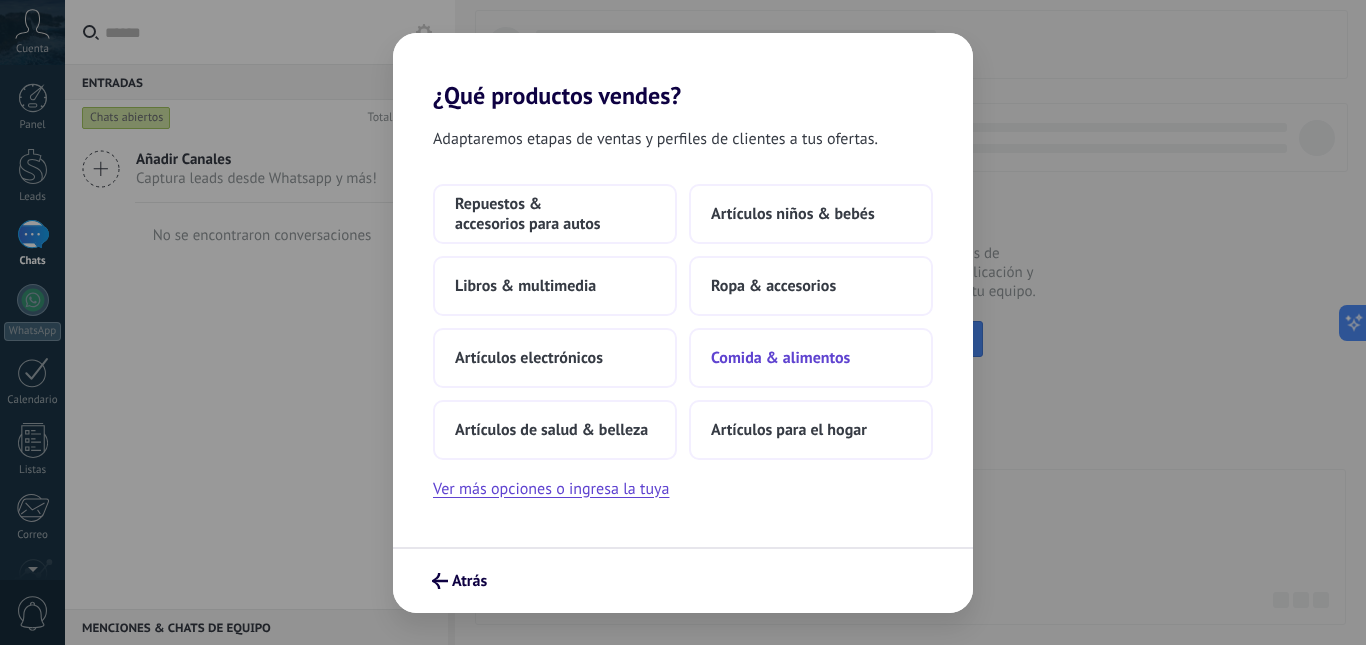 click on "Comida & alimentos" at bounding box center [811, 358] 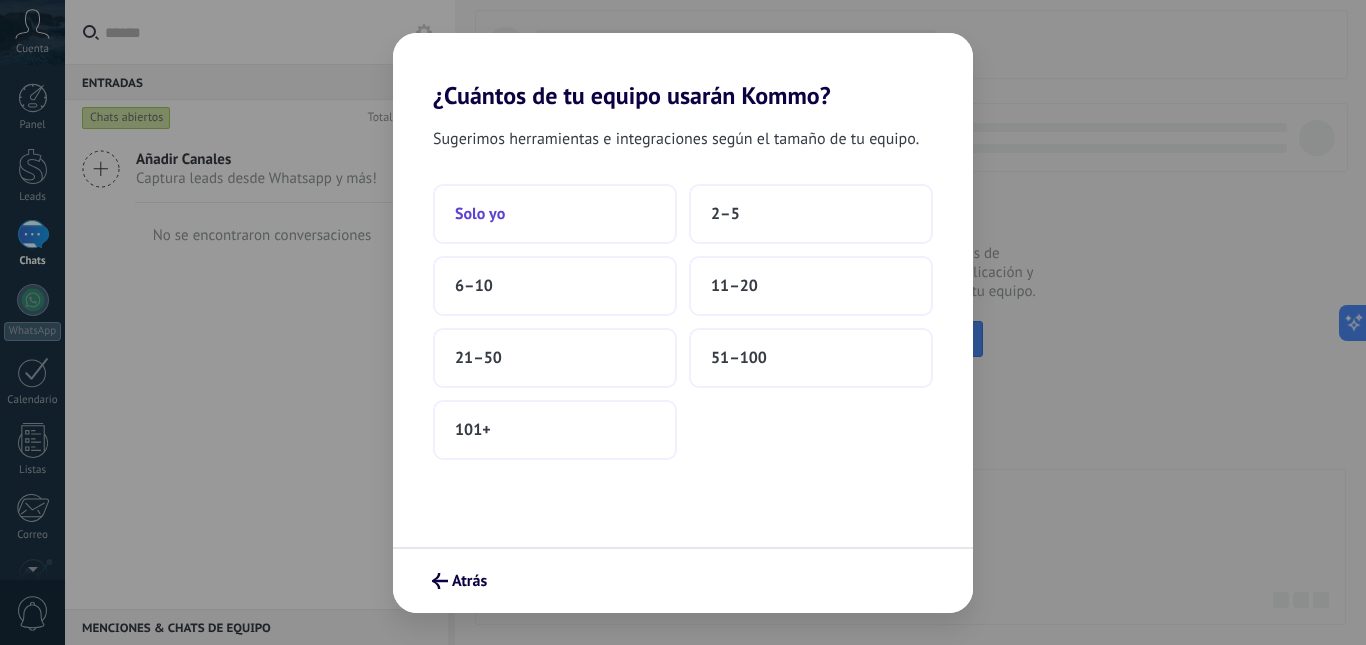 click on "Solo yo" at bounding box center (555, 214) 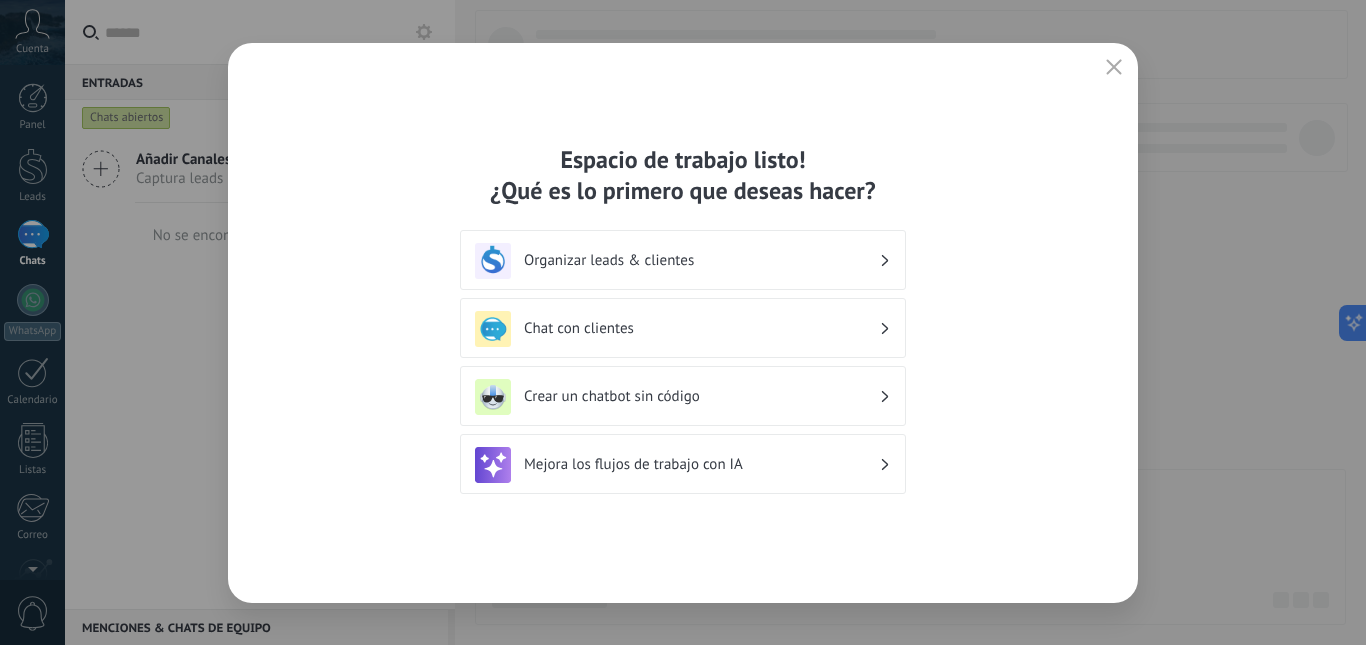click on "Organizar leads & clientes" at bounding box center (701, 260) 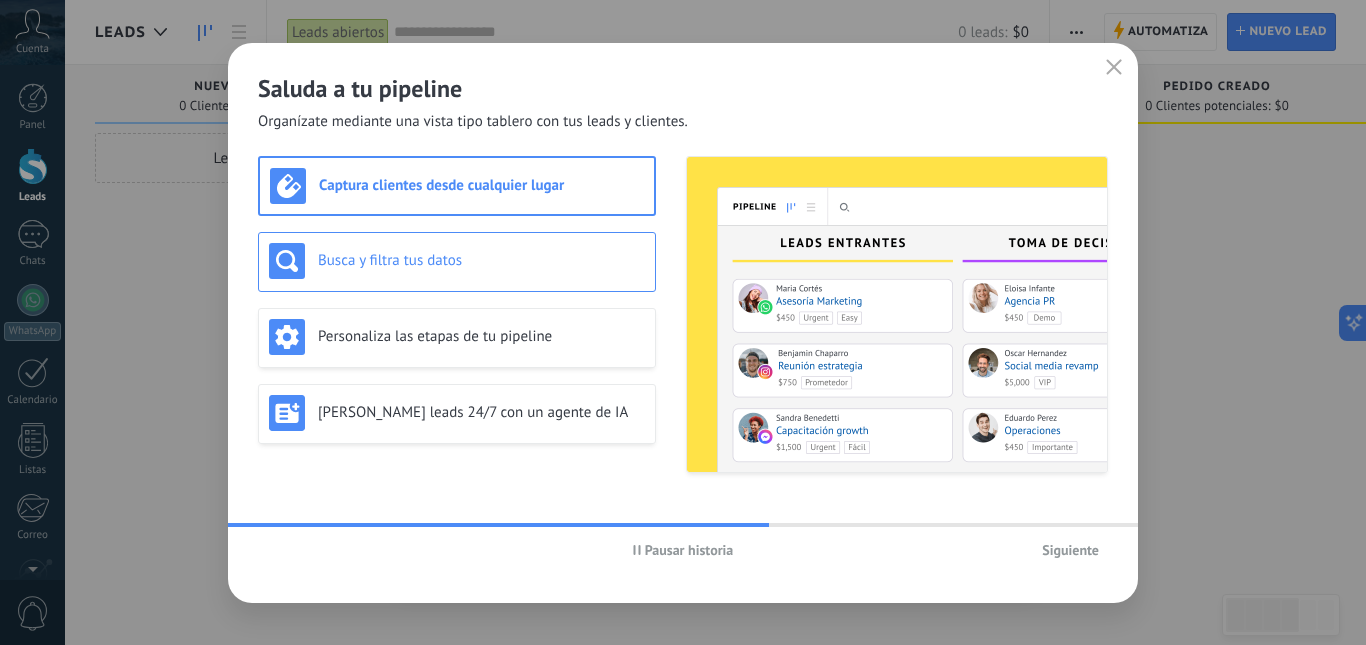 click on "Busca y filtra tus datos" at bounding box center [481, 260] 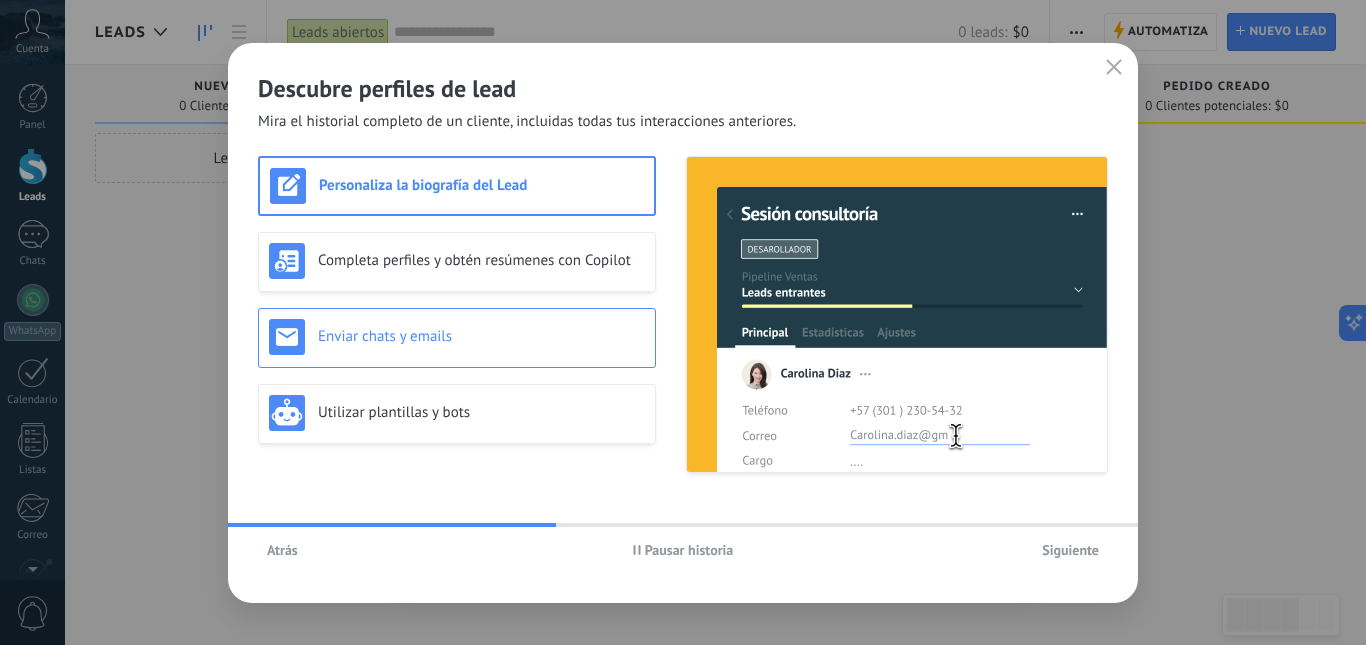 click on "Enviar chats y emails" at bounding box center [481, 336] 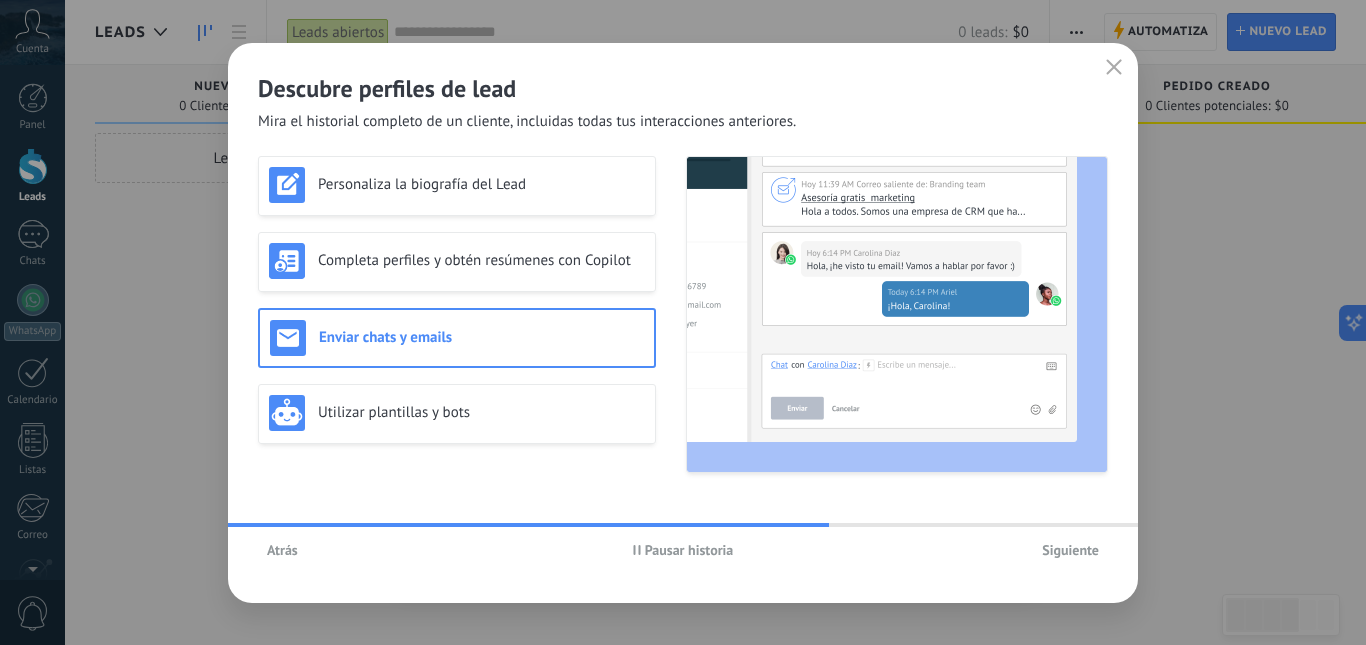 click on "Siguiente" at bounding box center [1070, 550] 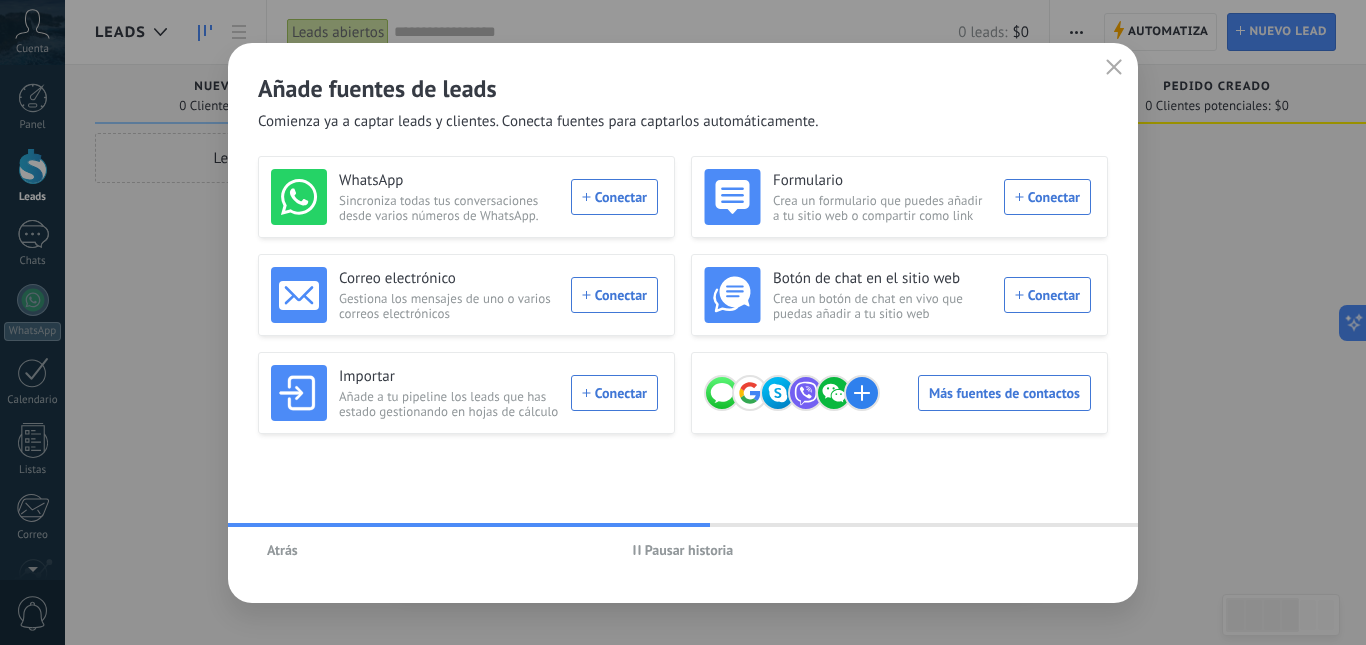 click 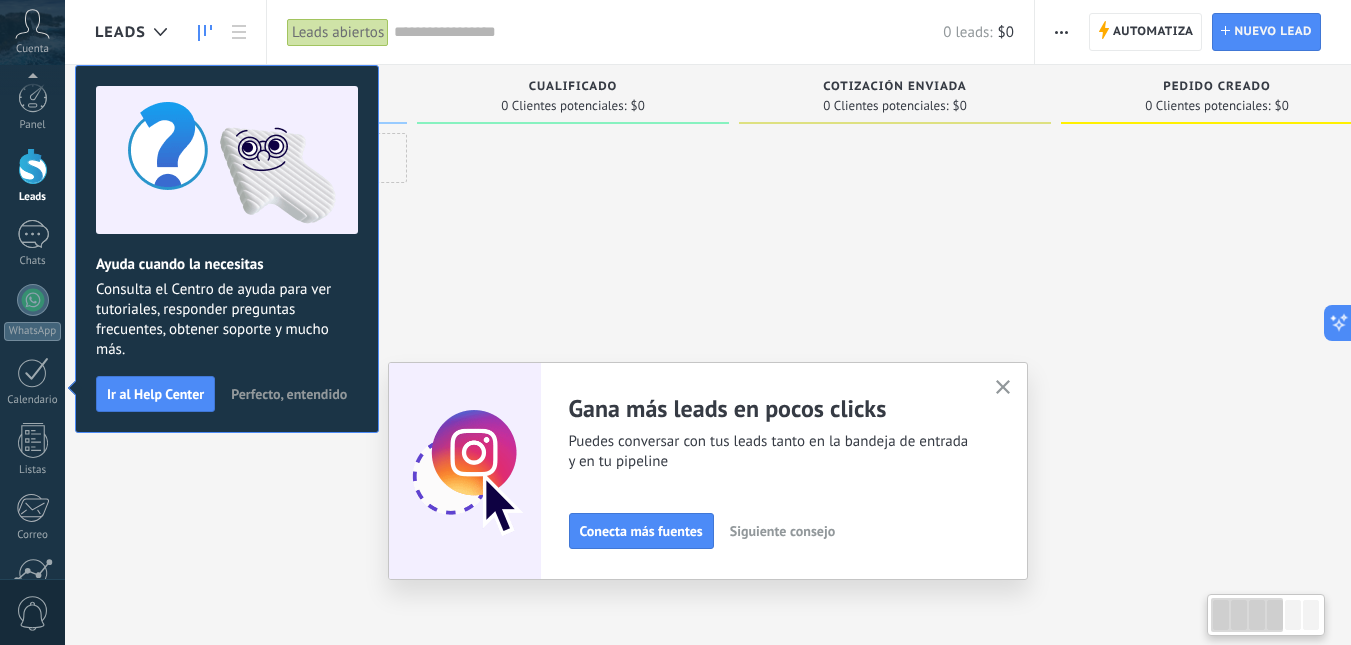 scroll, scrollTop: 187, scrollLeft: 0, axis: vertical 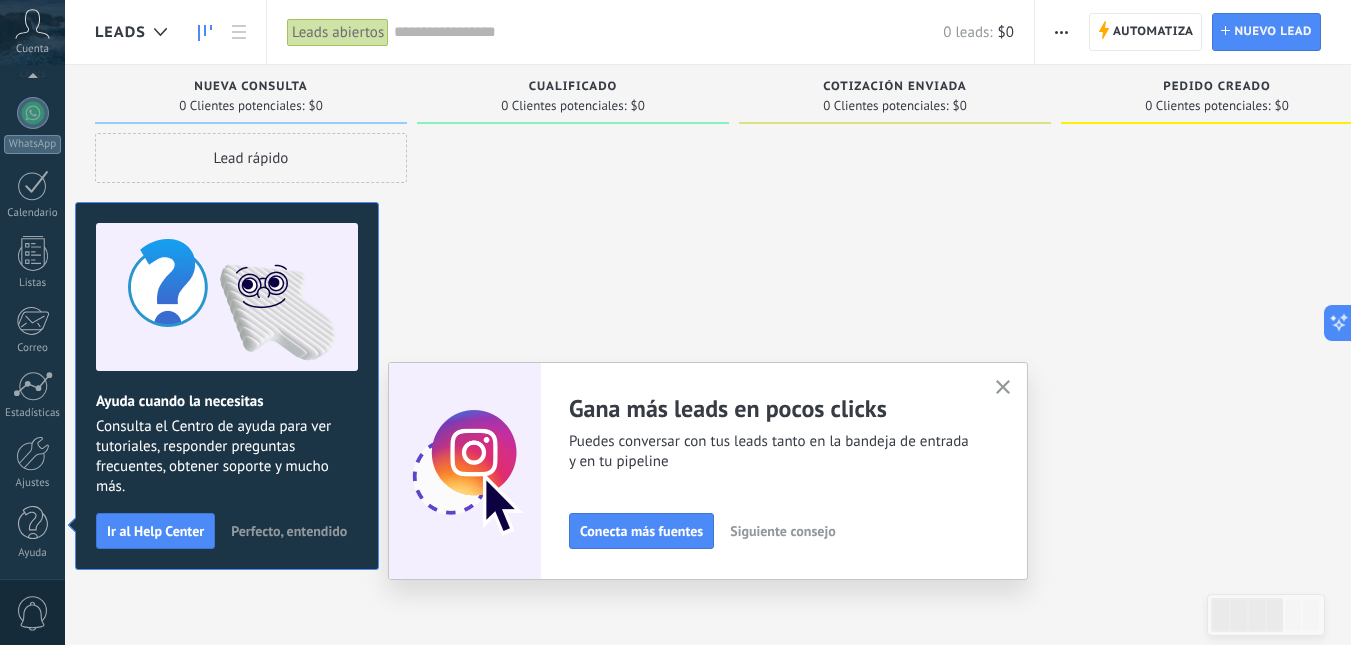 click 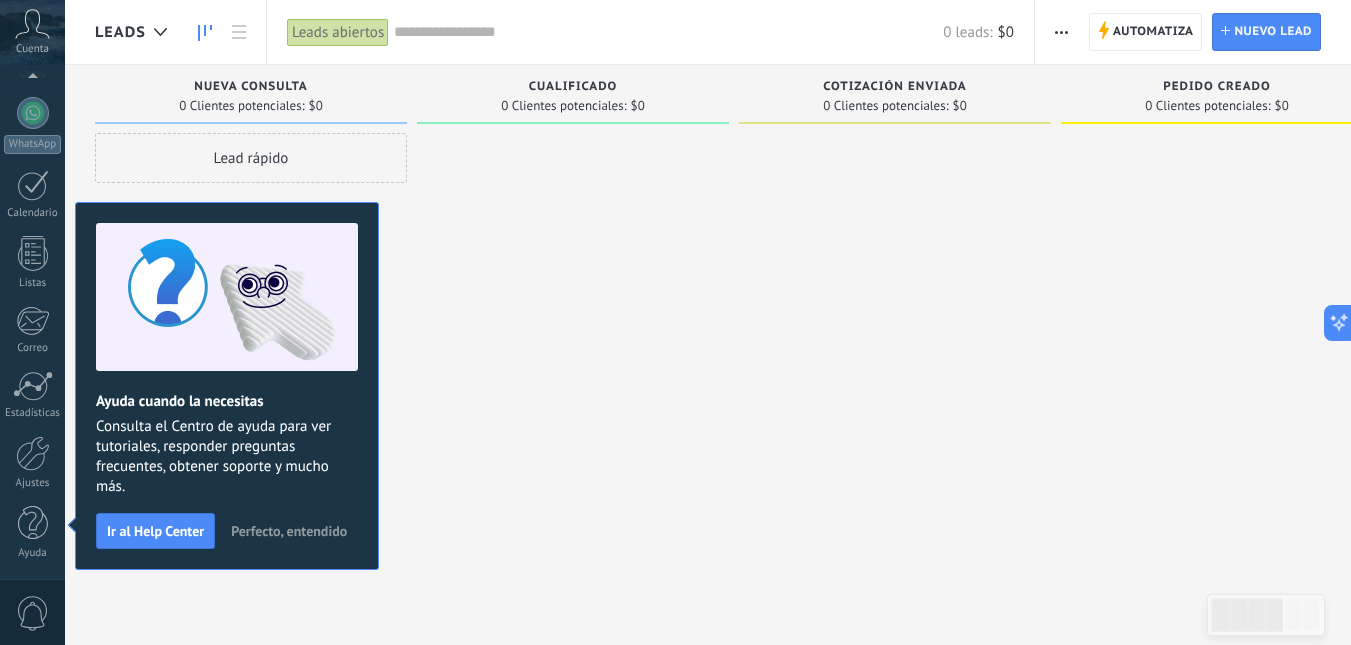 click on "Perfecto, entendido" at bounding box center [289, 531] 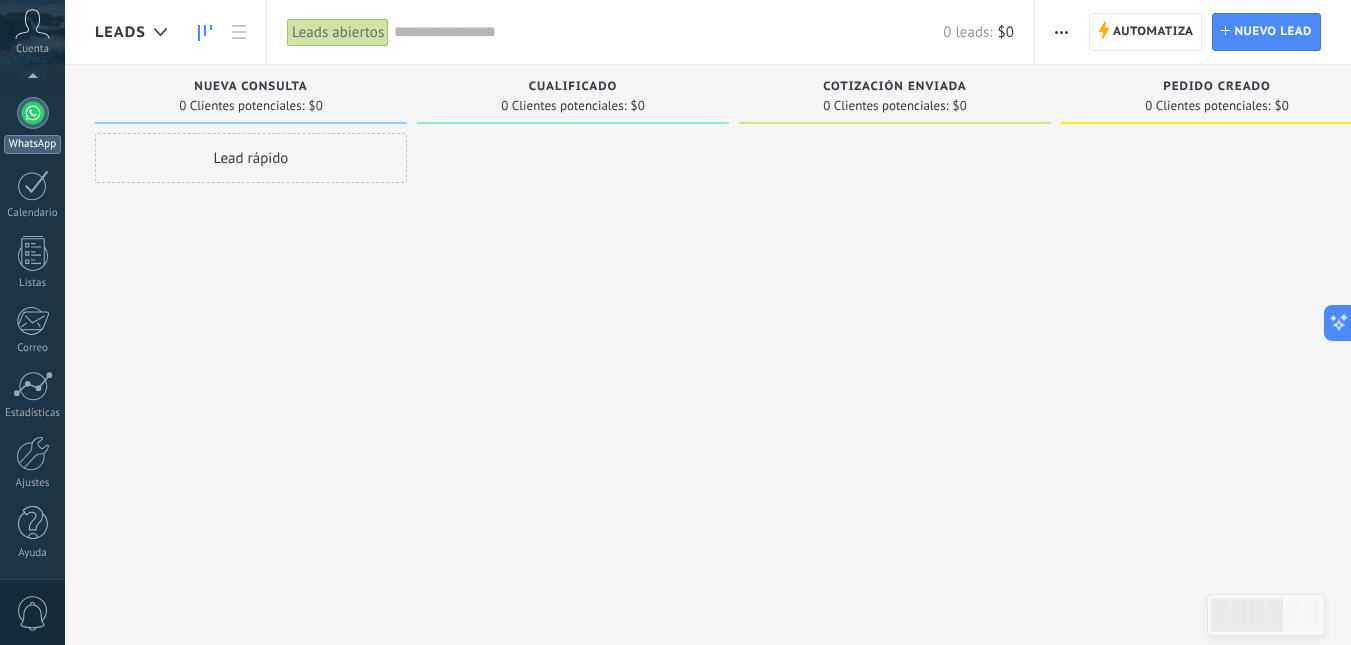 click at bounding box center (33, 113) 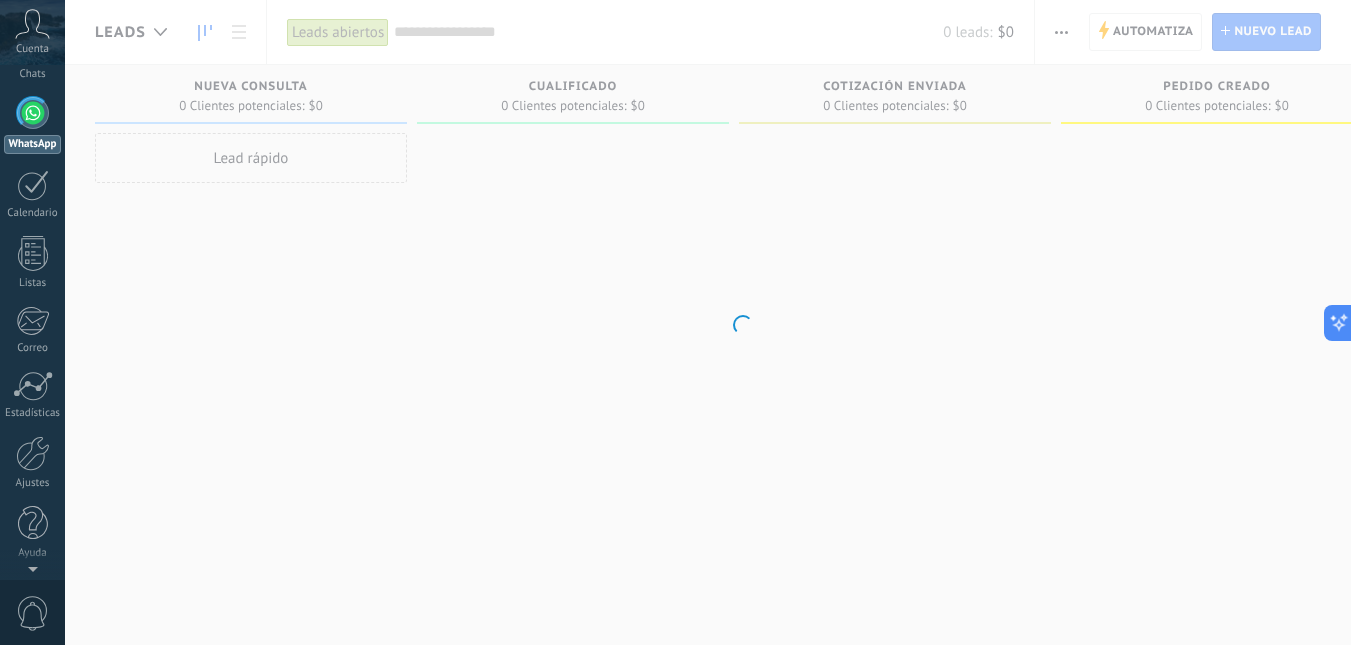scroll, scrollTop: 0, scrollLeft: 0, axis: both 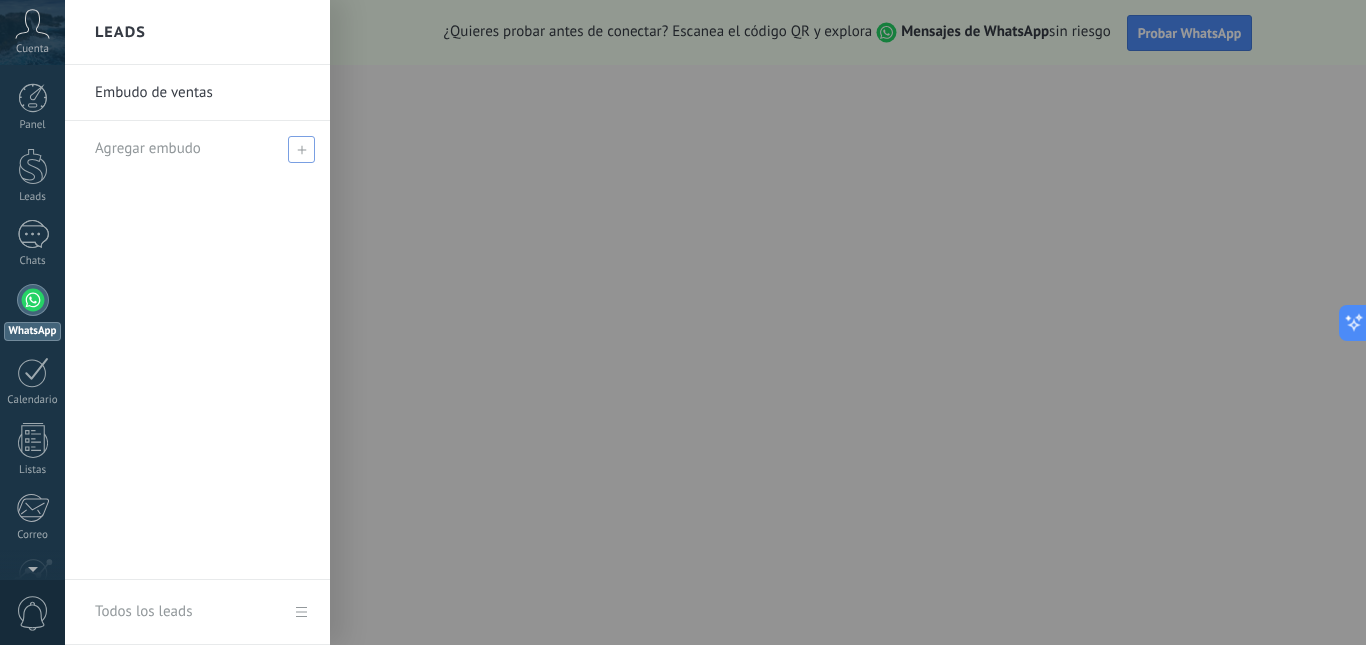 click 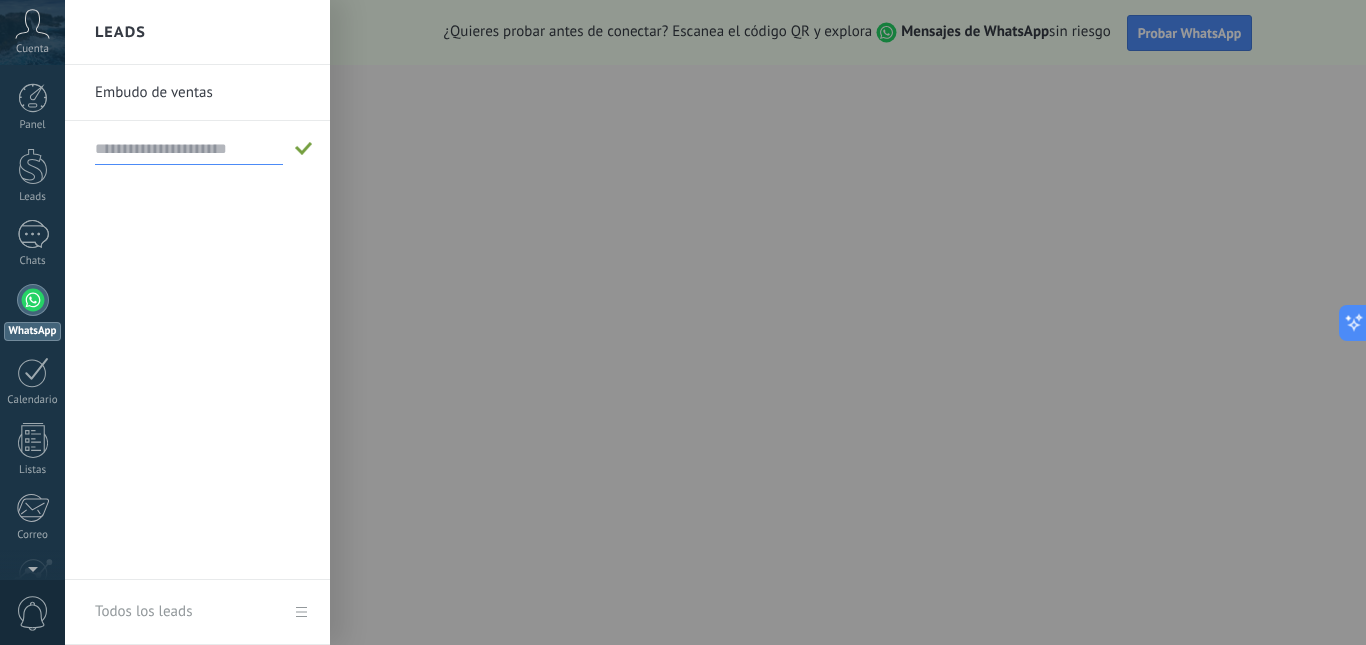 click at bounding box center (189, 149) 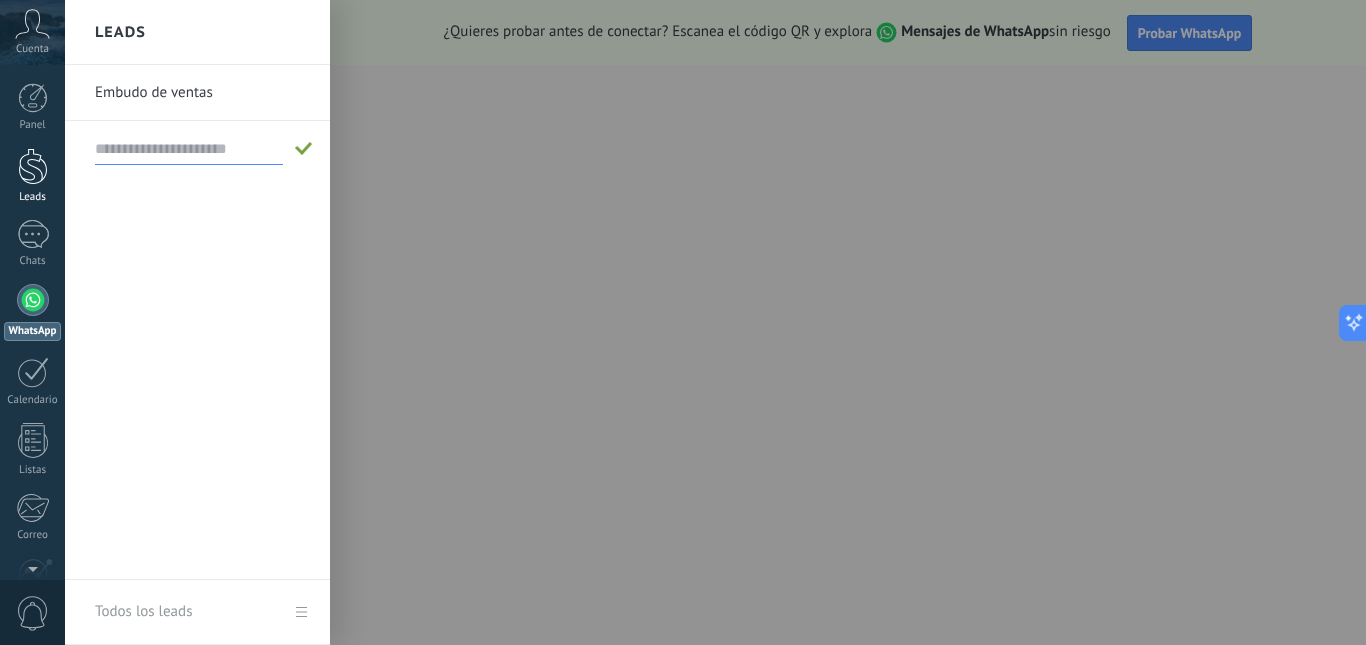 click at bounding box center [33, 166] 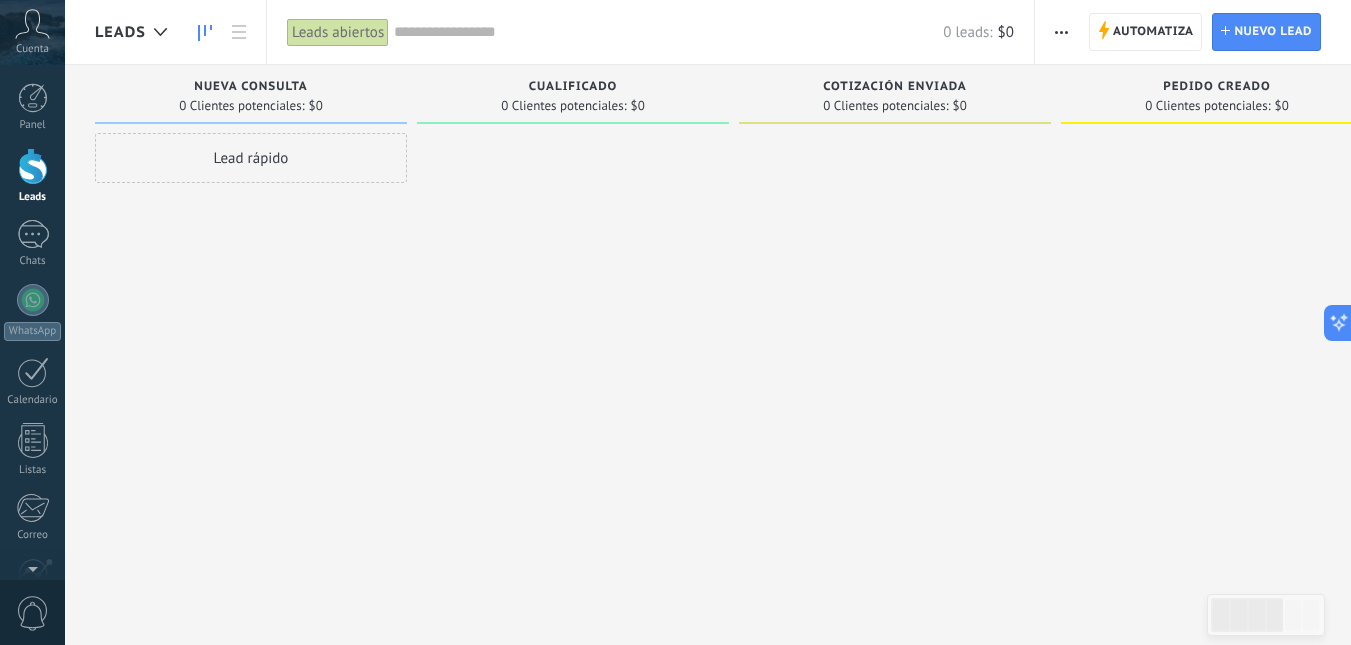 drag, startPoint x: 229, startPoint y: 157, endPoint x: 492, endPoint y: 156, distance: 263.0019 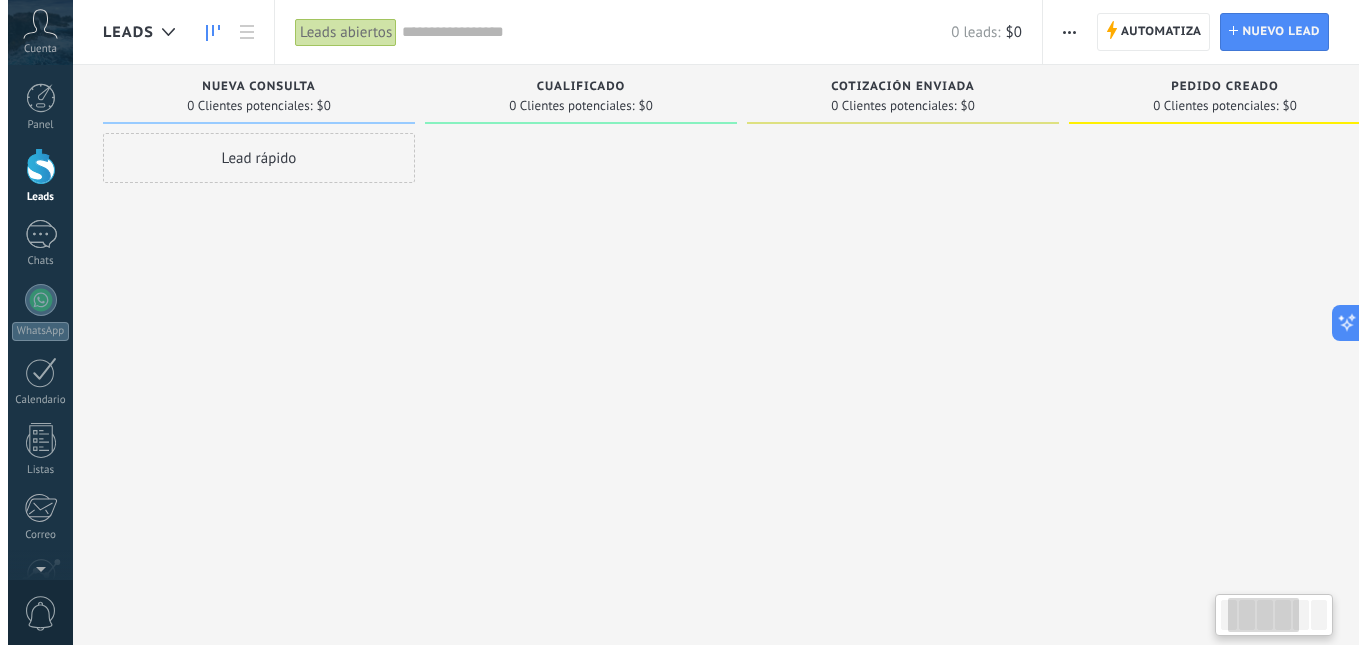 scroll, scrollTop: 0, scrollLeft: 166, axis: horizontal 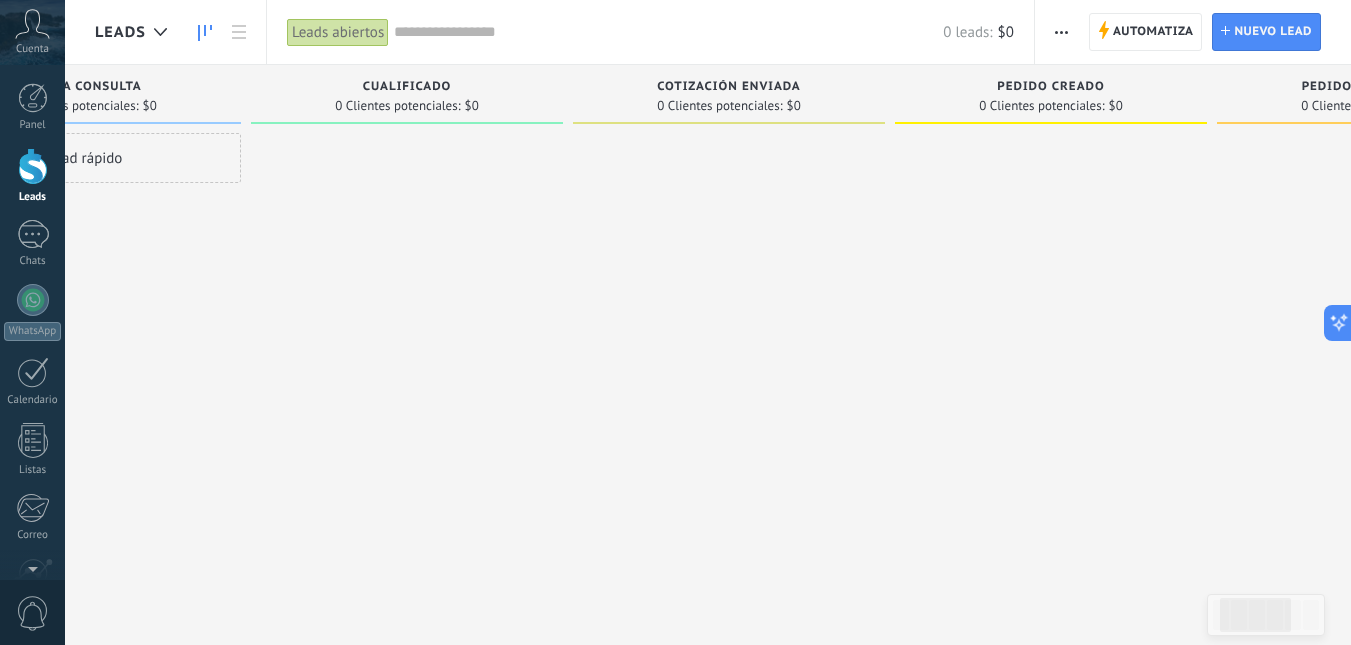 click on "Cualificado" at bounding box center (407, 88) 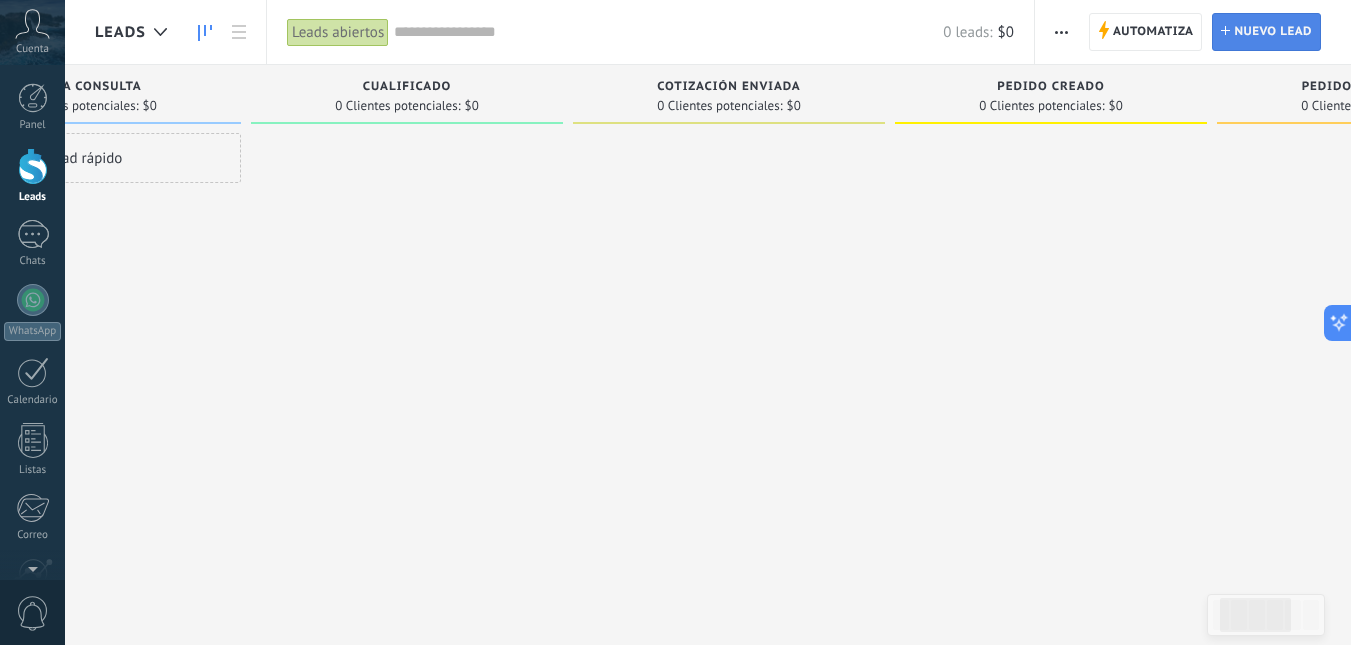 click on "Nuevo lead" at bounding box center [1273, 32] 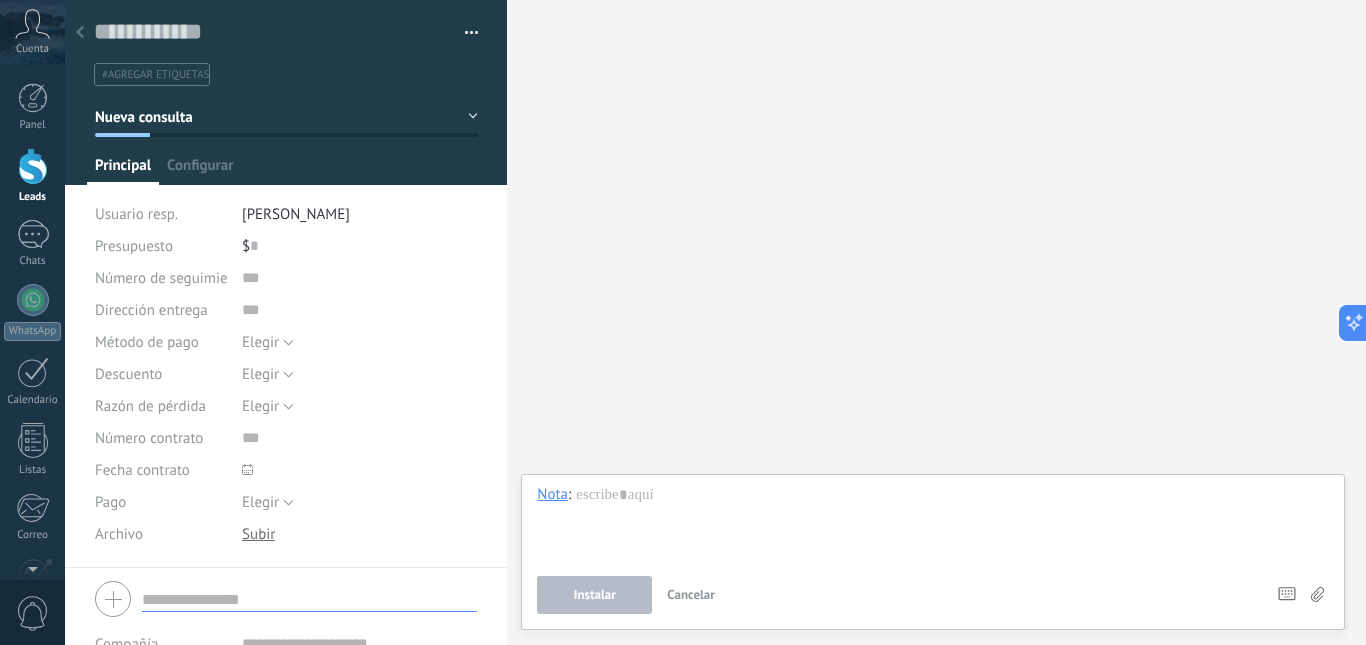 scroll, scrollTop: 200, scrollLeft: 0, axis: vertical 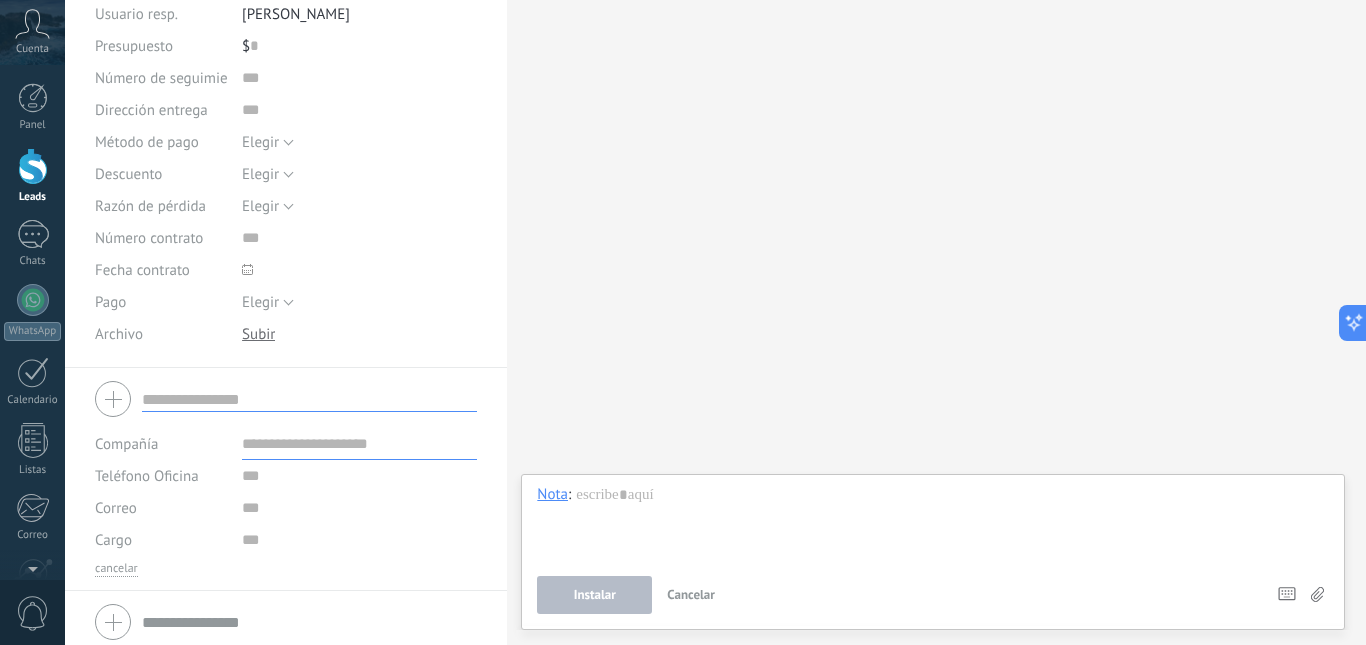 click 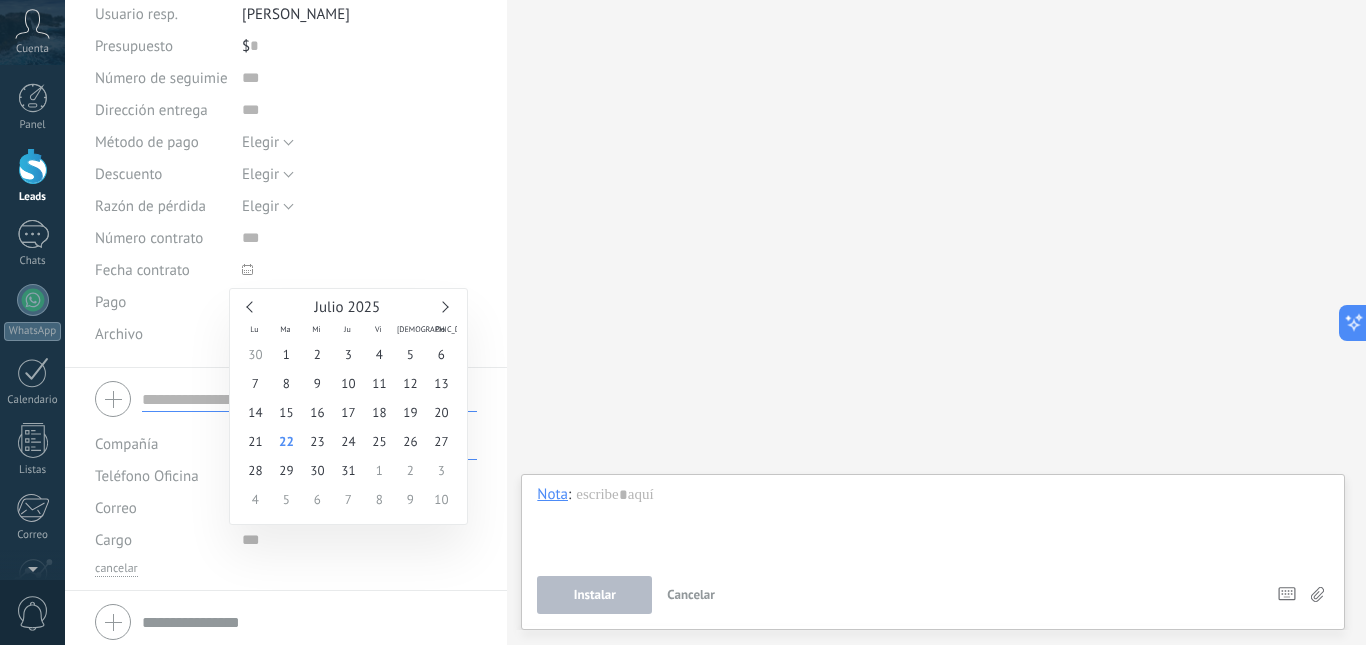 click 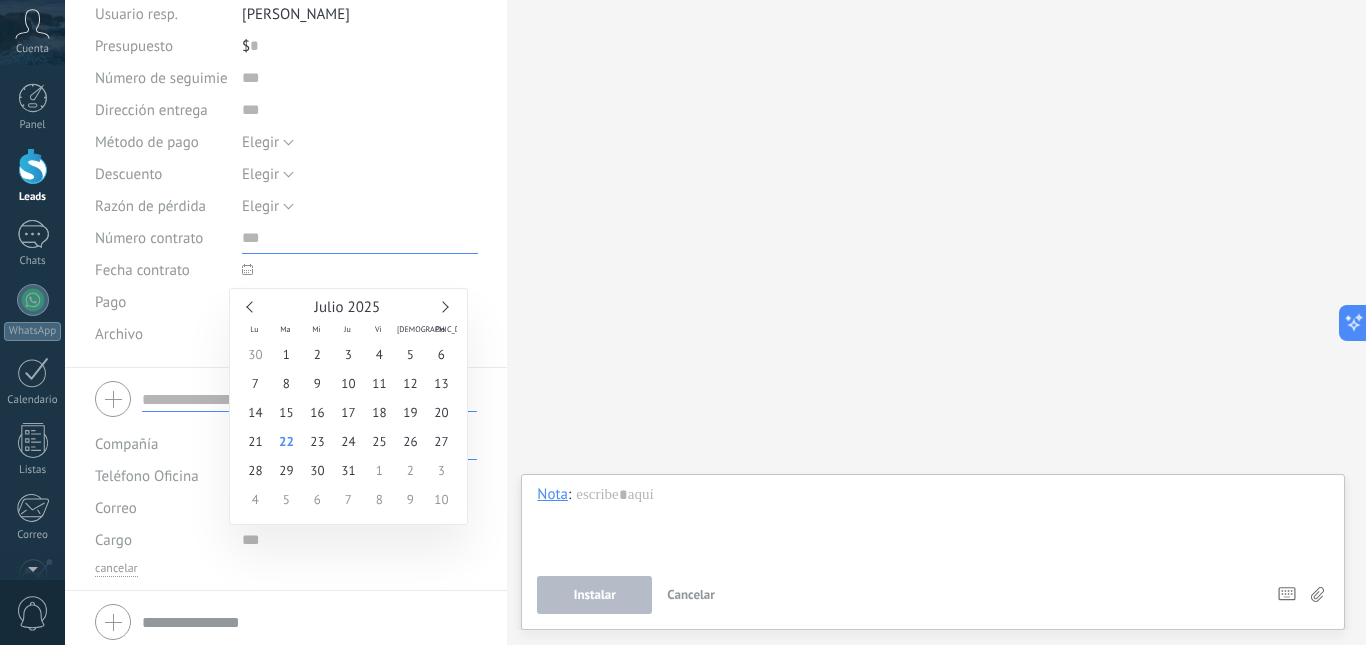 click at bounding box center (360, 238) 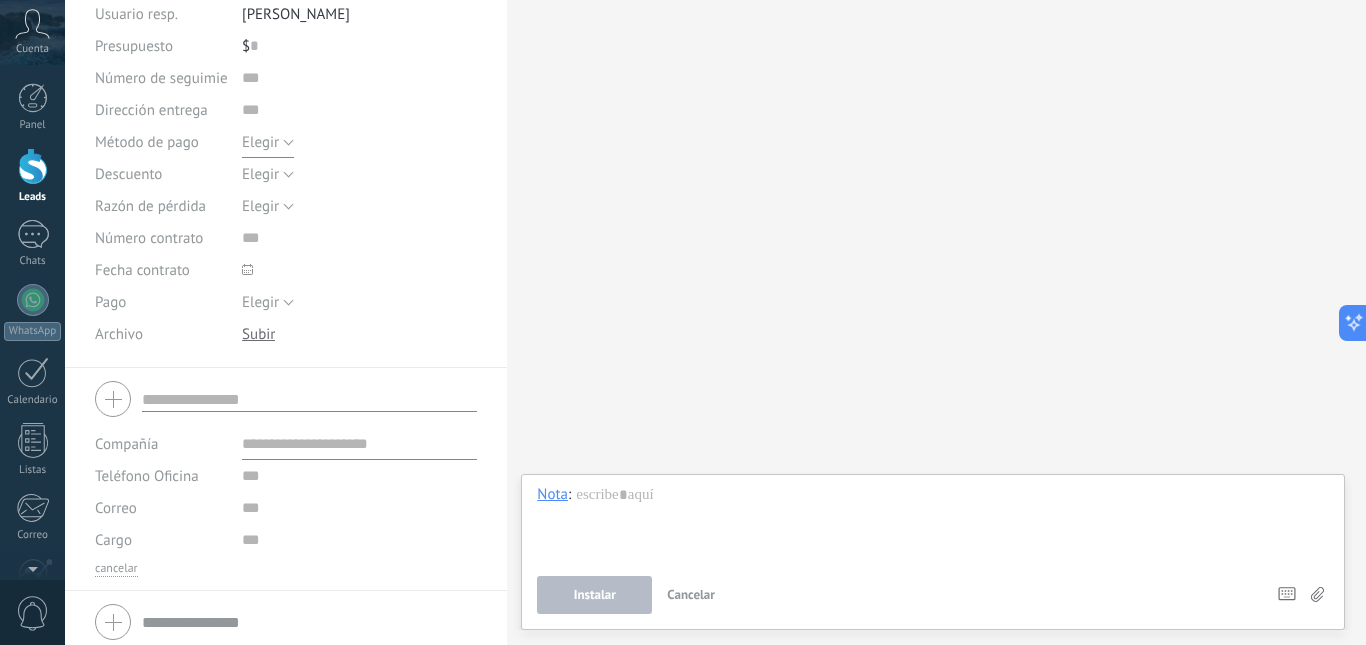 click on "Elegir" at bounding box center (260, 142) 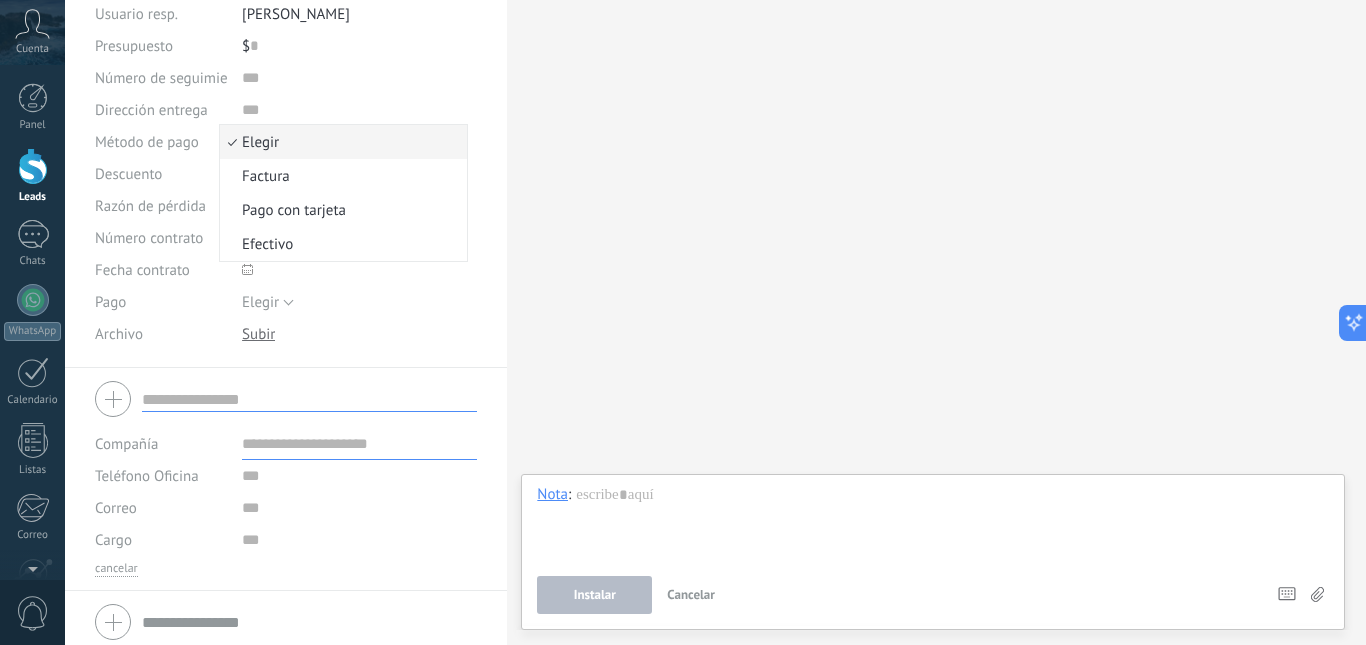 click on "Razón de pérdida" at bounding box center (150, 206) 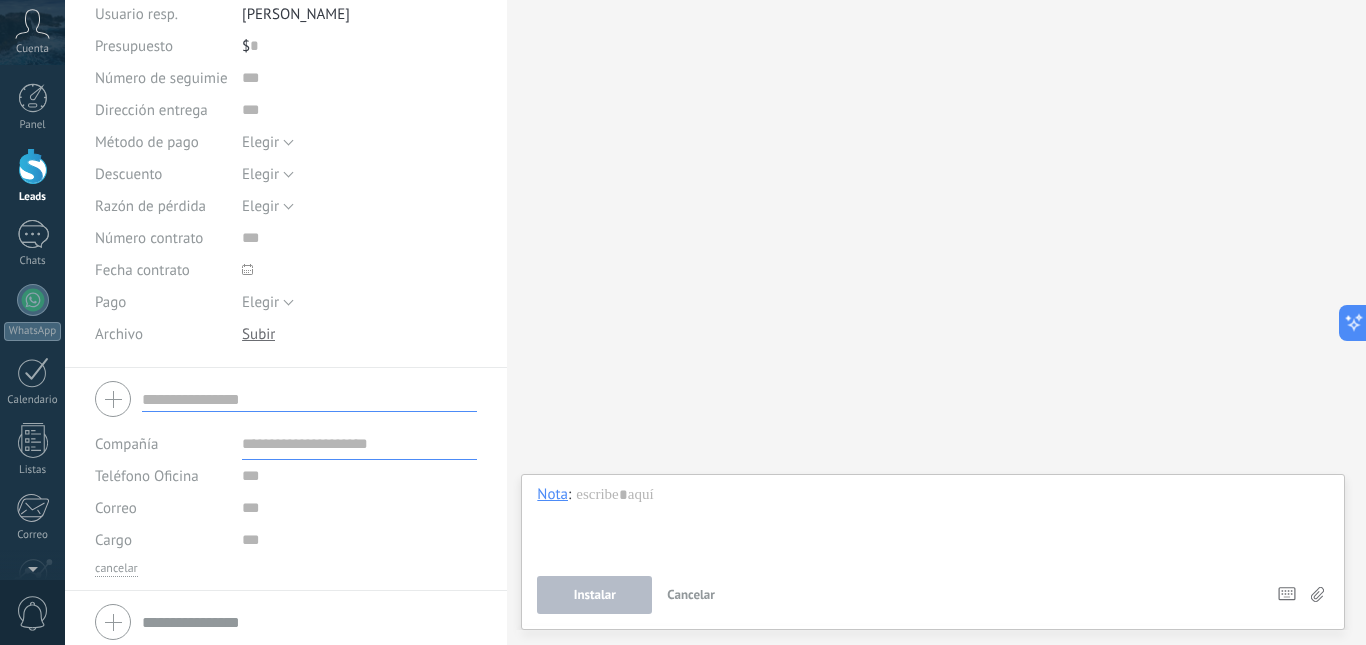 click on "Razón de pérdida
Elegir
Precio
[GEOGRAPHIC_DATA]
Cambio de opinión
Sin respuesta
Spam
[GEOGRAPHIC_DATA]" at bounding box center (286, 206) 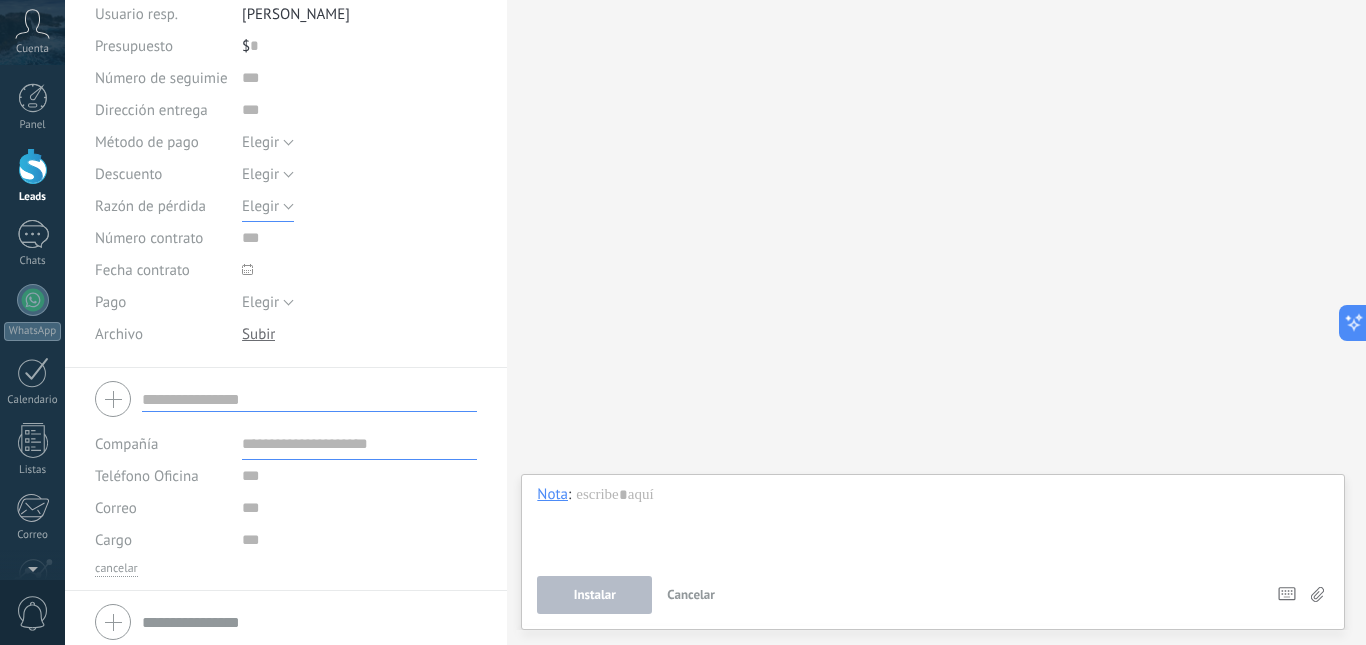 click on "Elegir" at bounding box center [260, 206] 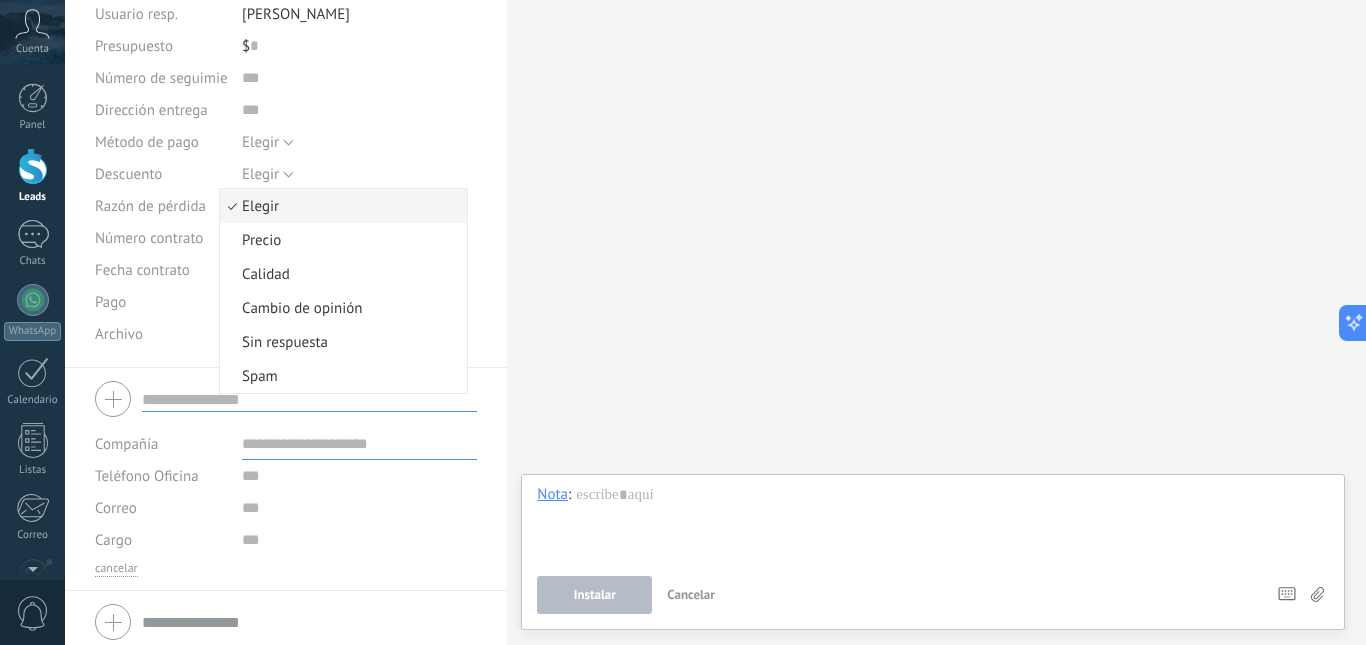 click on "Archivo" at bounding box center [119, 334] 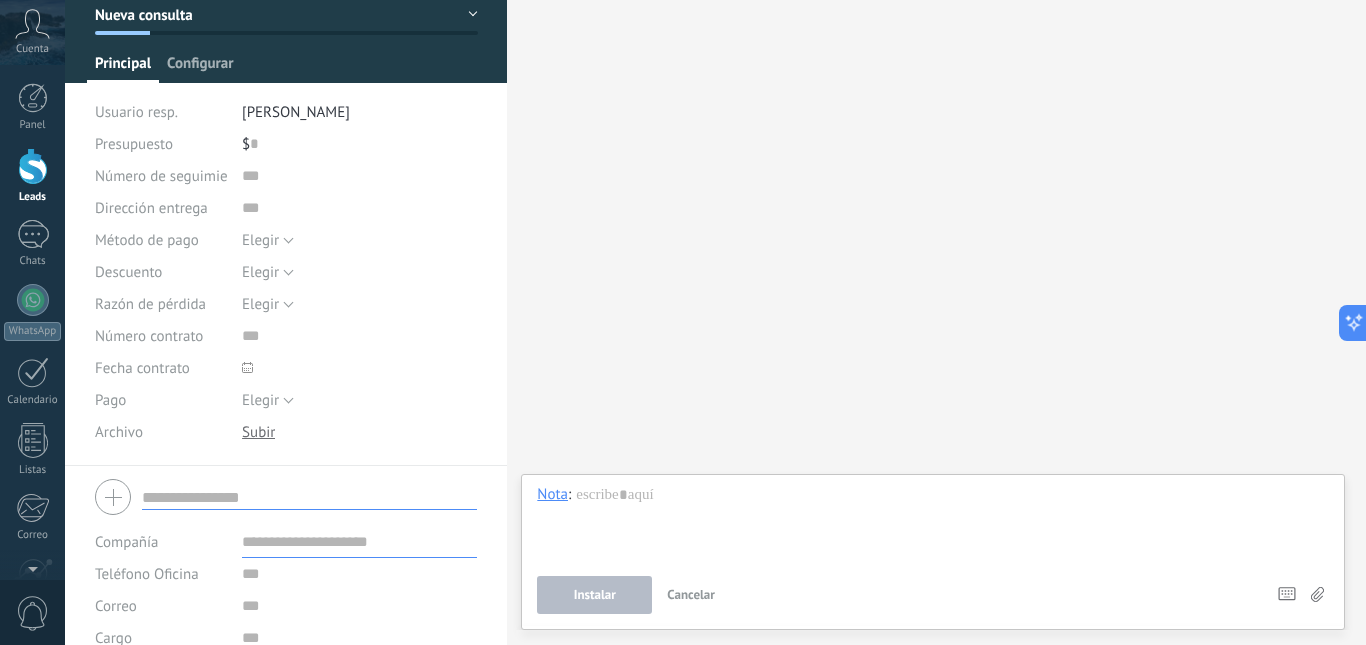 scroll, scrollTop: 0, scrollLeft: 0, axis: both 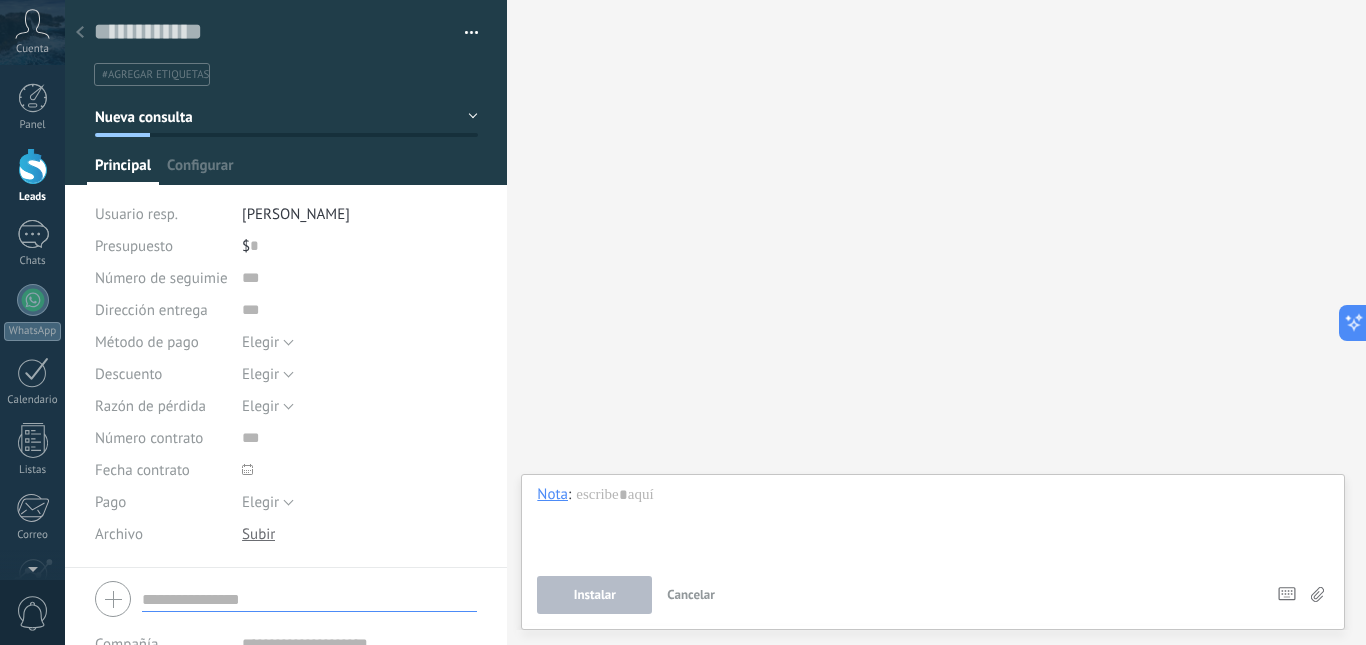 click 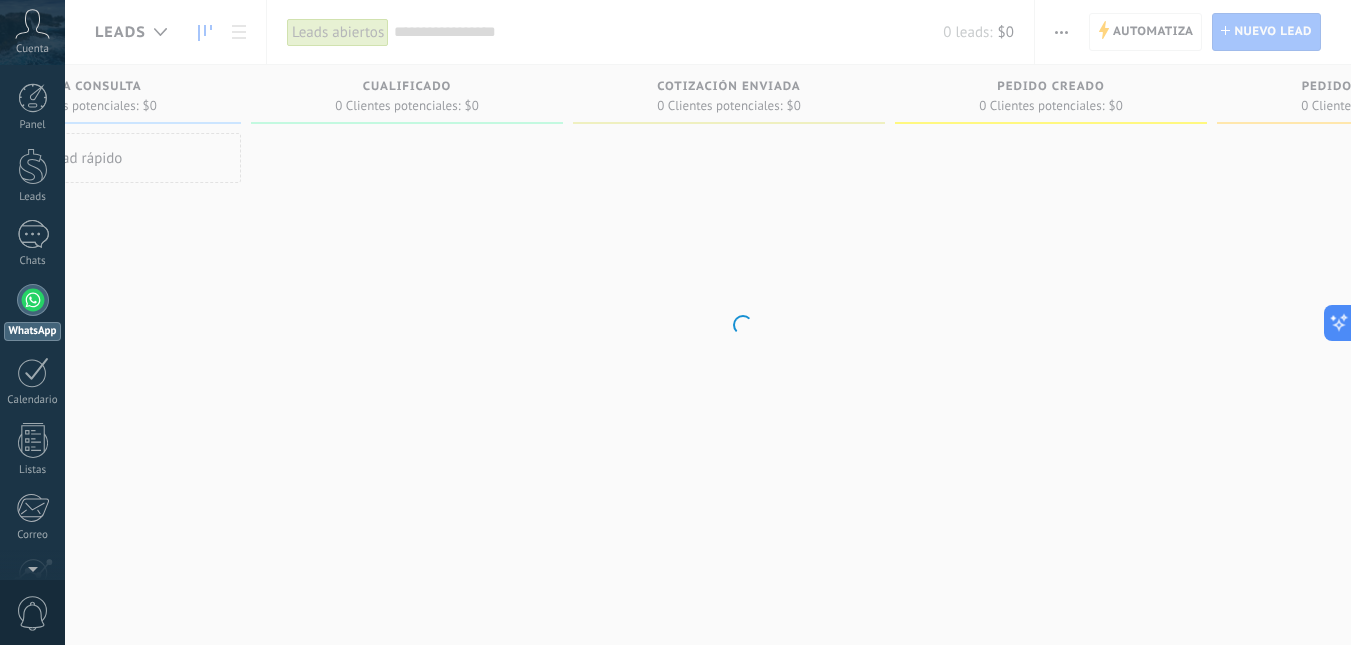 click 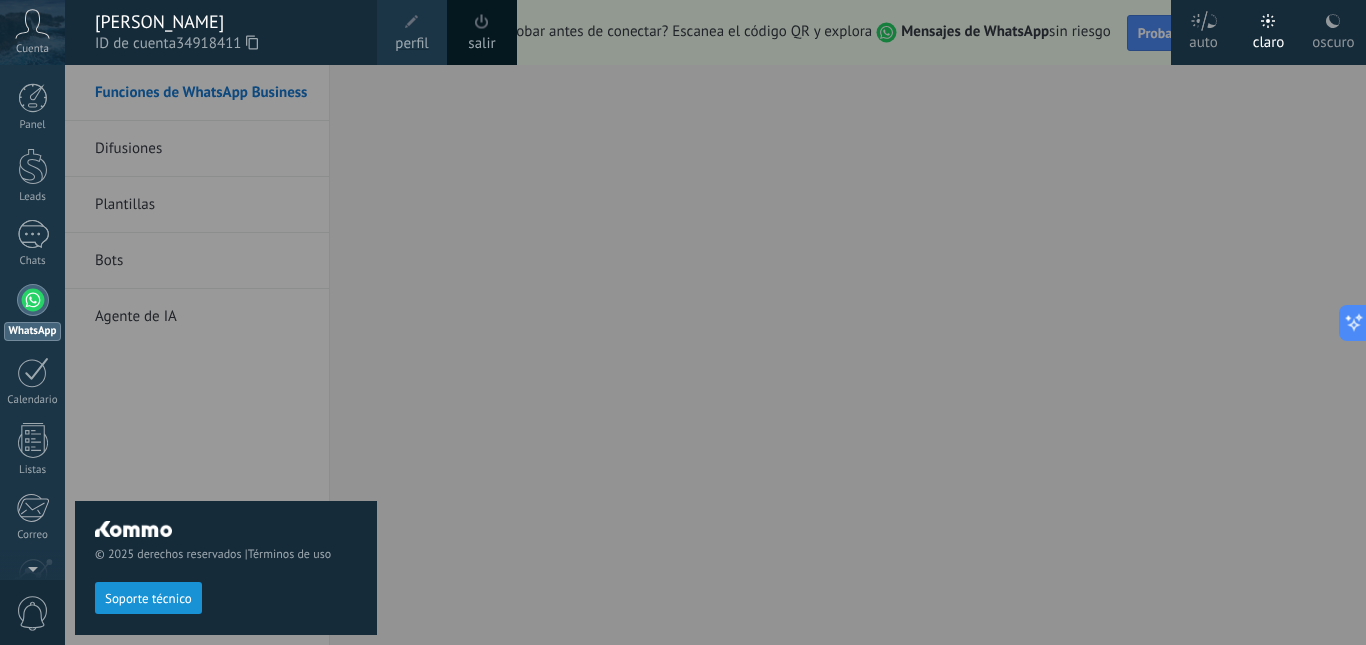 click 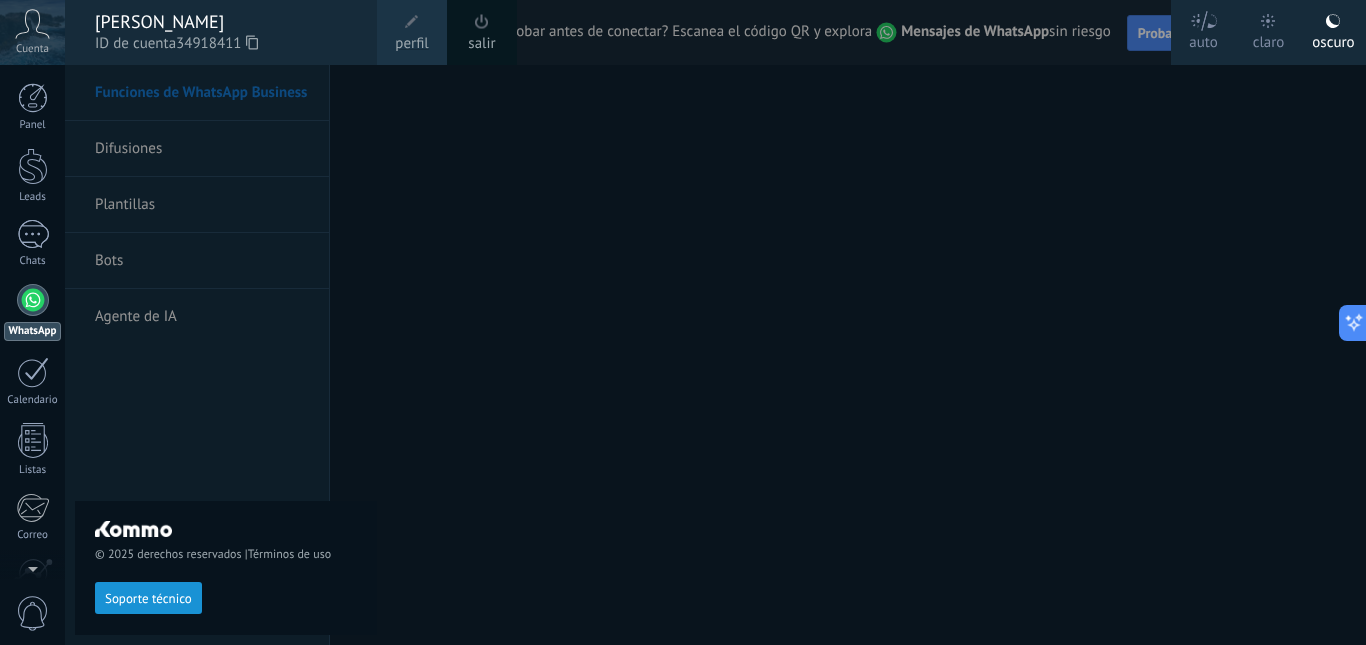 click on "claro" at bounding box center (1269, 39) 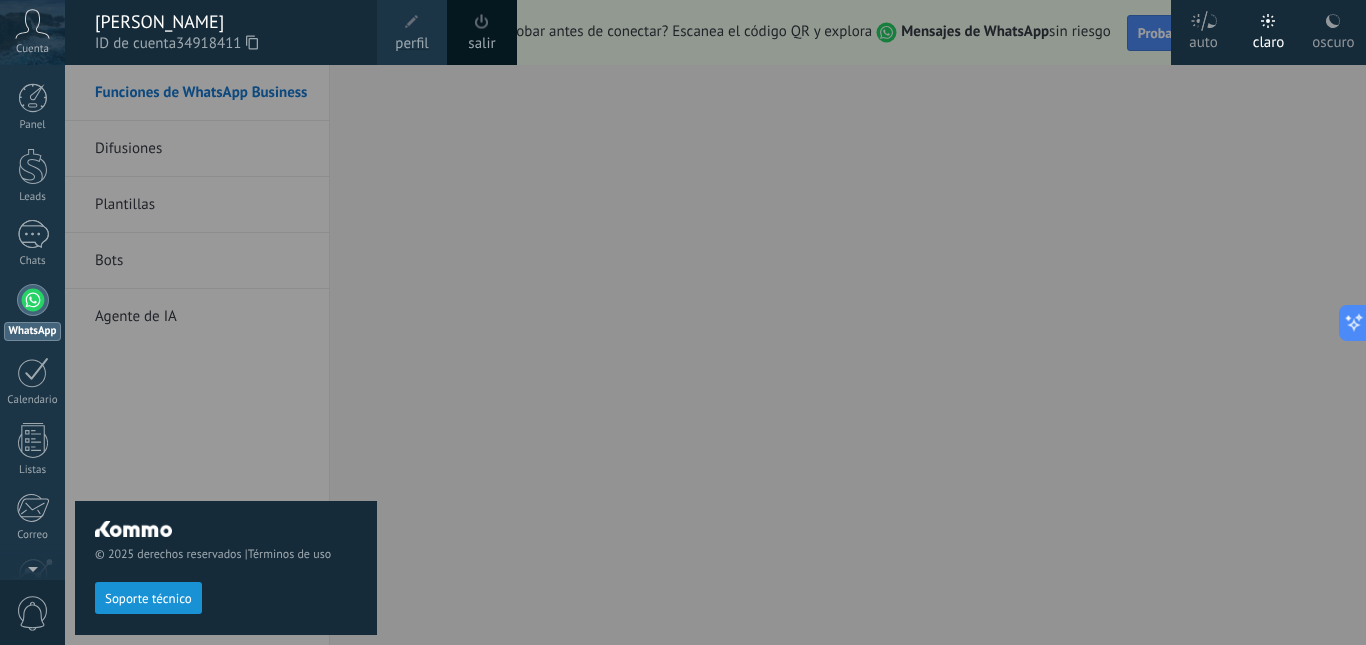 click 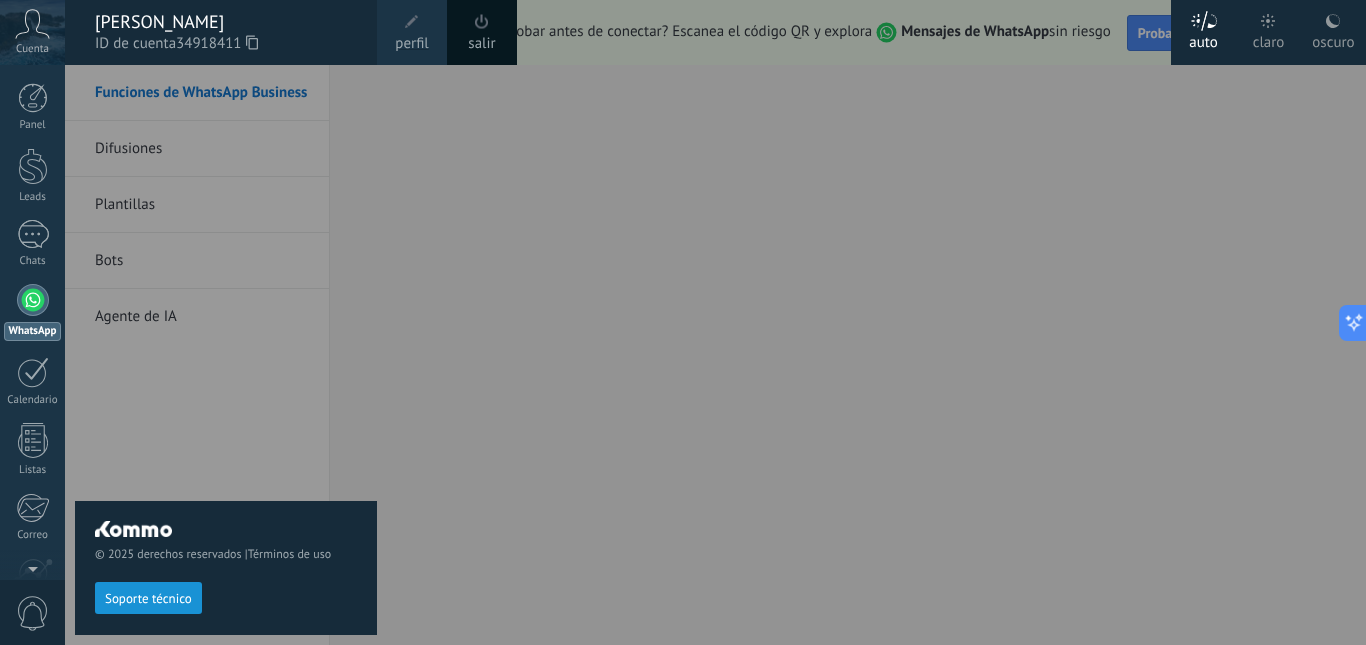 click on "claro" at bounding box center [1269, 39] 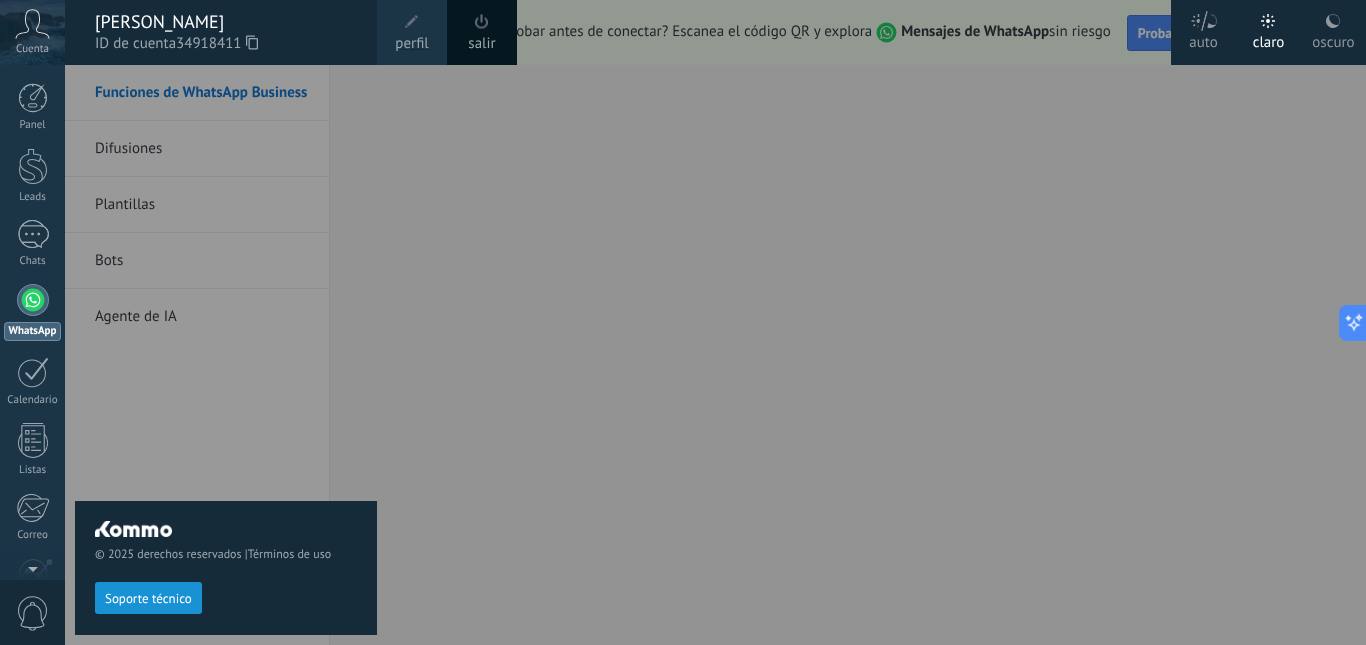 click 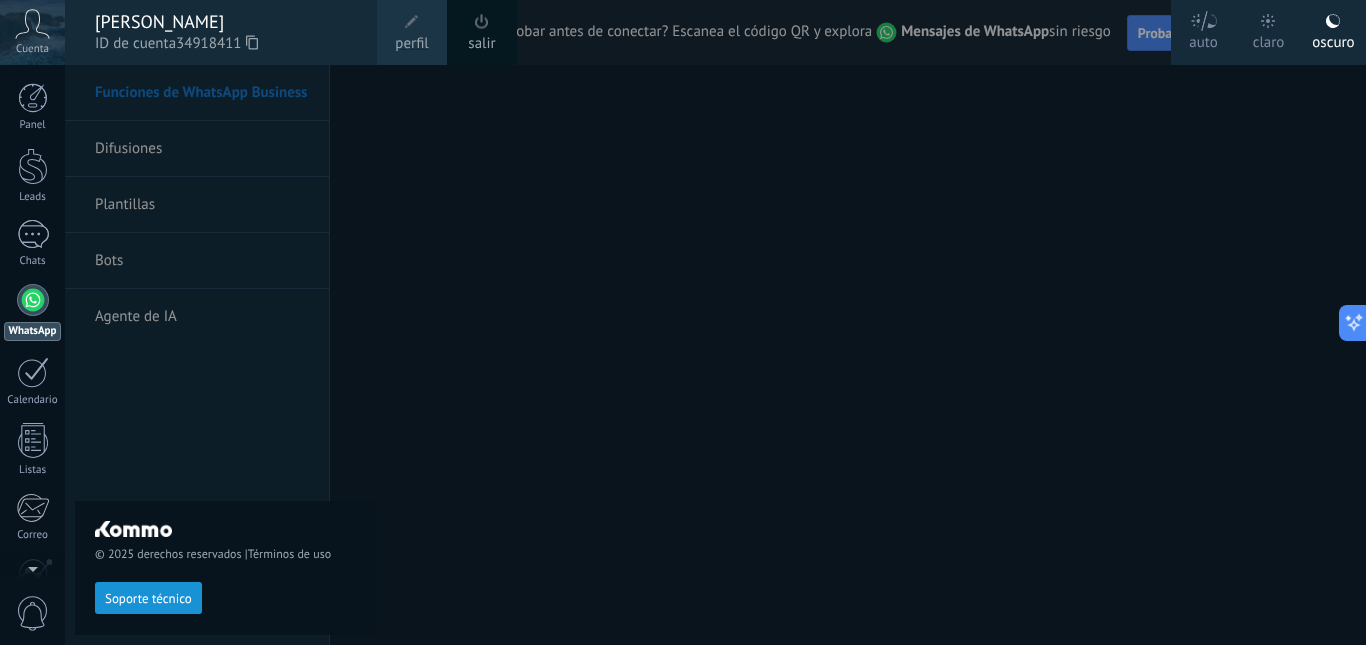 click at bounding box center (1268, 21) 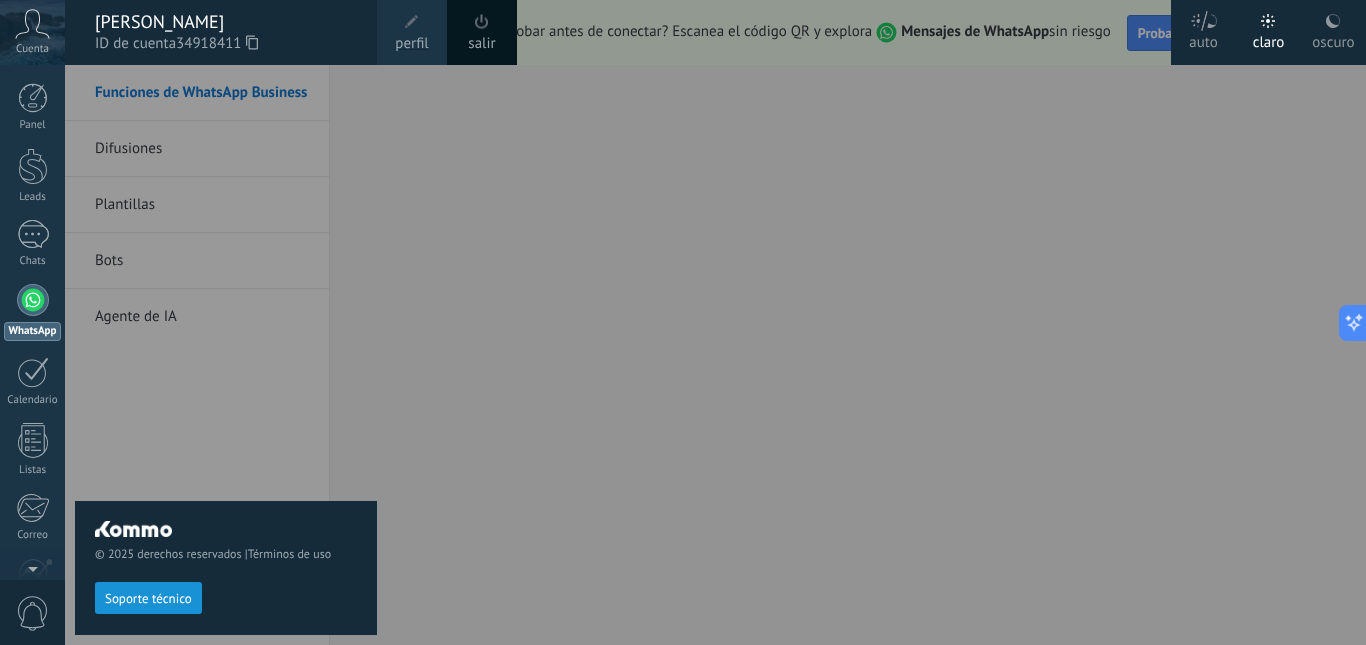 click at bounding box center (748, 322) 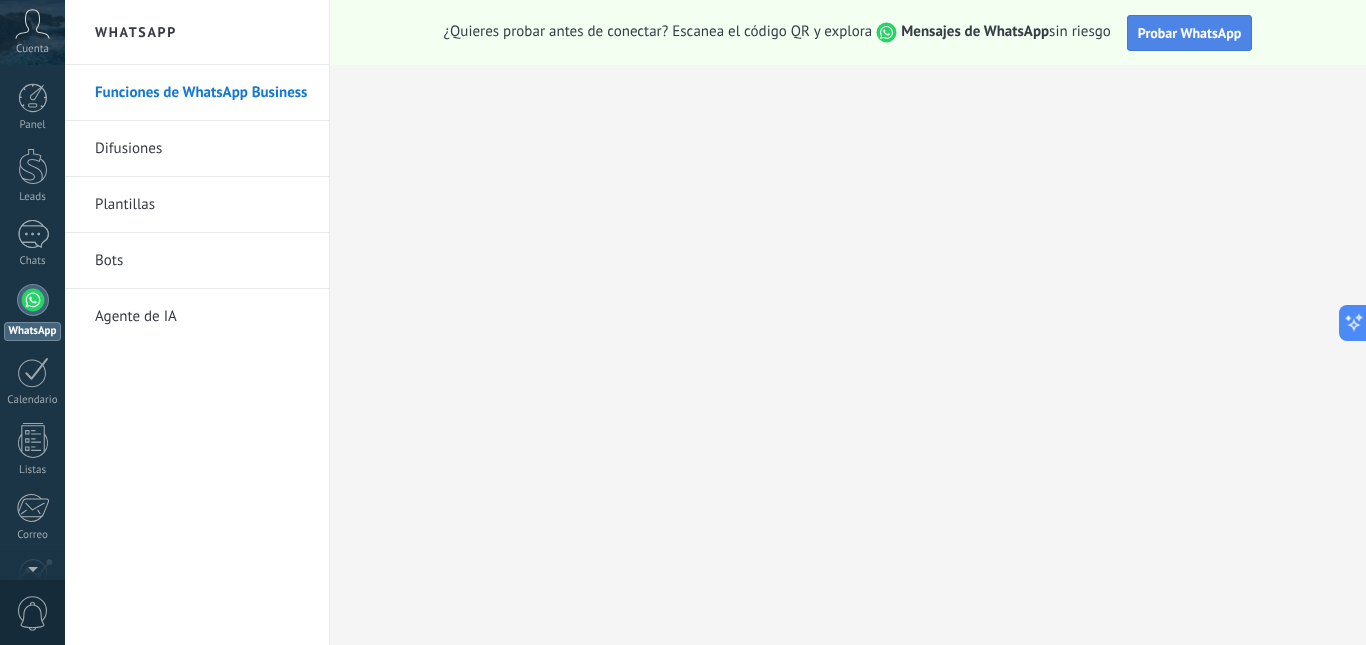 click on "Probar WhatsApp" at bounding box center [1190, 33] 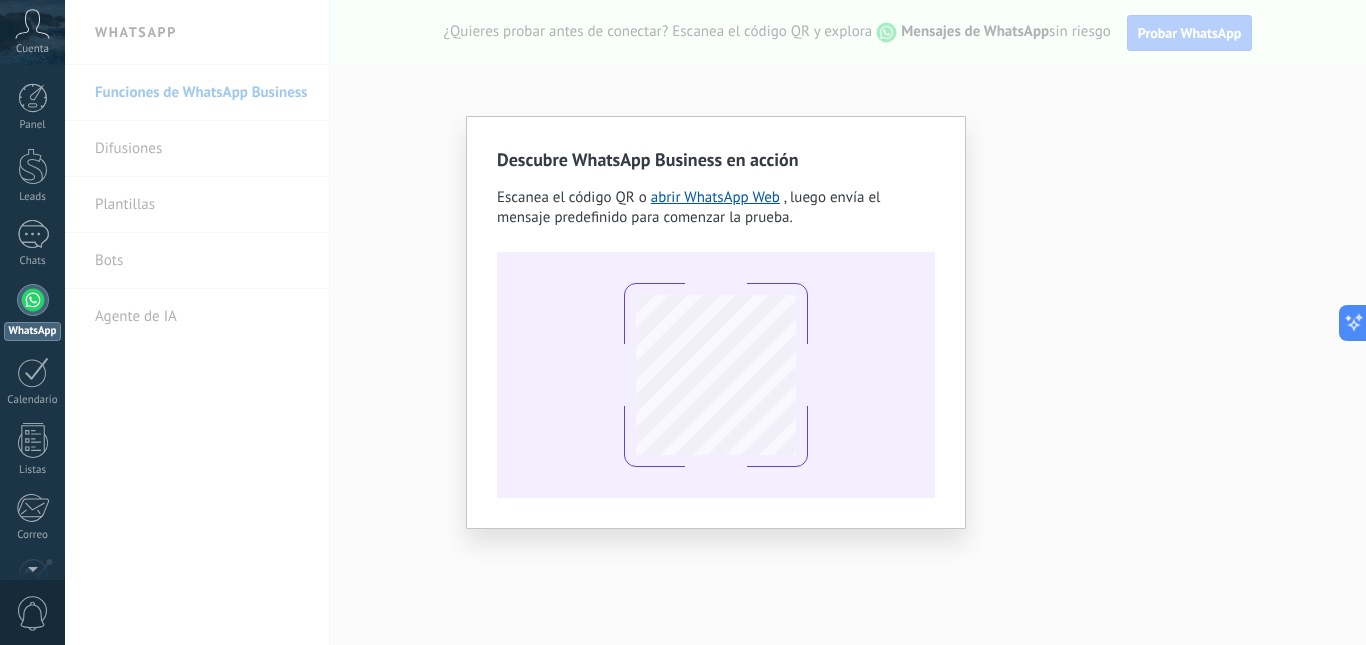 click on "Descubre WhatsApp Business en acción Escanea el código QR o   abrir WhatsApp Web   , luego envía el mensaje predefinido para comenzar la prueba." at bounding box center (715, 322) 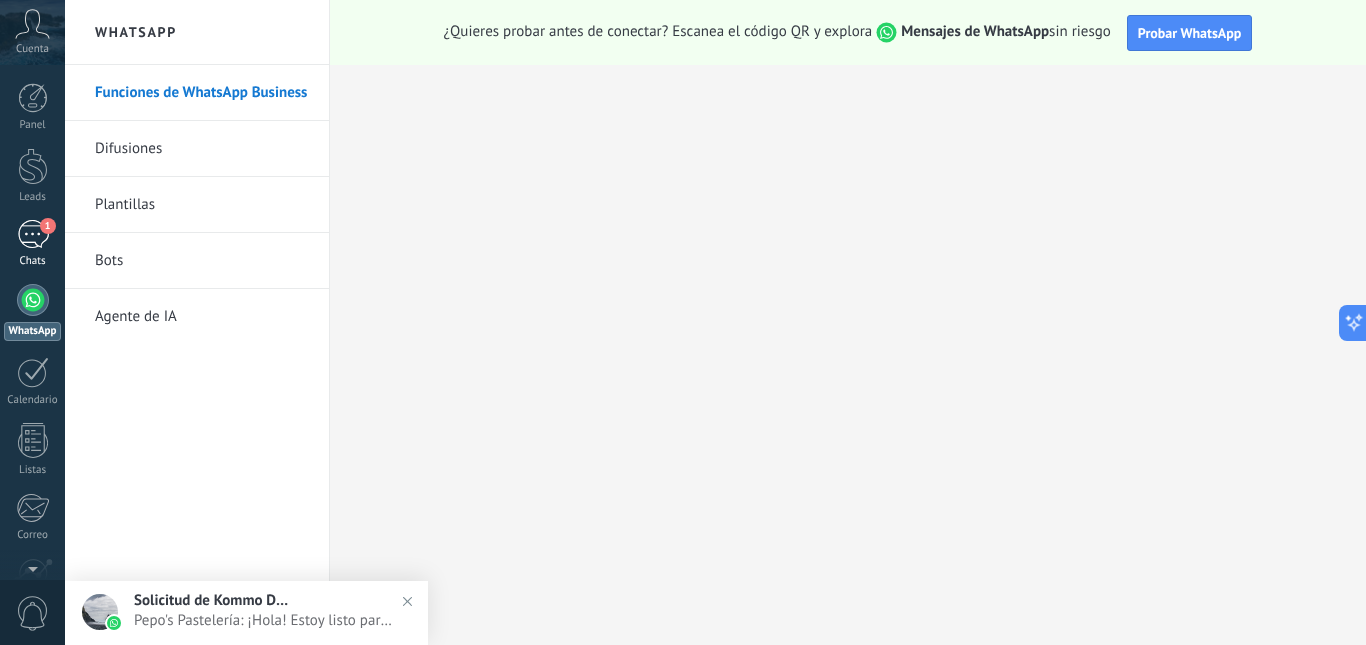 click on "1" at bounding box center [33, 234] 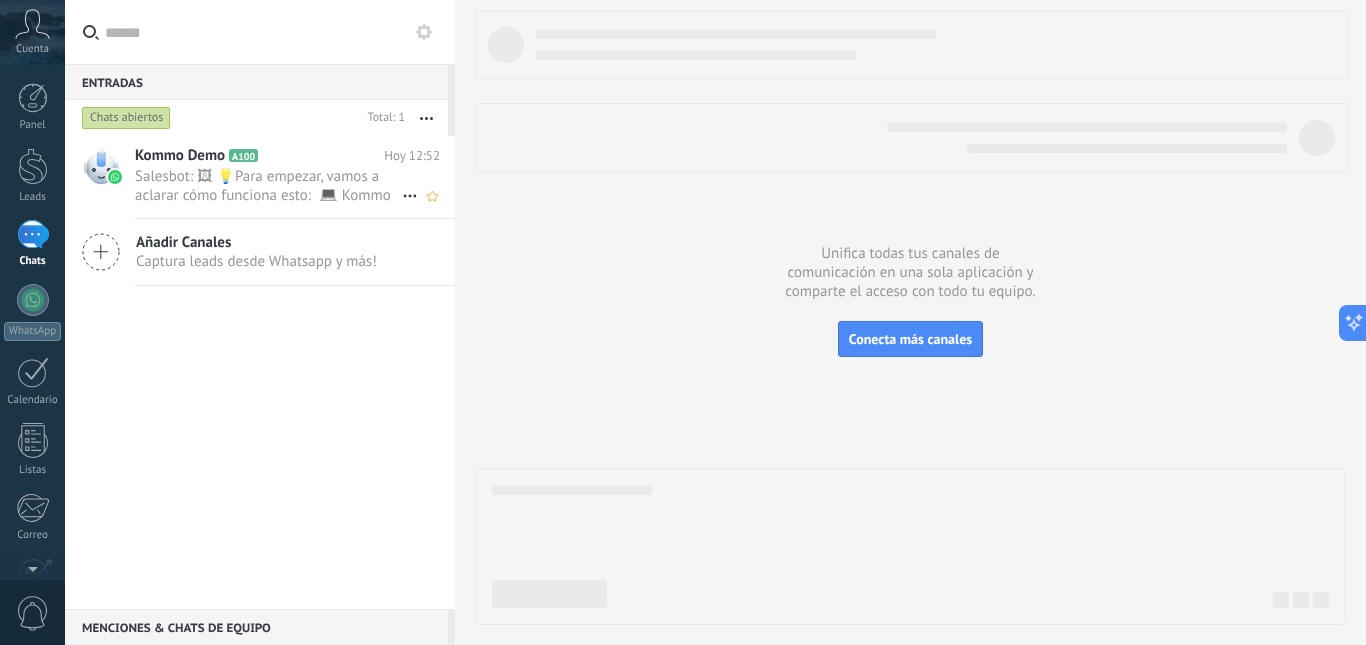 click on "Salesbot: 🖼 💡Para empezar, vamos a aclarar cómo funciona esto:
💻 Kommo = La vista del Agente - La tarjeta de lead representa la perspectiva del agente.
📱 Móvil = La vista del Cliente - El móvil representa la perspectiva del cliente.
Ahora, ¡ya estás listo para comprobar las últimas e interesantes funciones de WhatsApp!
Selecciona el botón "¡Lo tengo!" para continuar." at bounding box center (268, 186) 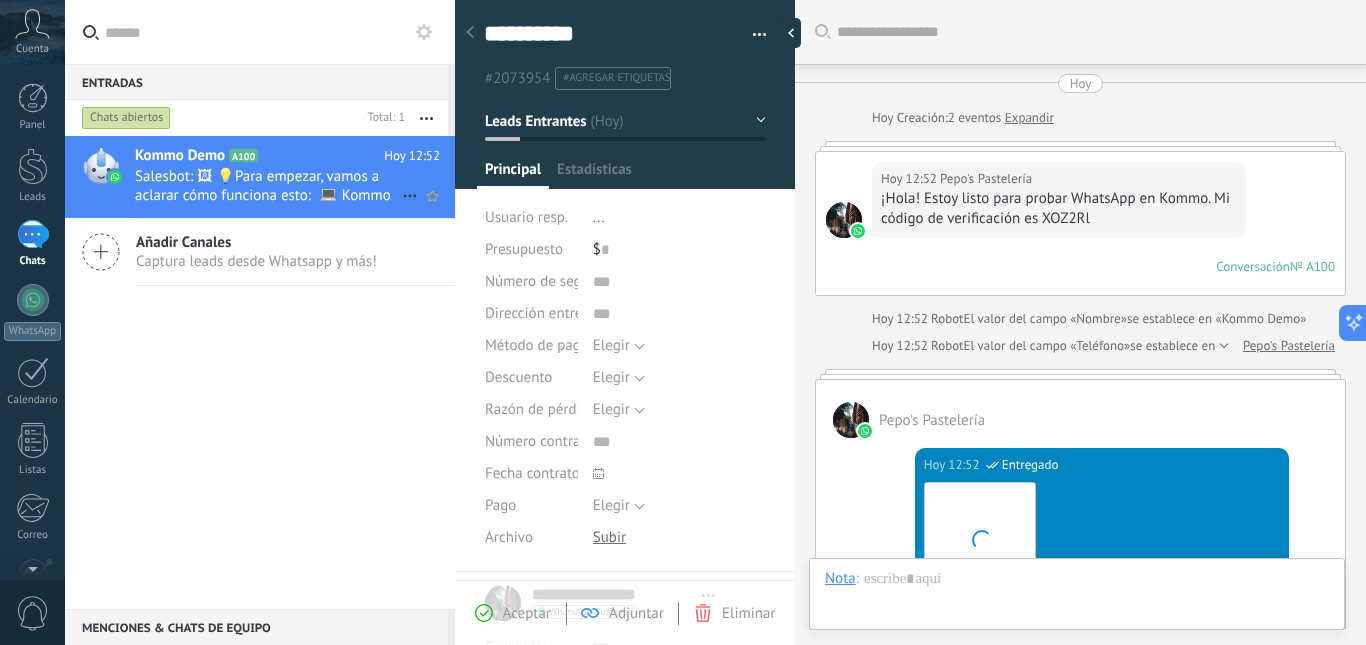 scroll, scrollTop: 561, scrollLeft: 0, axis: vertical 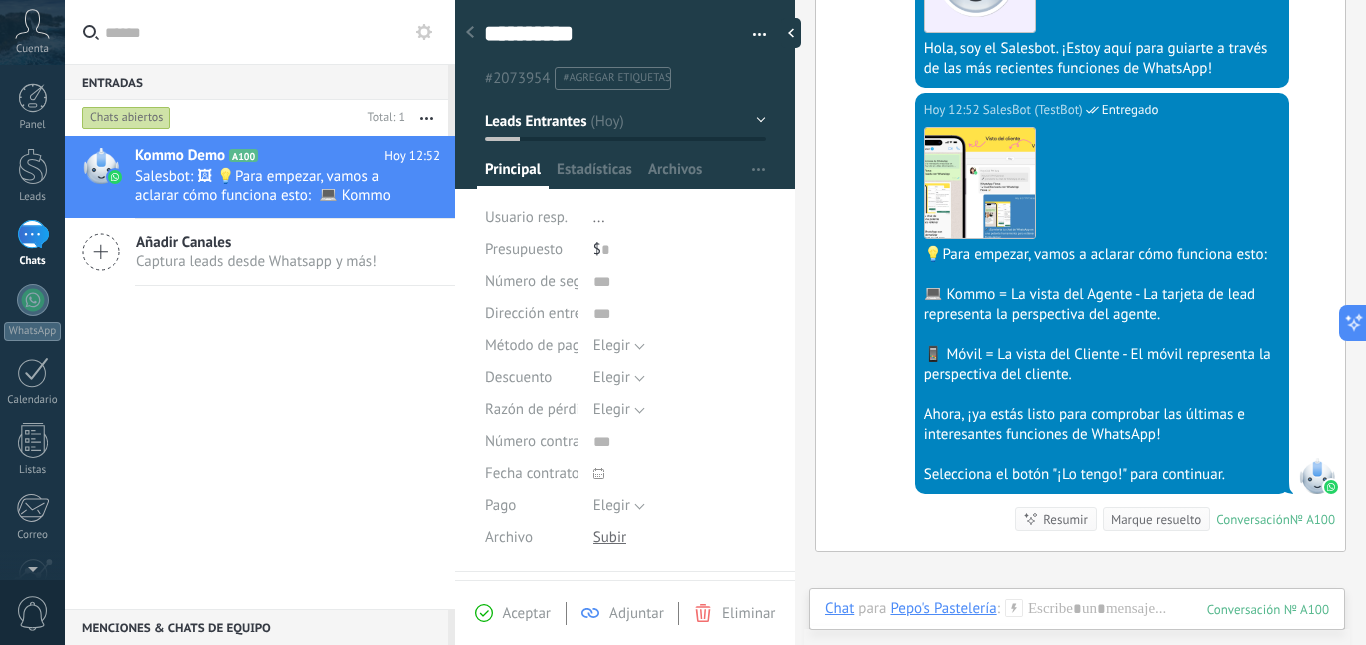 click on "Kommo Demo
A100
[DATE] 12:52
Salesbot: 🖼 💡Para empezar, vamos a aclarar cómo funciona esto:
💻 Kommo = La vista del Agente - La tarjeta de lead representa la perspectiva del agente.
📱 Móvil = La vista del Cliente - El móvil representa la perspectiva del cliente.
Ahora, ¡ya estás listo para comprobar las últimas e interesantes funciones de WhatsApp!
Selecciona el botón "¡Lo tengo!" para continuar." at bounding box center (260, 372) 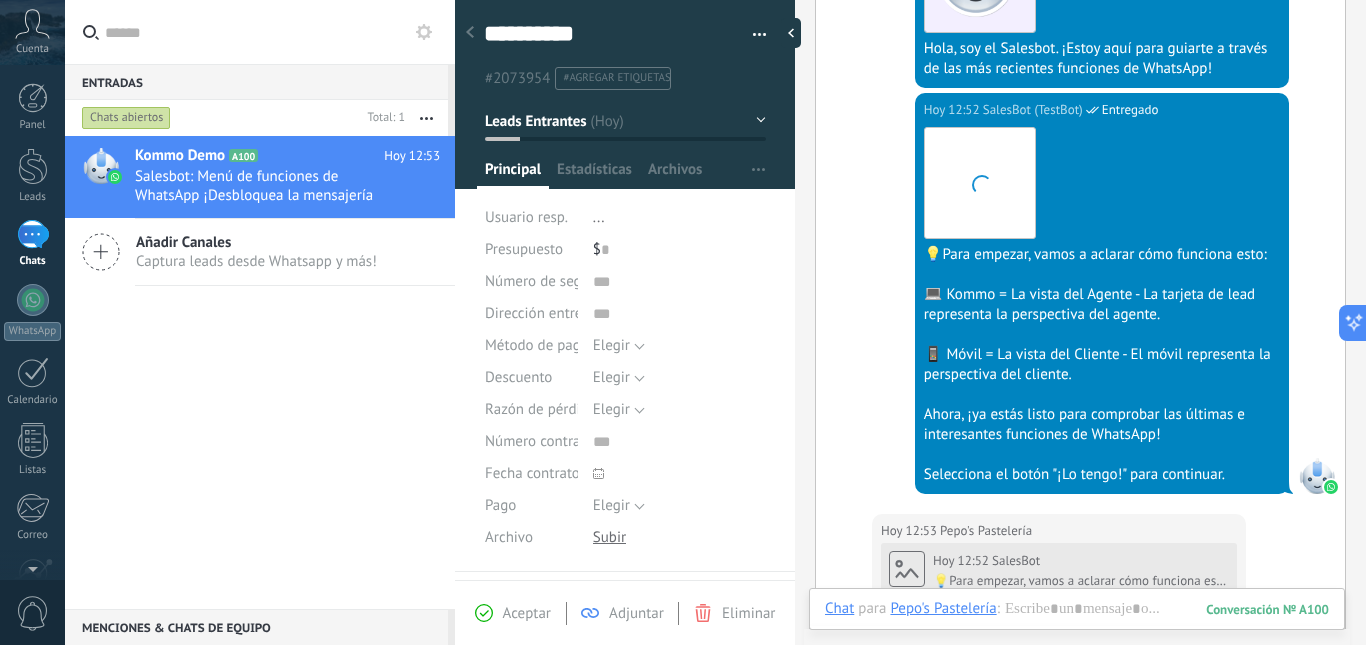 scroll, scrollTop: 742, scrollLeft: 0, axis: vertical 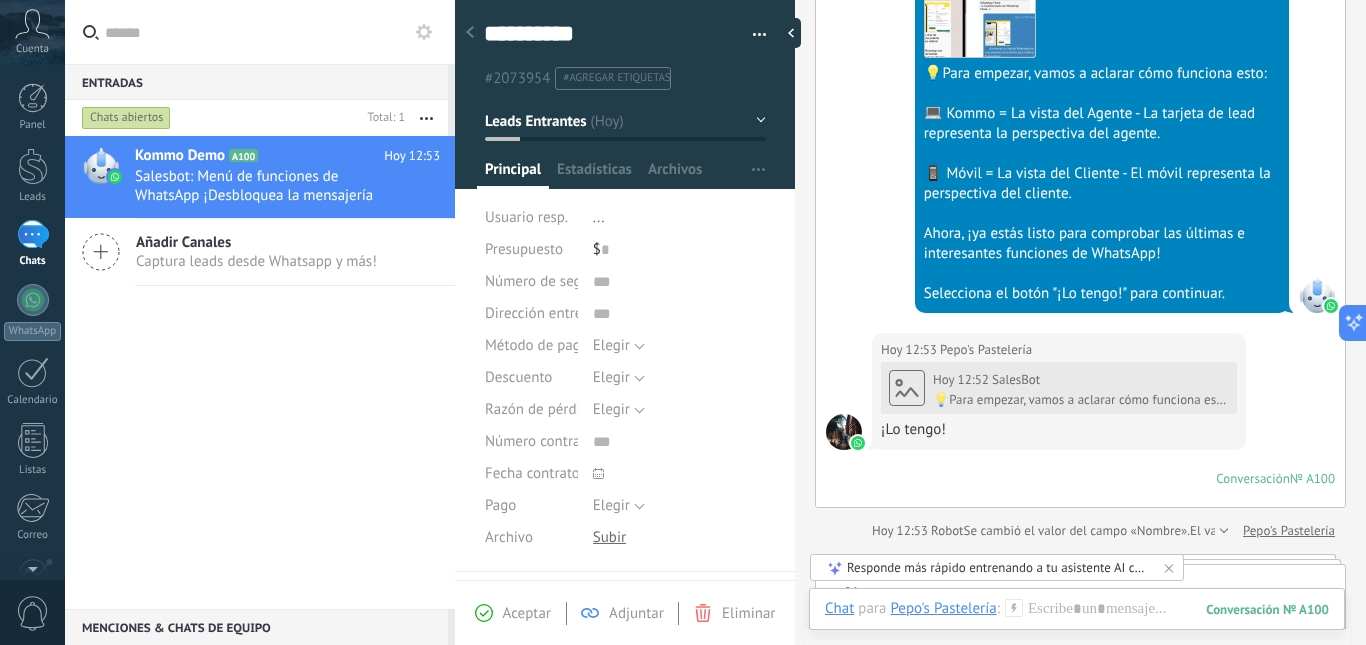 click at bounding box center (844, -522) 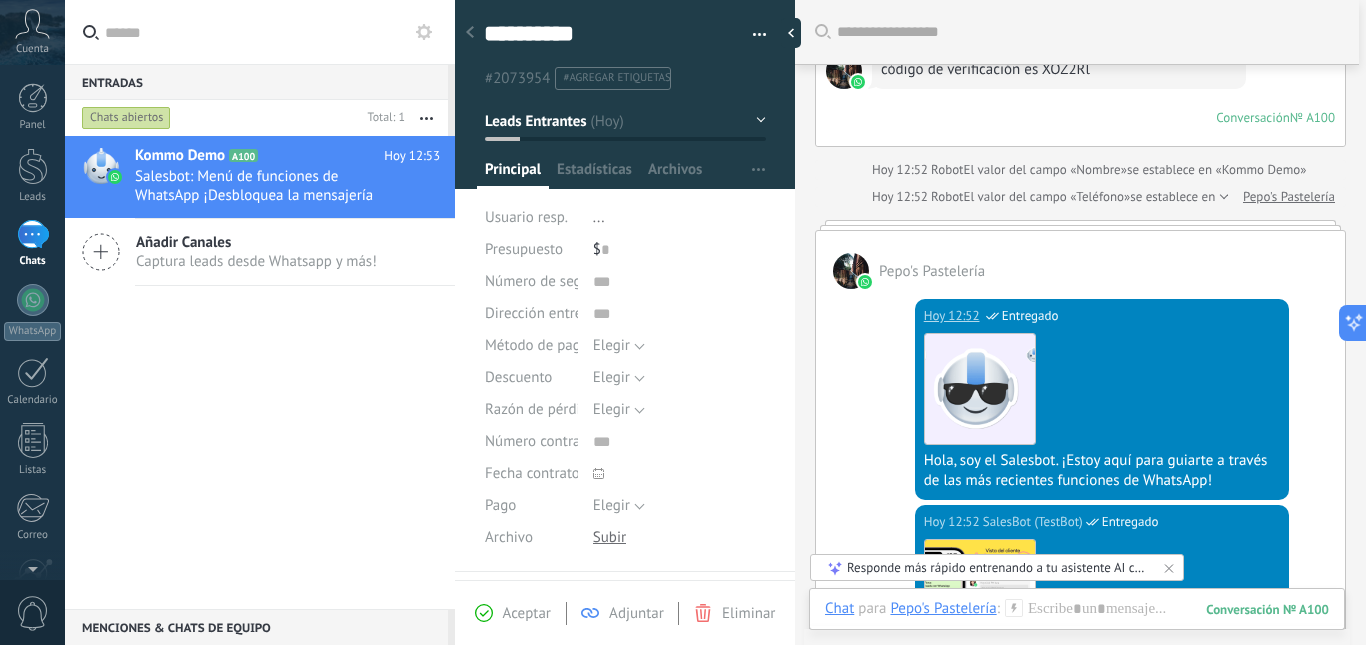 scroll, scrollTop: 142, scrollLeft: 0, axis: vertical 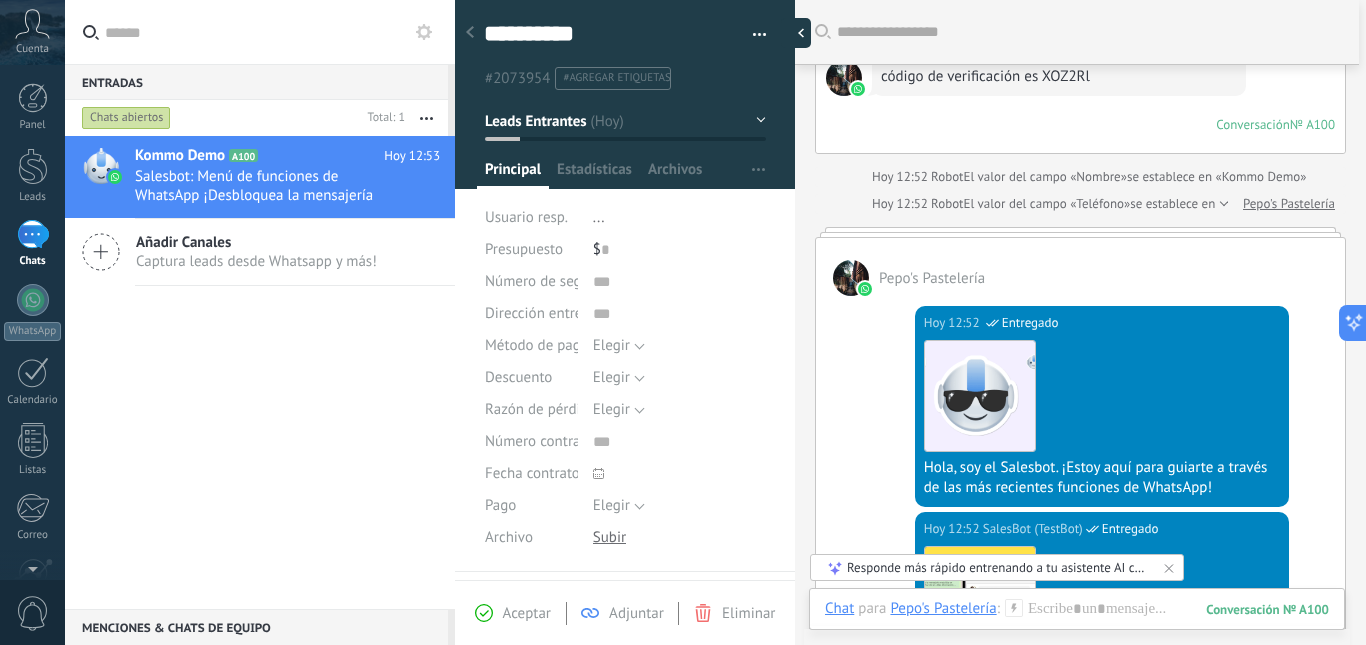 click at bounding box center (796, 33) 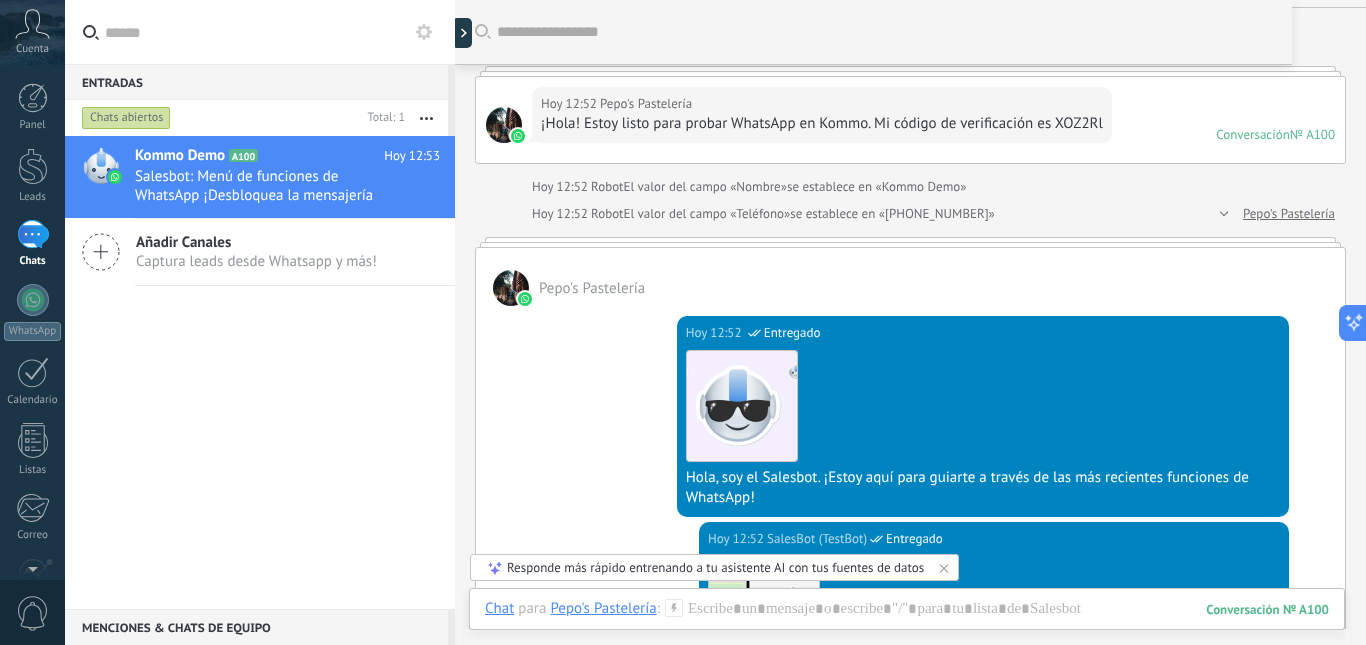 scroll, scrollTop: 42, scrollLeft: 0, axis: vertical 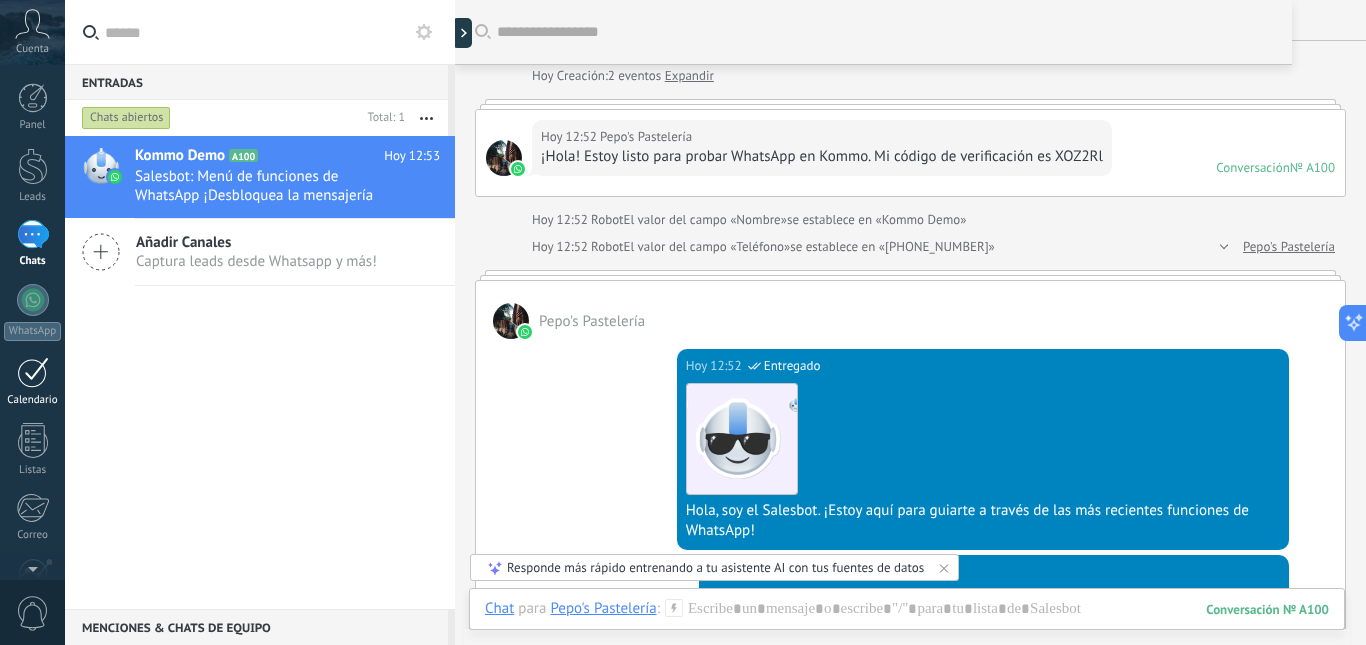 click at bounding box center (33, 372) 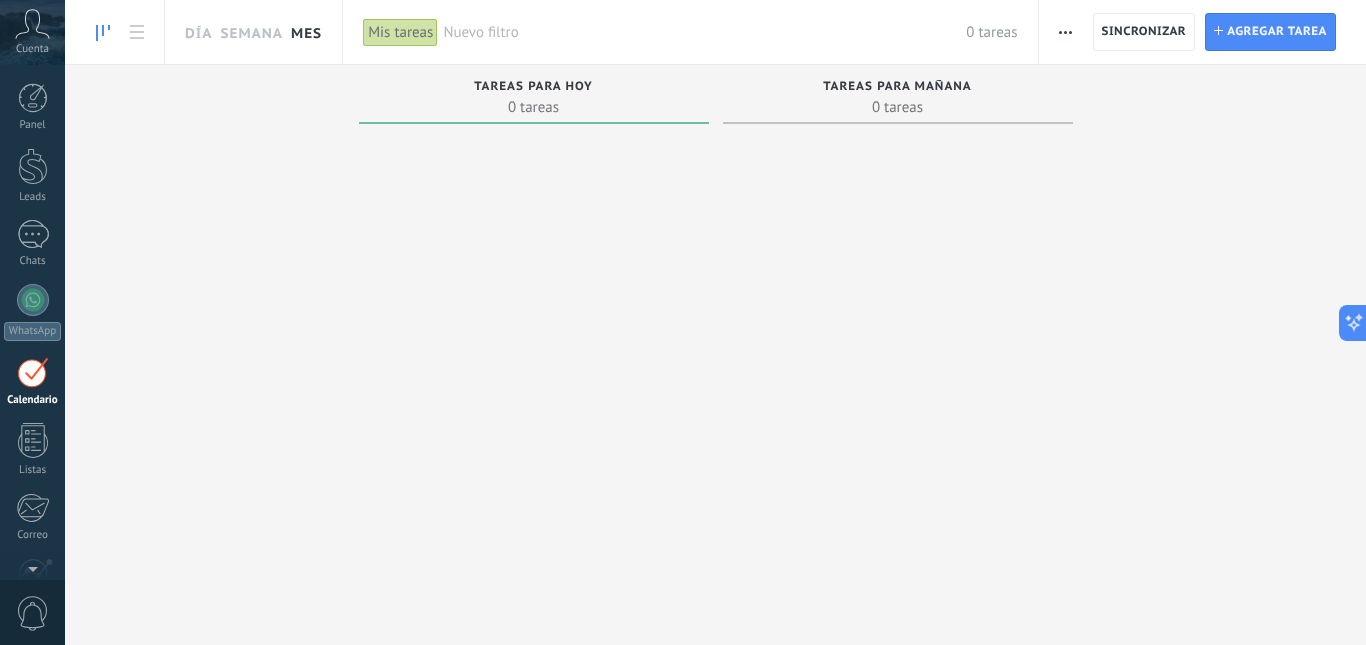 scroll, scrollTop: 58, scrollLeft: 0, axis: vertical 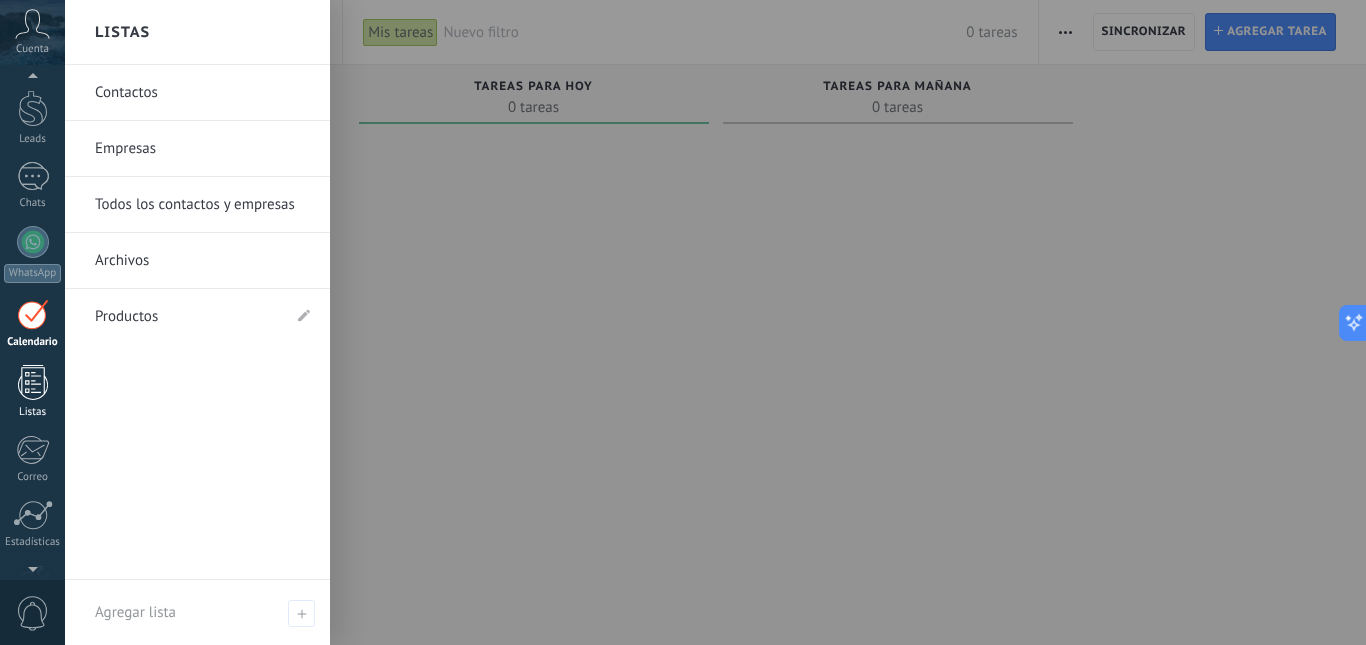click on "Listas" at bounding box center [32, 392] 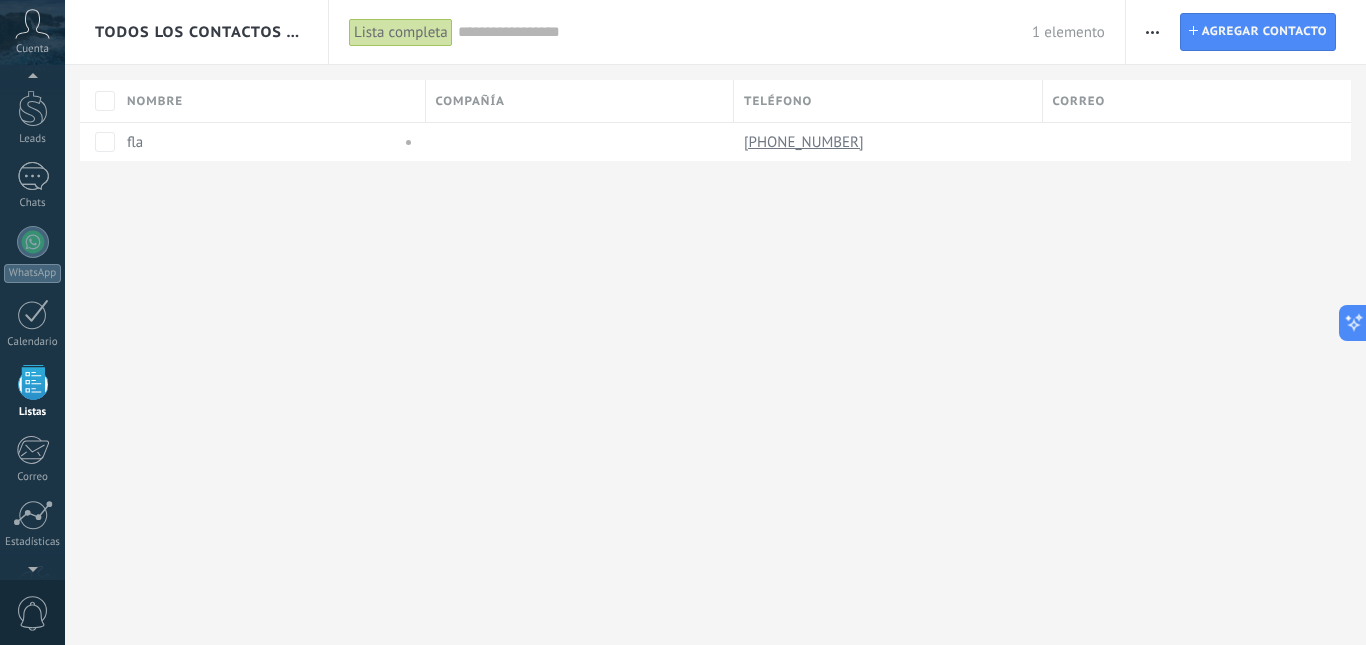 scroll, scrollTop: 124, scrollLeft: 0, axis: vertical 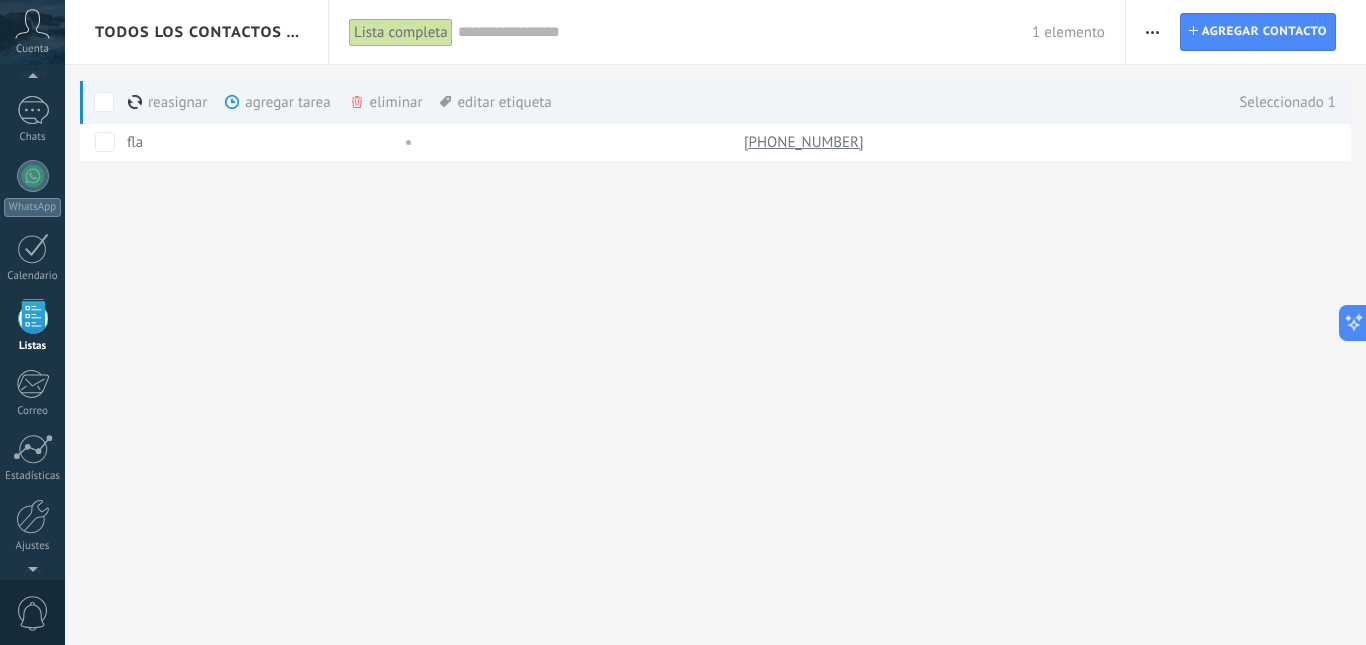 click on "Todos los contactos y empresas Lista completa Aplicar 1 elemento Lista completa Contactos sin tareas Contactos con tareas atrasadas Sin leads Eliminados Guardar Todo el tiempo Todo el tiempo [DATE] [DATE] Últimos  ** 30  dias Esta semana La última semana Este mes El mes pasado Este trimestre Este año   Seleccionar todo Sin leads Sin la apertura de la causa Nueva consulta Cualificado Cotización enviada Pedido creado Pedido completado Pedido enviado Pedido enviado – ganado Pedido cancelado – perdido Etapas activas Seleccionar todo Presupuesto insuficiente No hay necesidad para el producto No satisfecho con las condiciones Comprado del competidor Razón no definida Razones de pérdidas Seleccionar todo [DATE] [DATE] Esta semana Este mes Este trimestre No hay tareas atrasadas Todos los valores Etiquetas Administrar etiquetas No tienes etiquetas conectadas Aplicar Restablecer Imprimir Agregar una compañía Exportar Importar Ajustes de la lista Procesos empresariales Buscar duplicados Contacto Agregar contacto" at bounding box center [715, 113] 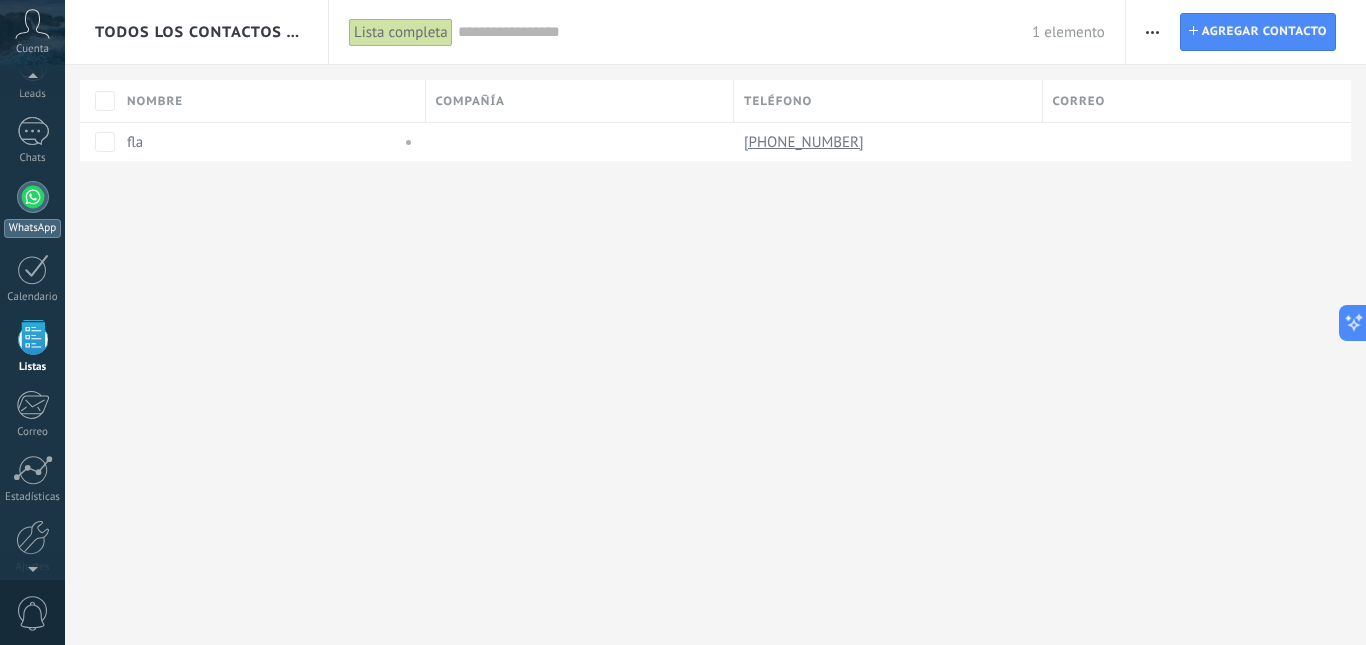 scroll, scrollTop: 100, scrollLeft: 0, axis: vertical 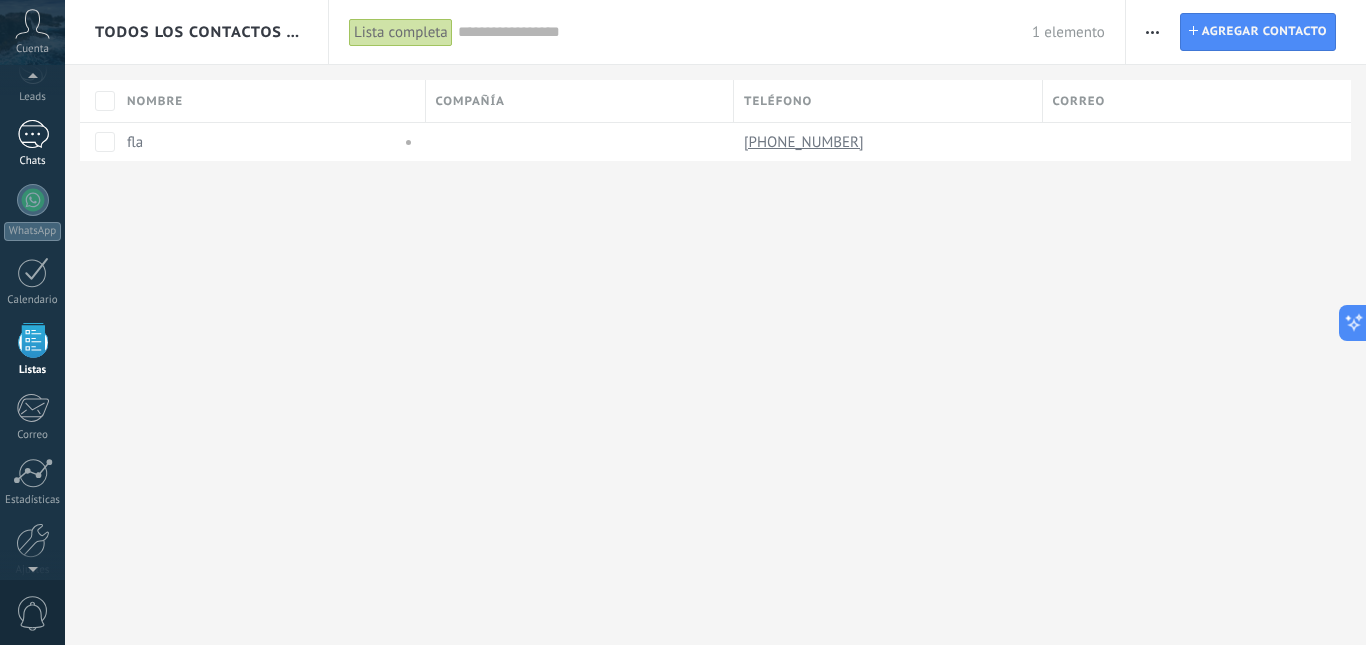 click on "1" at bounding box center (33, 134) 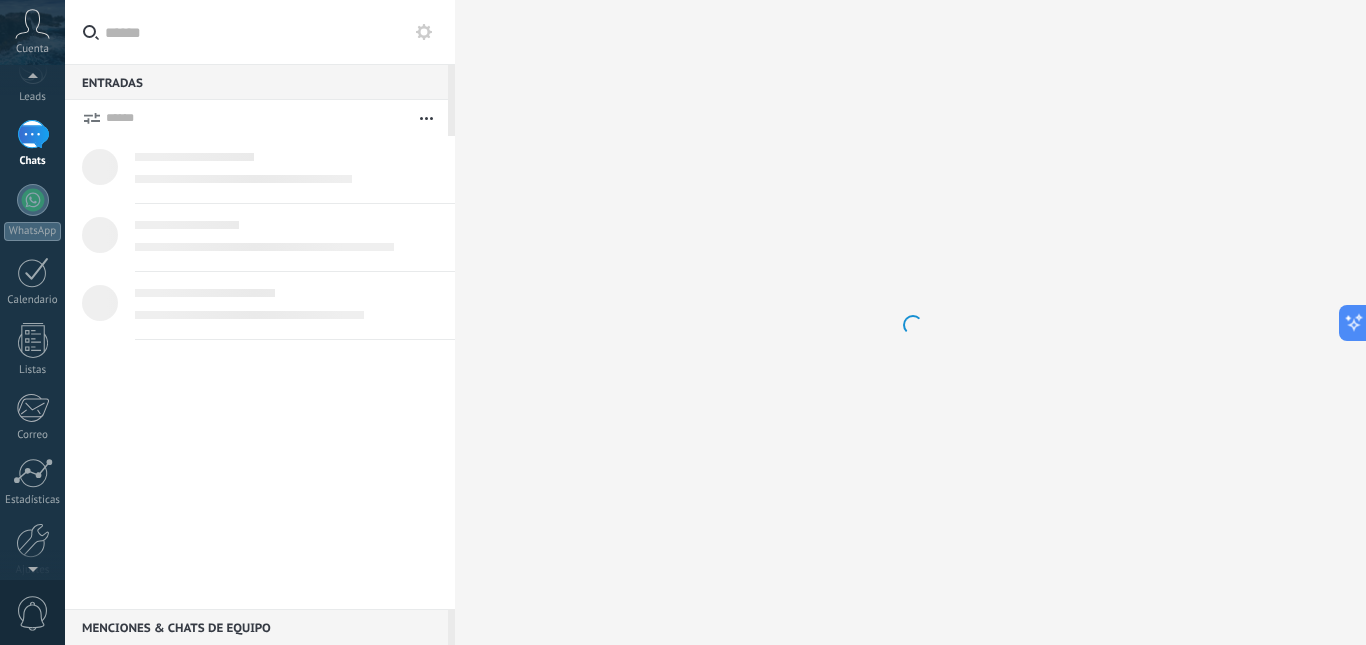 scroll, scrollTop: 0, scrollLeft: 0, axis: both 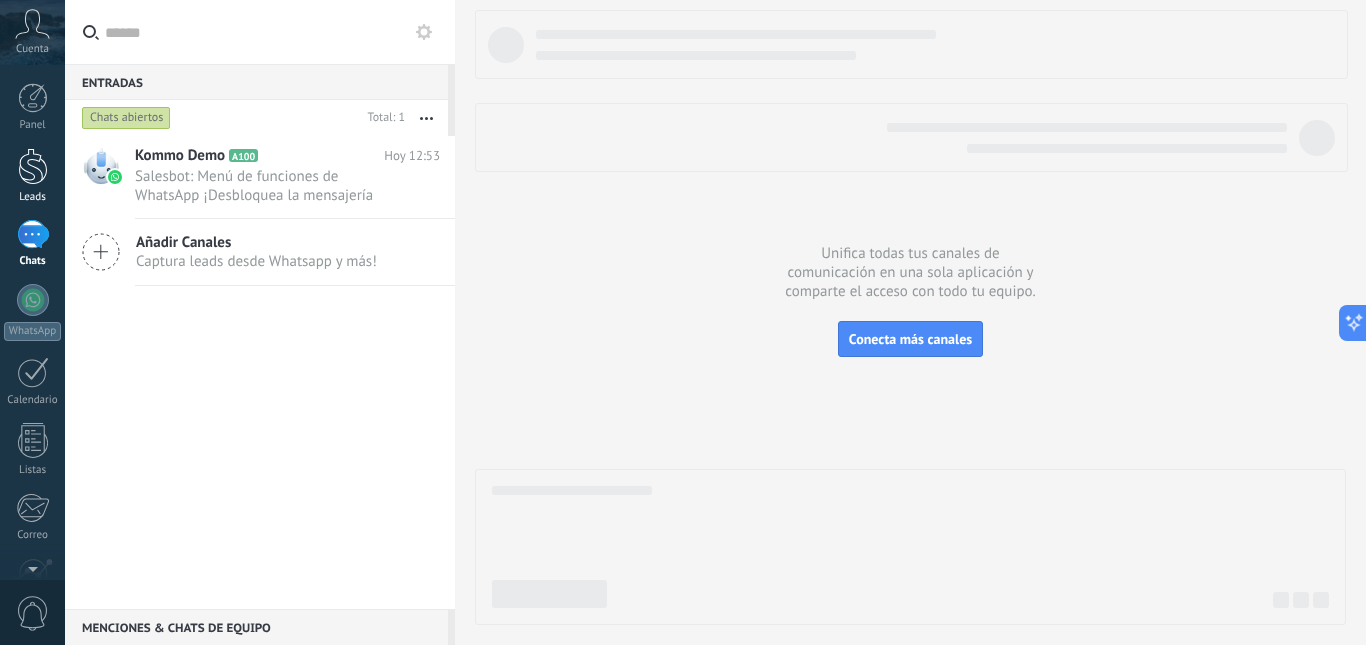 click at bounding box center (33, 166) 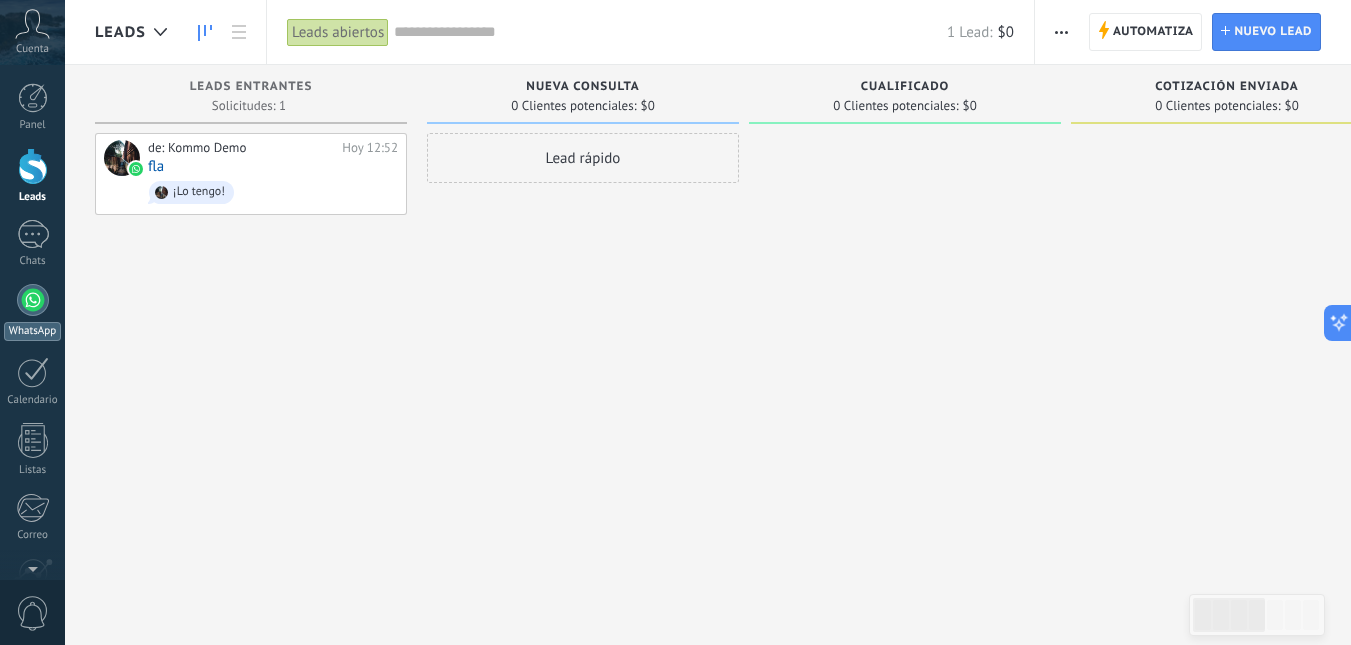 click at bounding box center (33, 300) 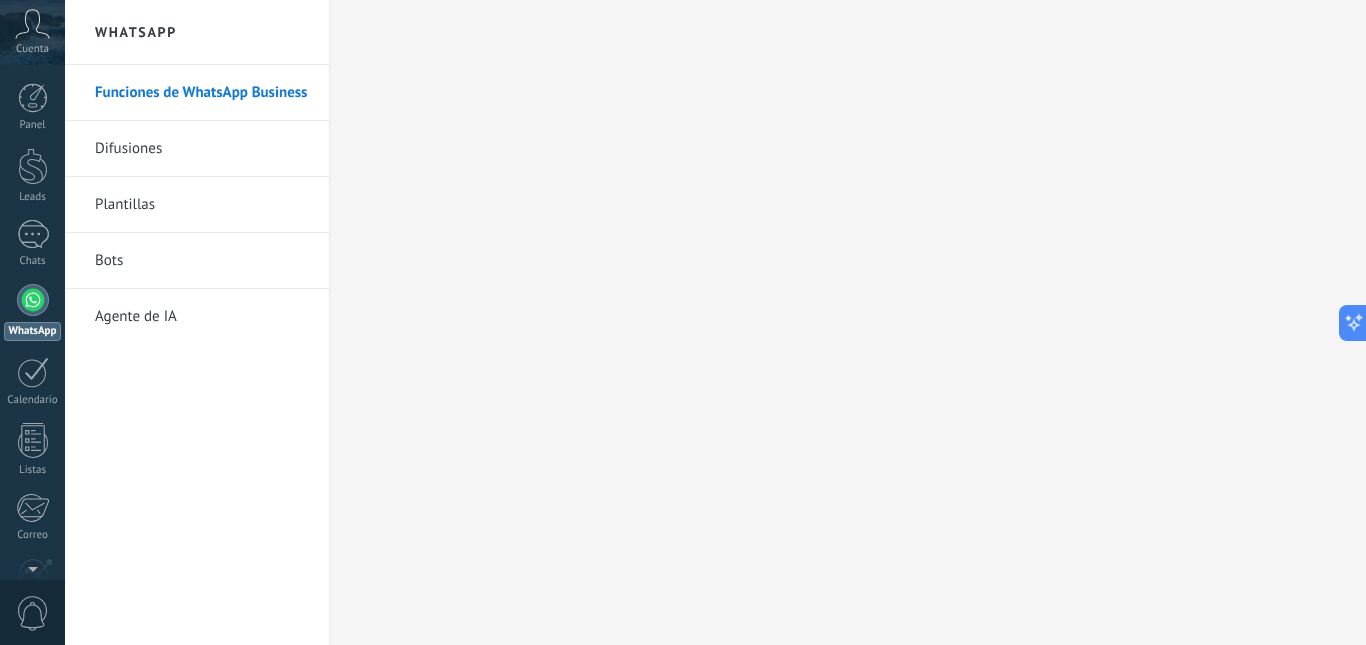 click on "Difusiones" at bounding box center (202, 149) 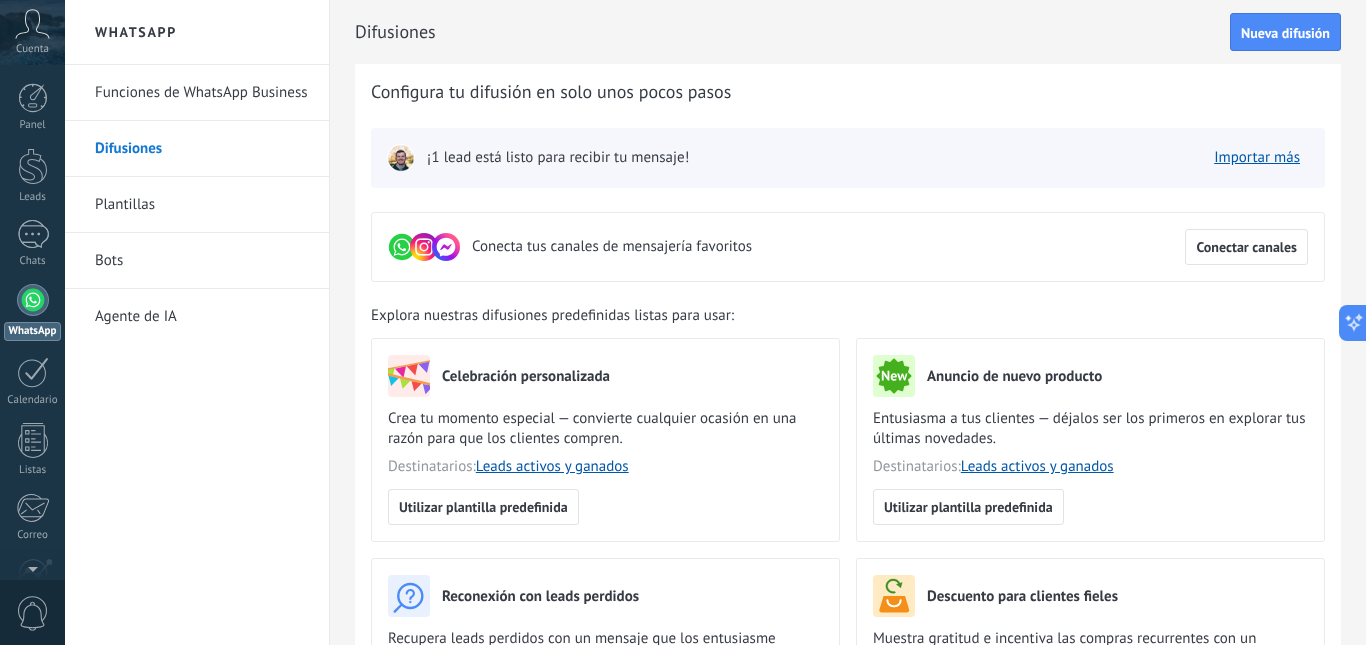 scroll, scrollTop: 200, scrollLeft: 0, axis: vertical 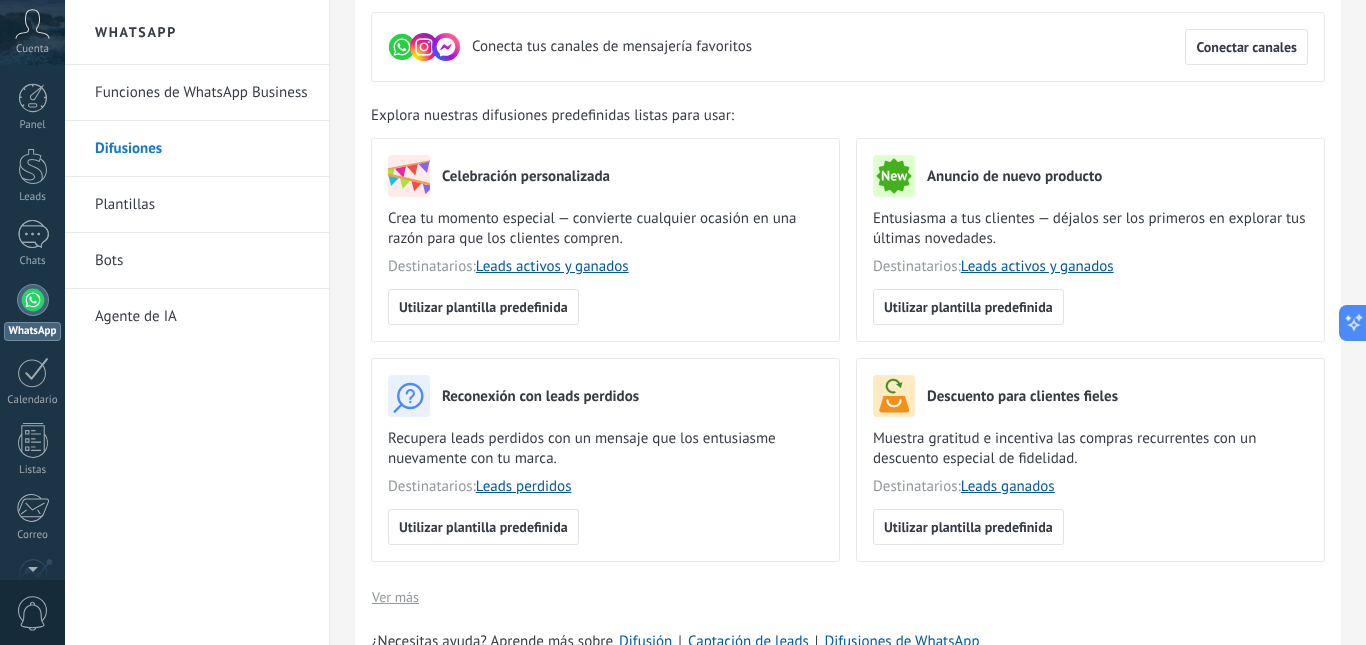 click on "Plantillas" at bounding box center (202, 205) 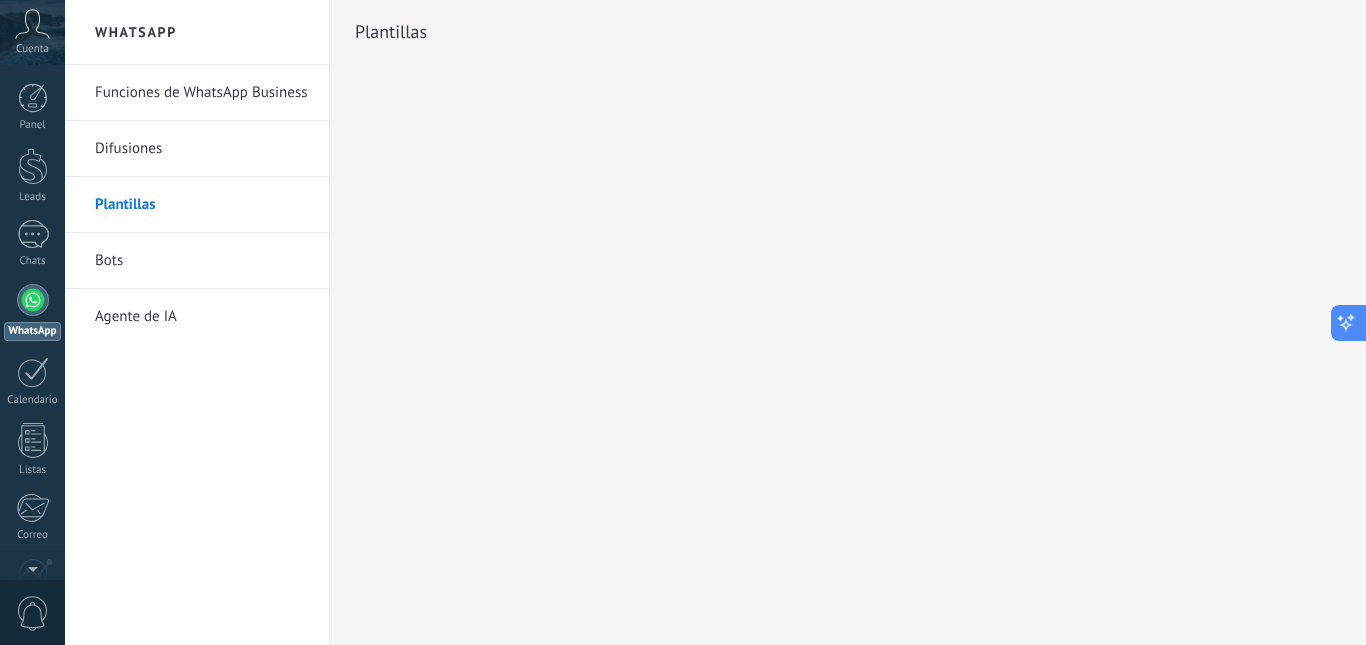 click 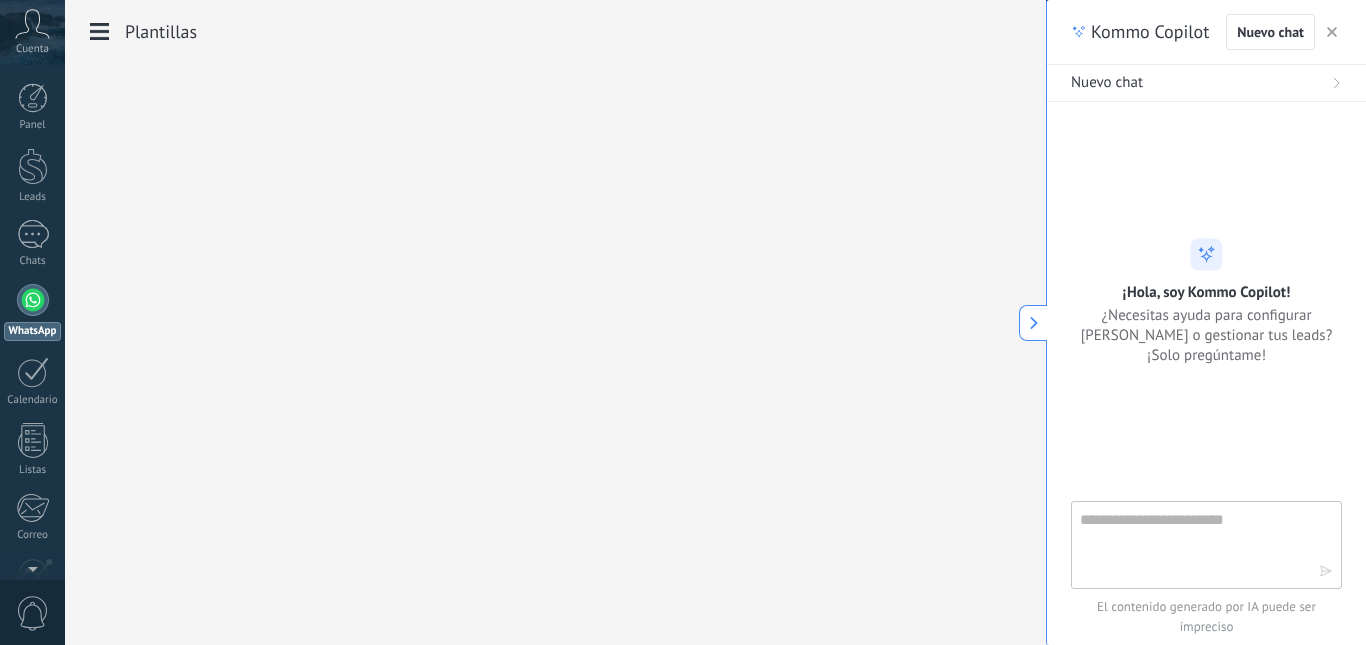 scroll, scrollTop: 30, scrollLeft: 0, axis: vertical 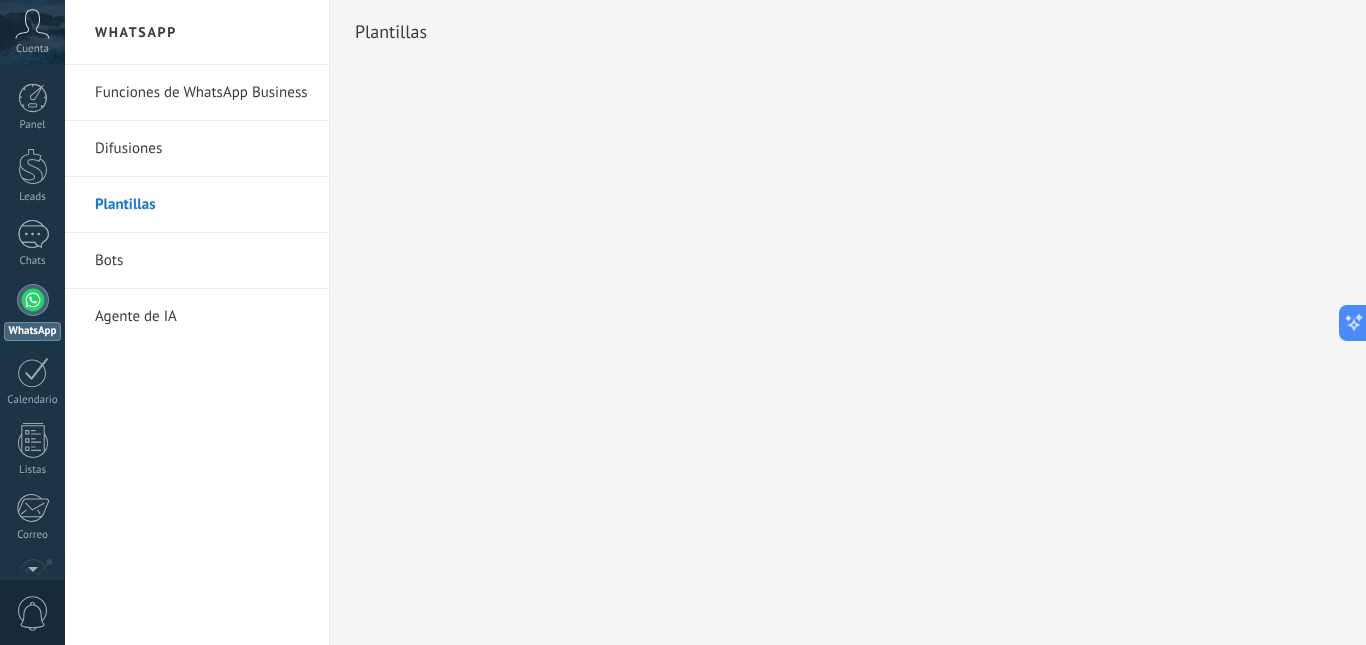 click on "Bots" at bounding box center [202, 261] 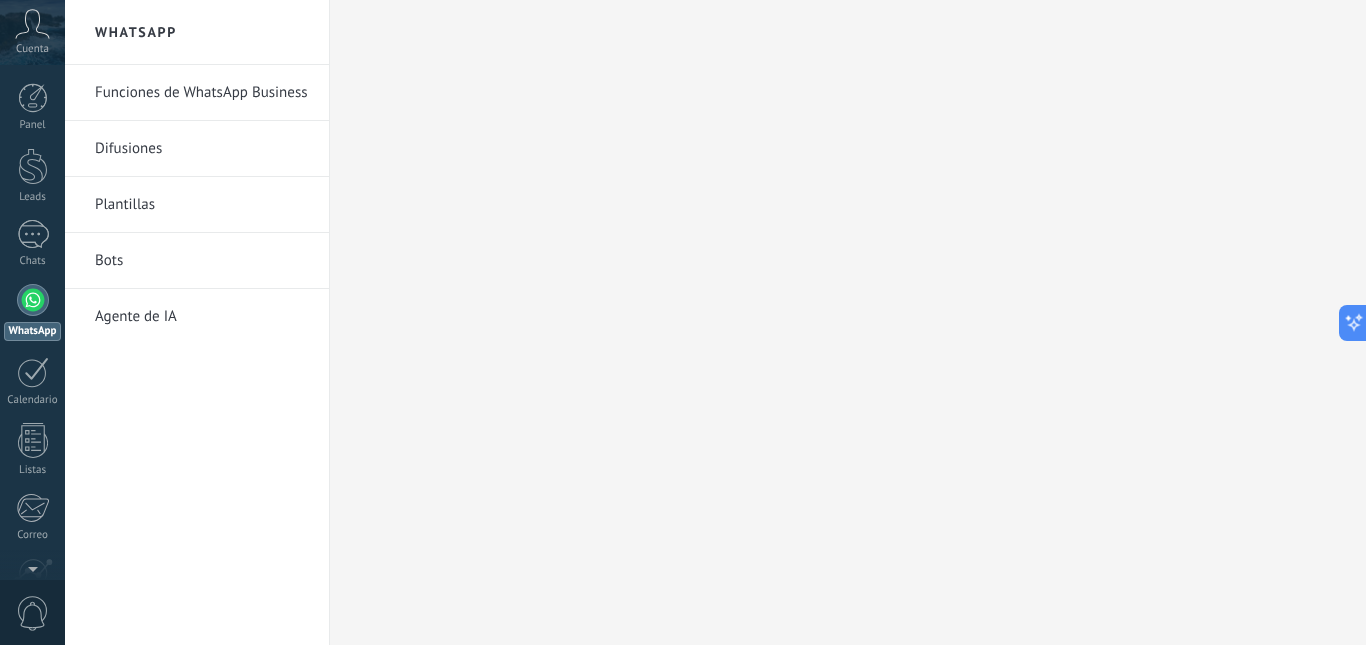 click on "Agente de IA" at bounding box center (202, 317) 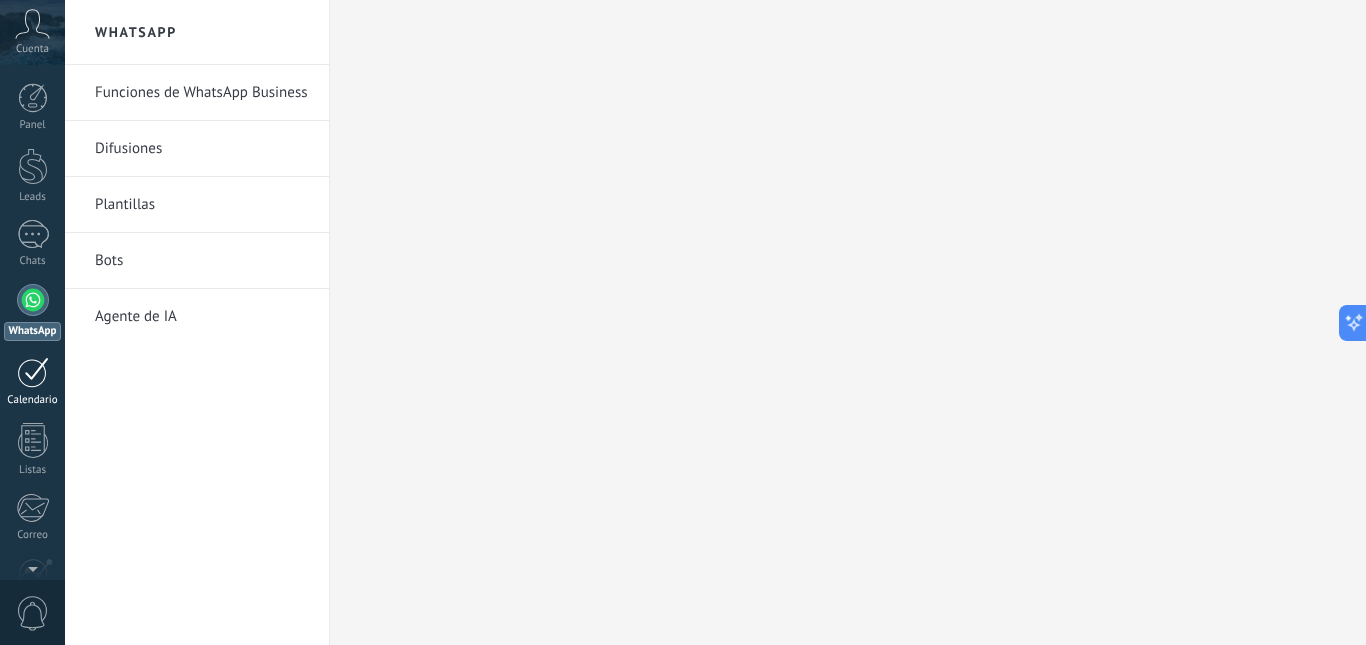 click at bounding box center (33, 372) 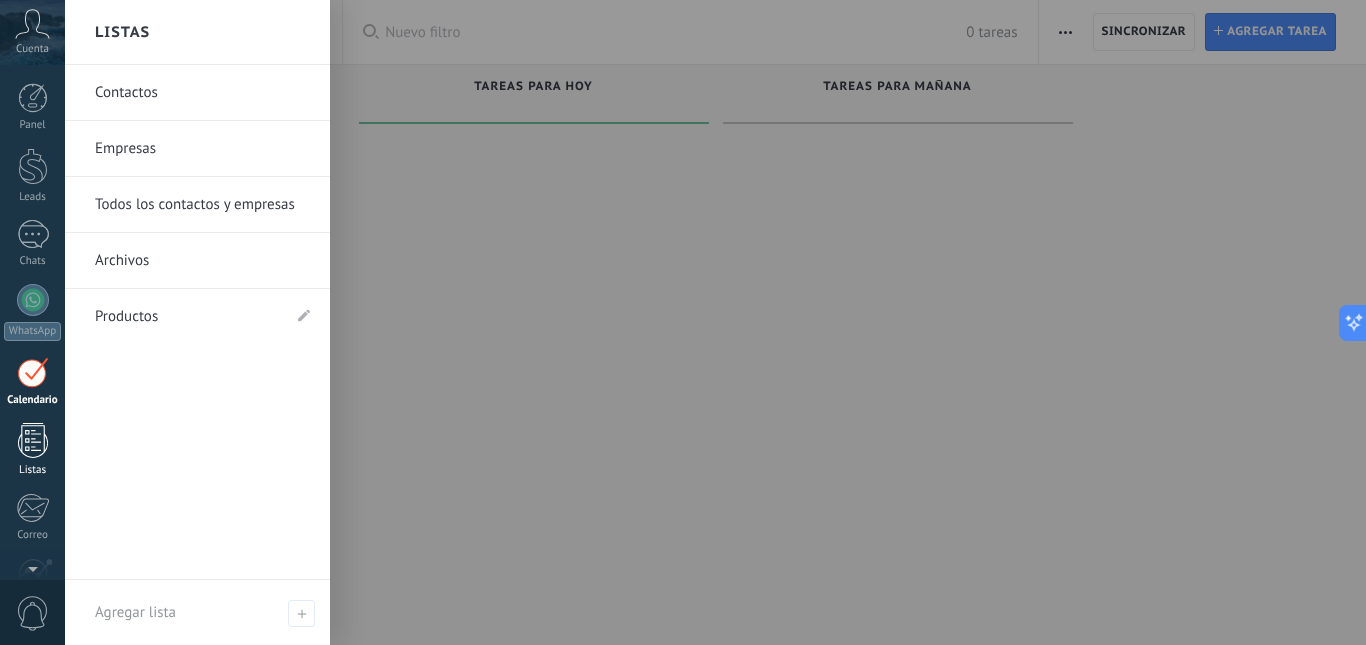 click at bounding box center [33, 440] 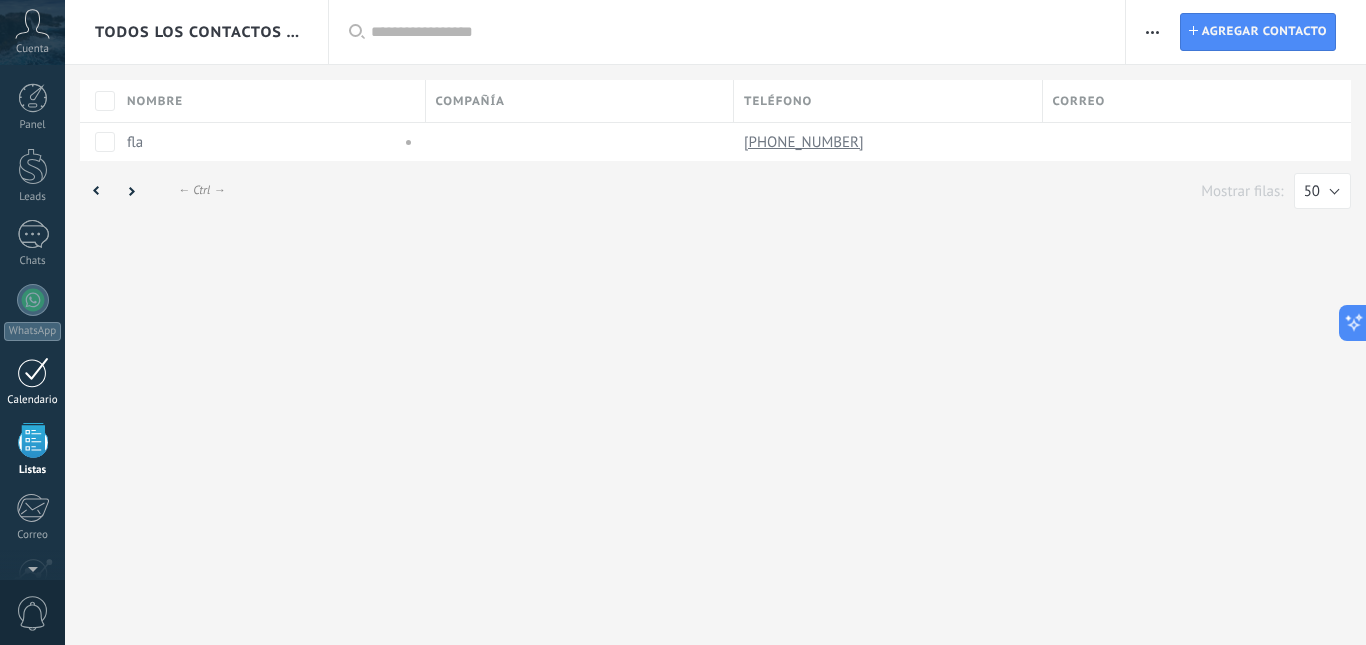 click at bounding box center (33, 372) 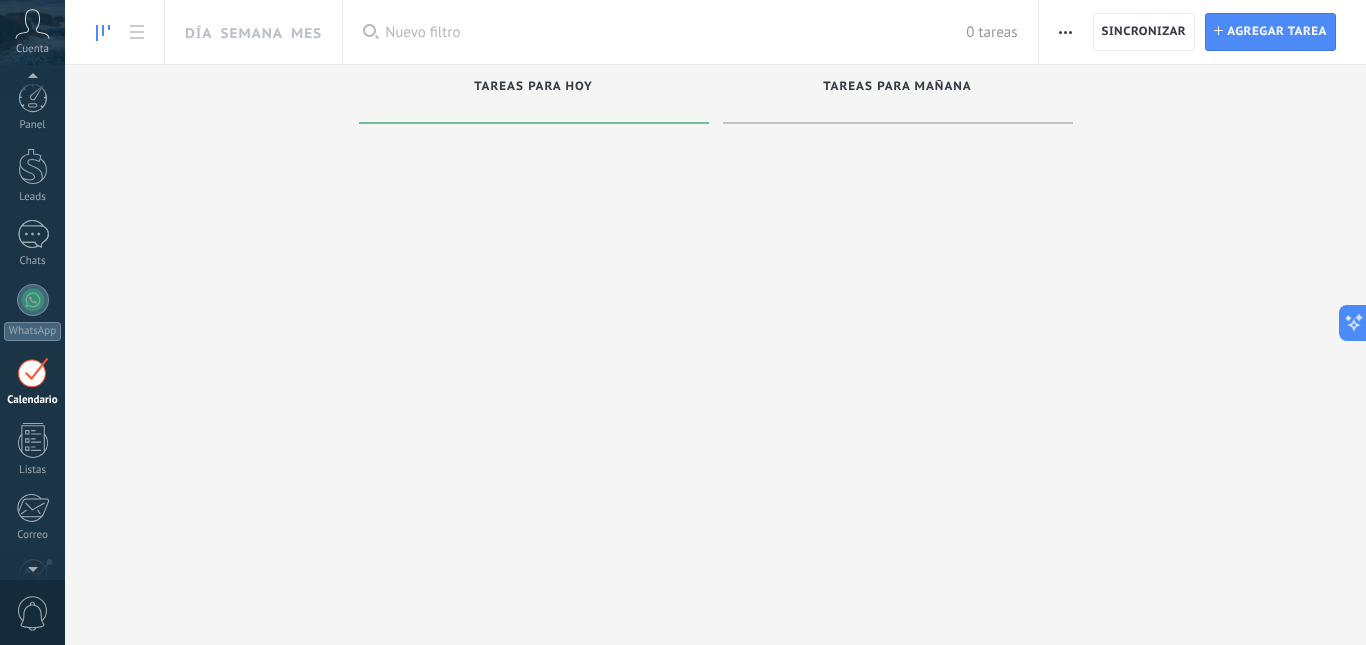 scroll, scrollTop: 58, scrollLeft: 0, axis: vertical 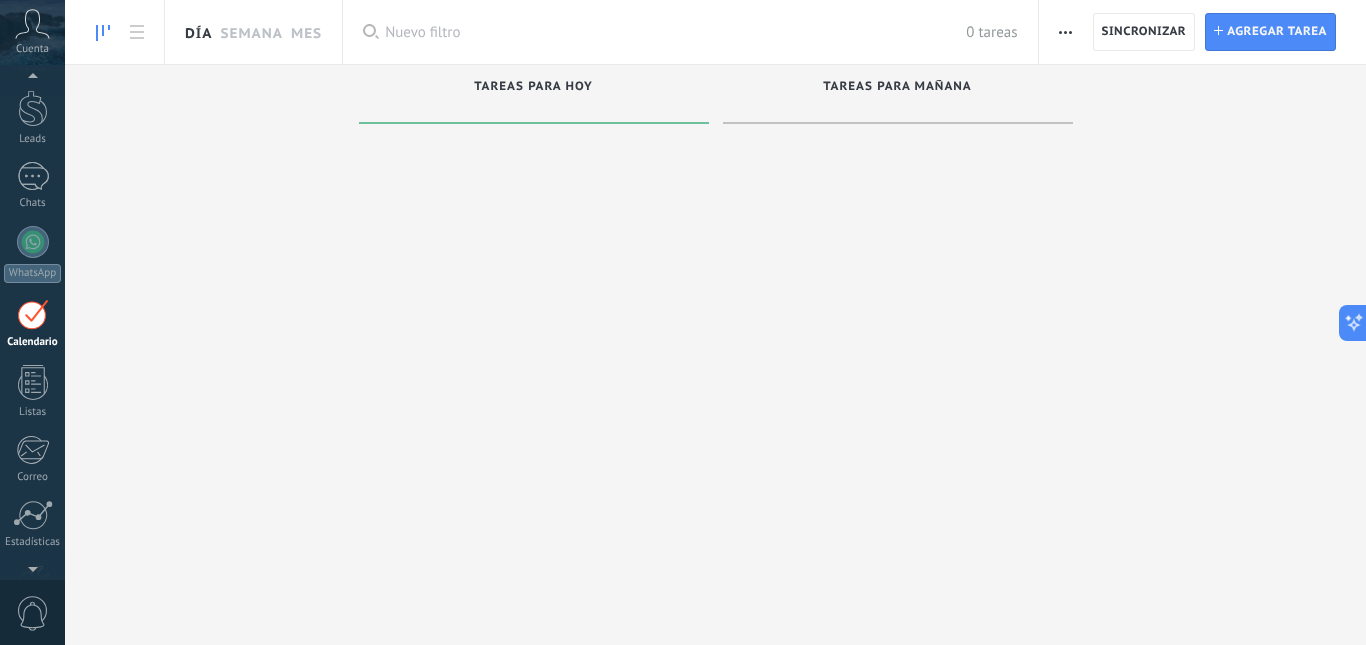 click on "Día" at bounding box center [198, 32] 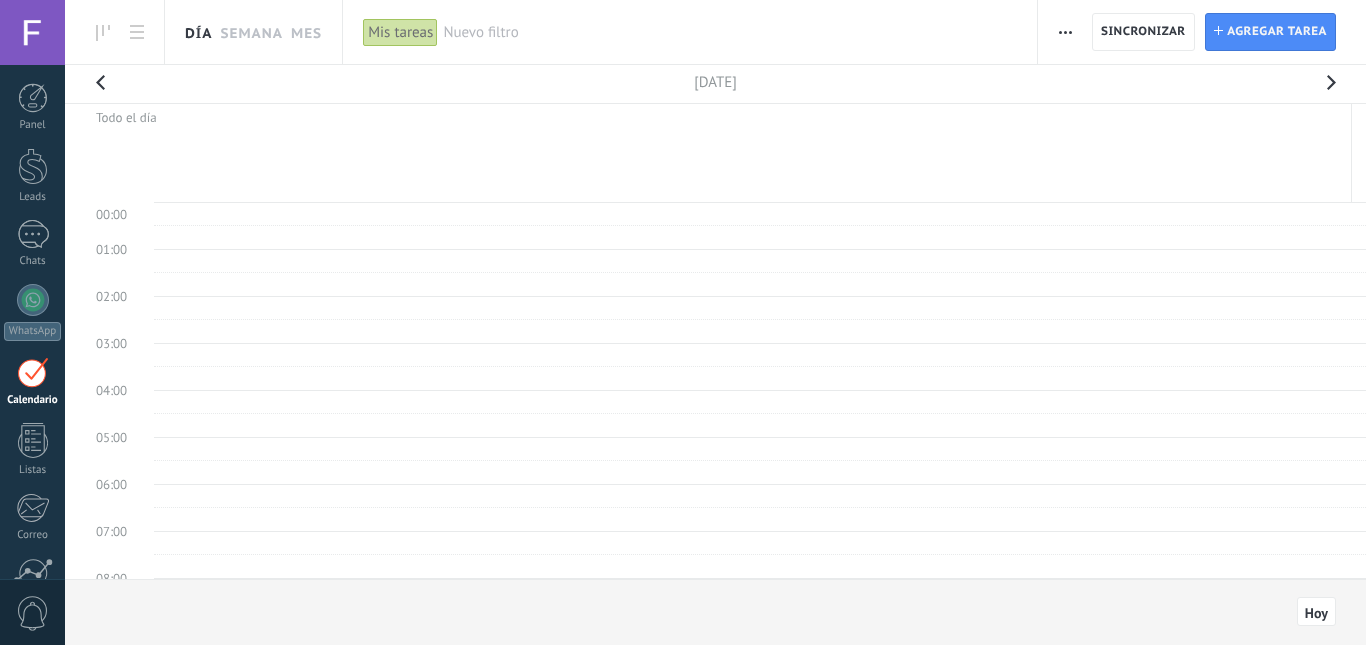 scroll, scrollTop: 0, scrollLeft: 0, axis: both 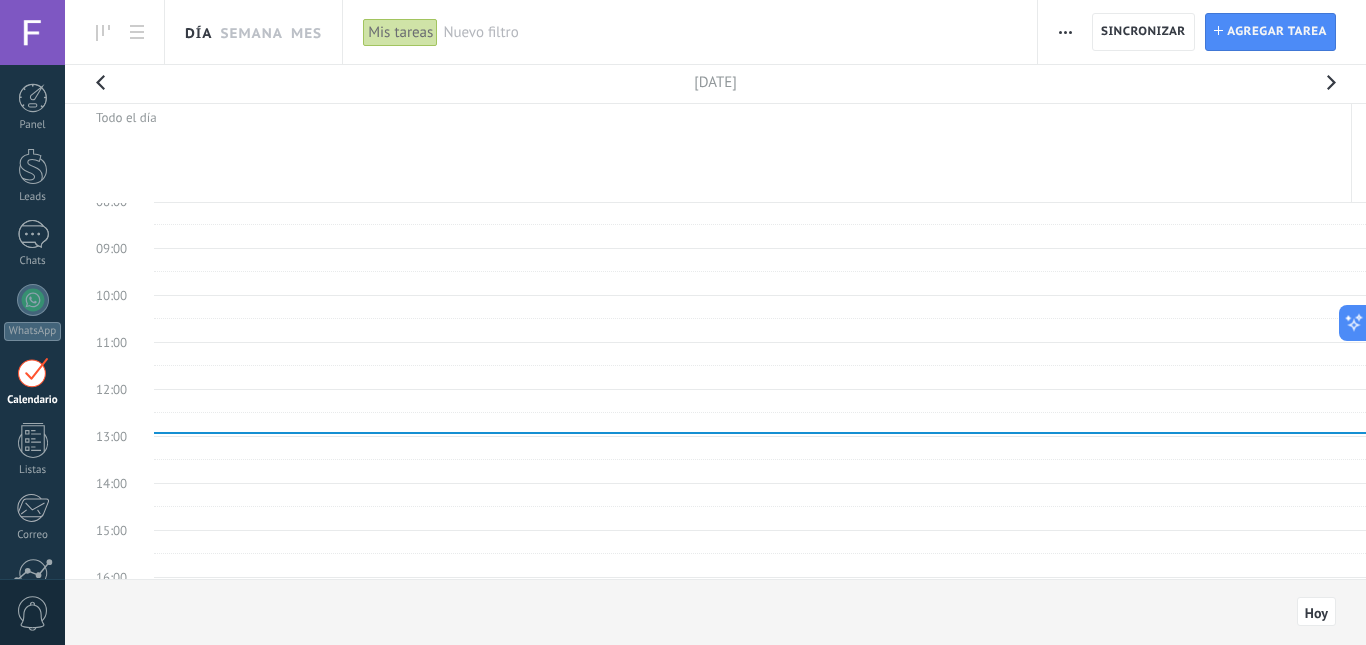 click on "Nuevo filtro" at bounding box center [730, 32] 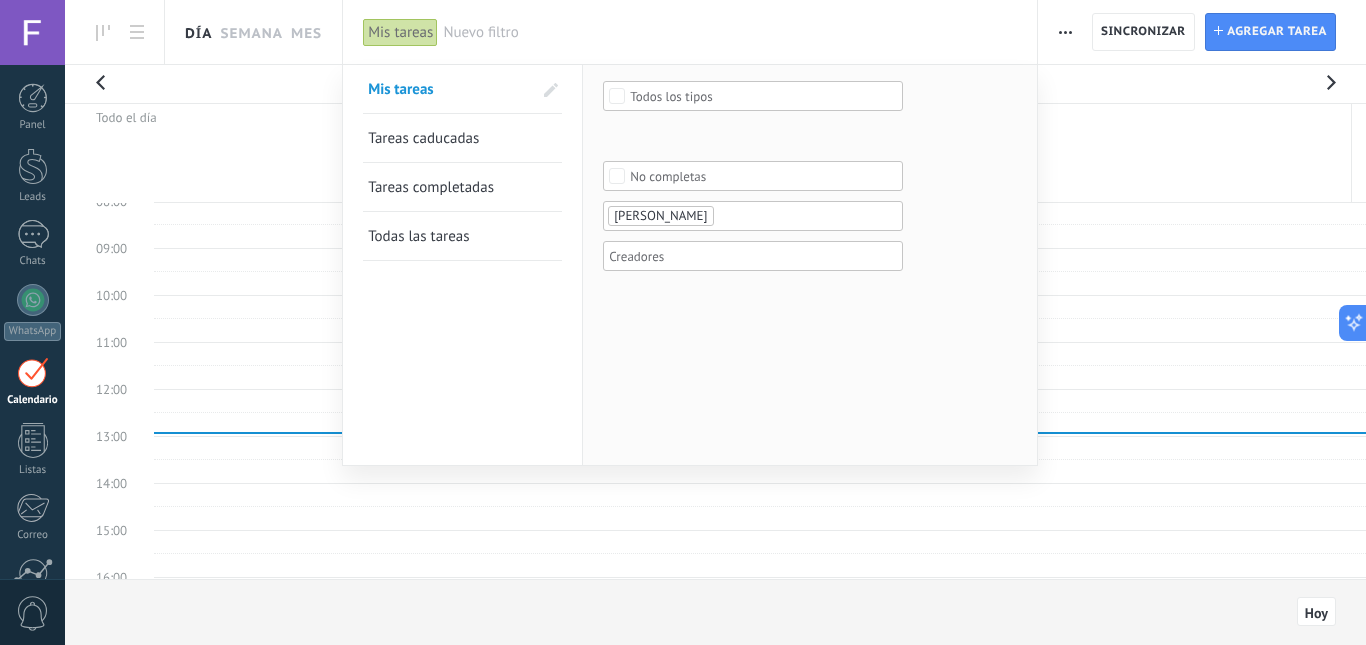 click on "Todos los tipos" at bounding box center [671, 96] 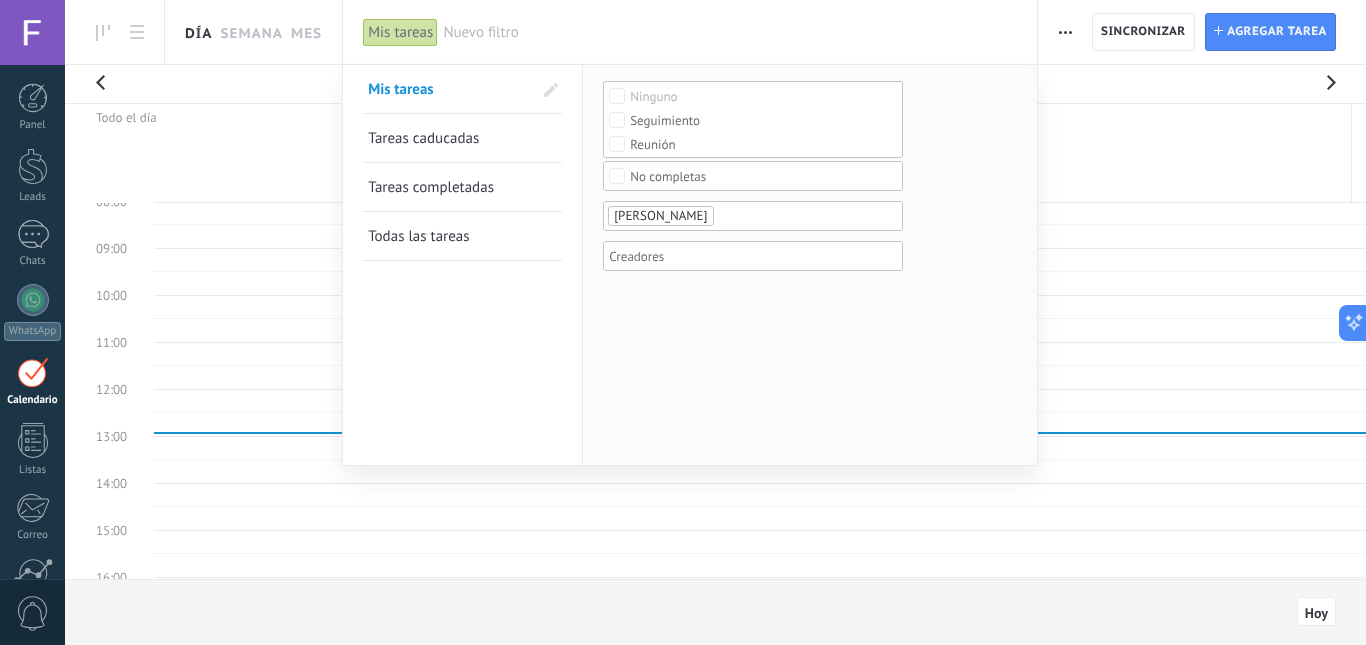 click on "Ninguno
Seguimiento
Reunión
Todos los tipos" at bounding box center (810, 265) 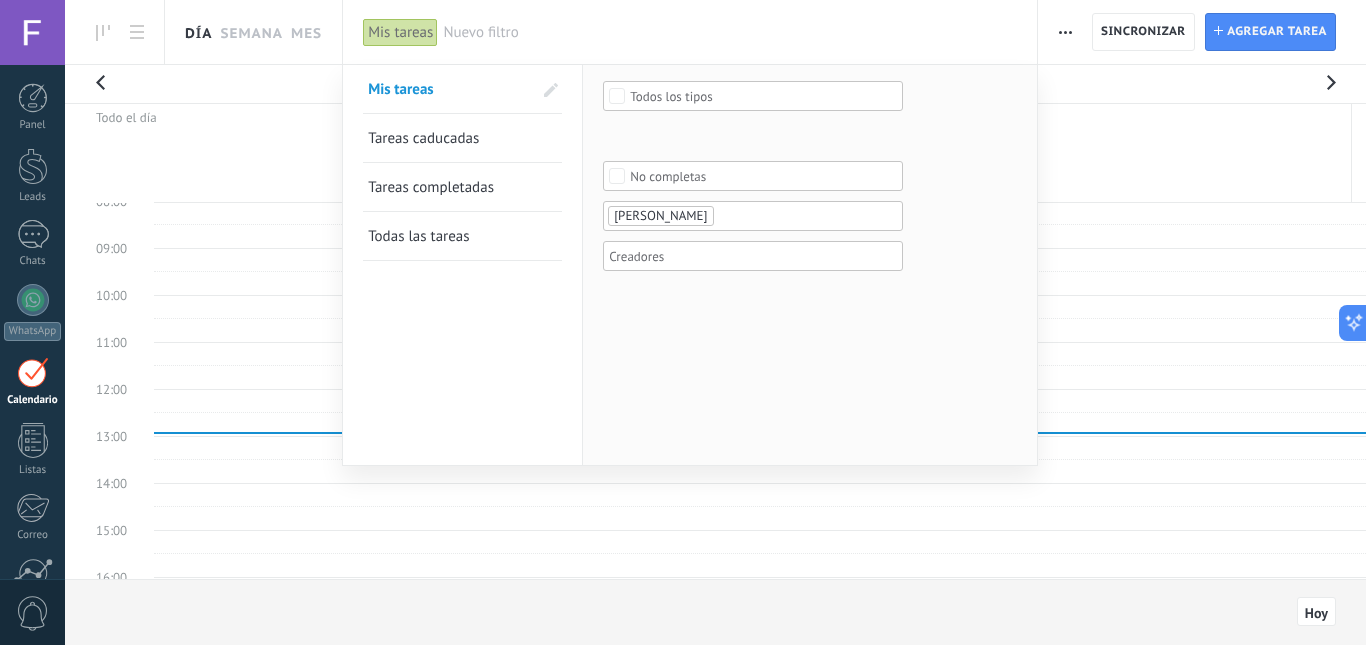 click on "Leads Entrantes
Nueva consulta
Cualificado" at bounding box center (0, 0) 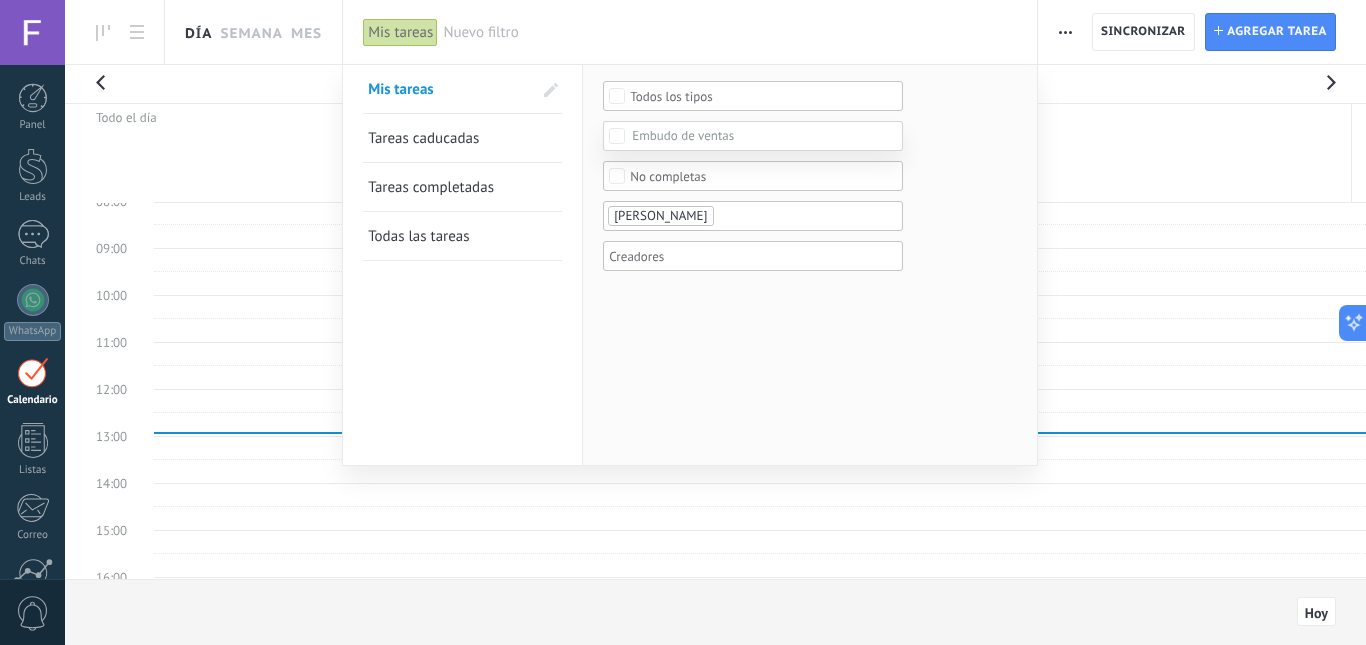 click at bounding box center [715, 322] 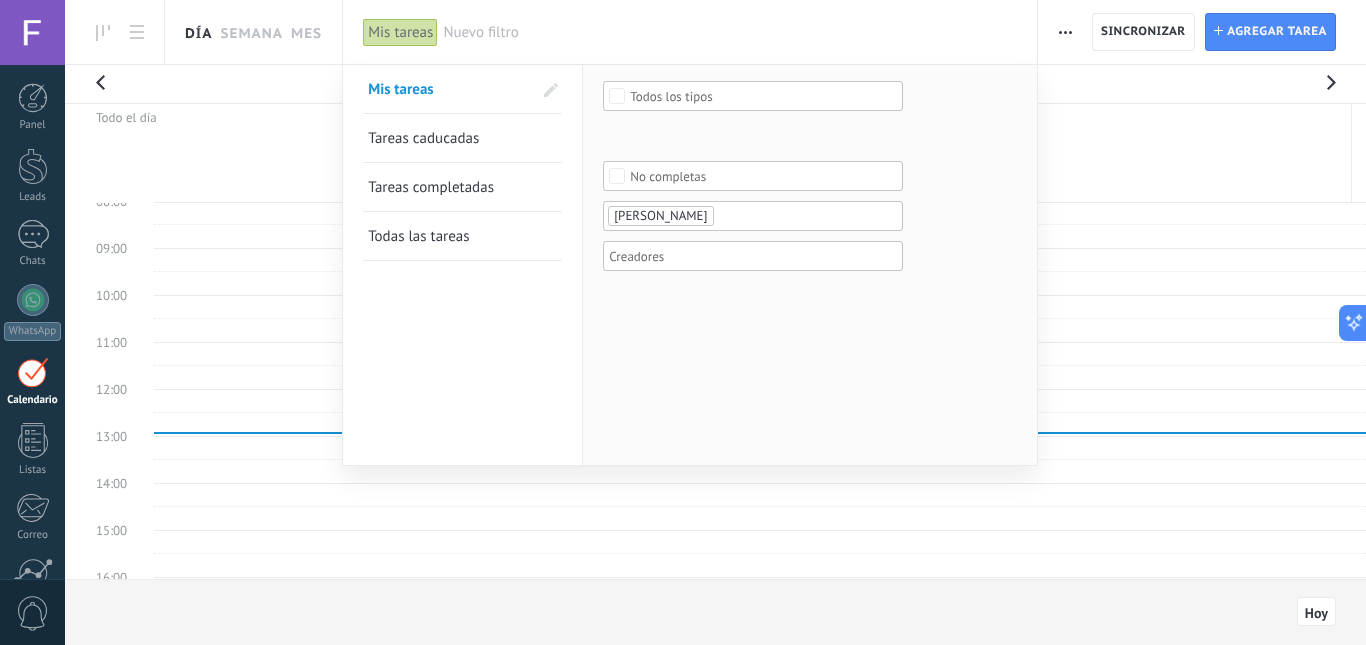 click on "Tareas caducadas" at bounding box center (423, 138) 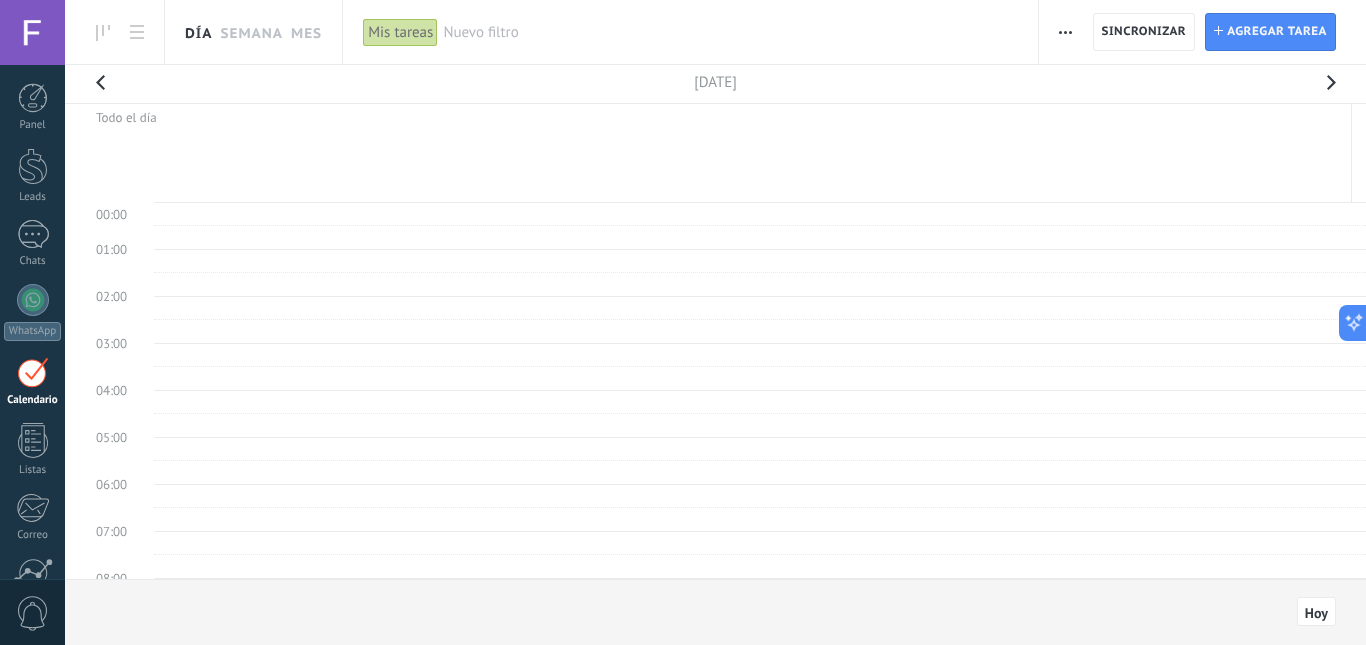 scroll, scrollTop: 377, scrollLeft: 0, axis: vertical 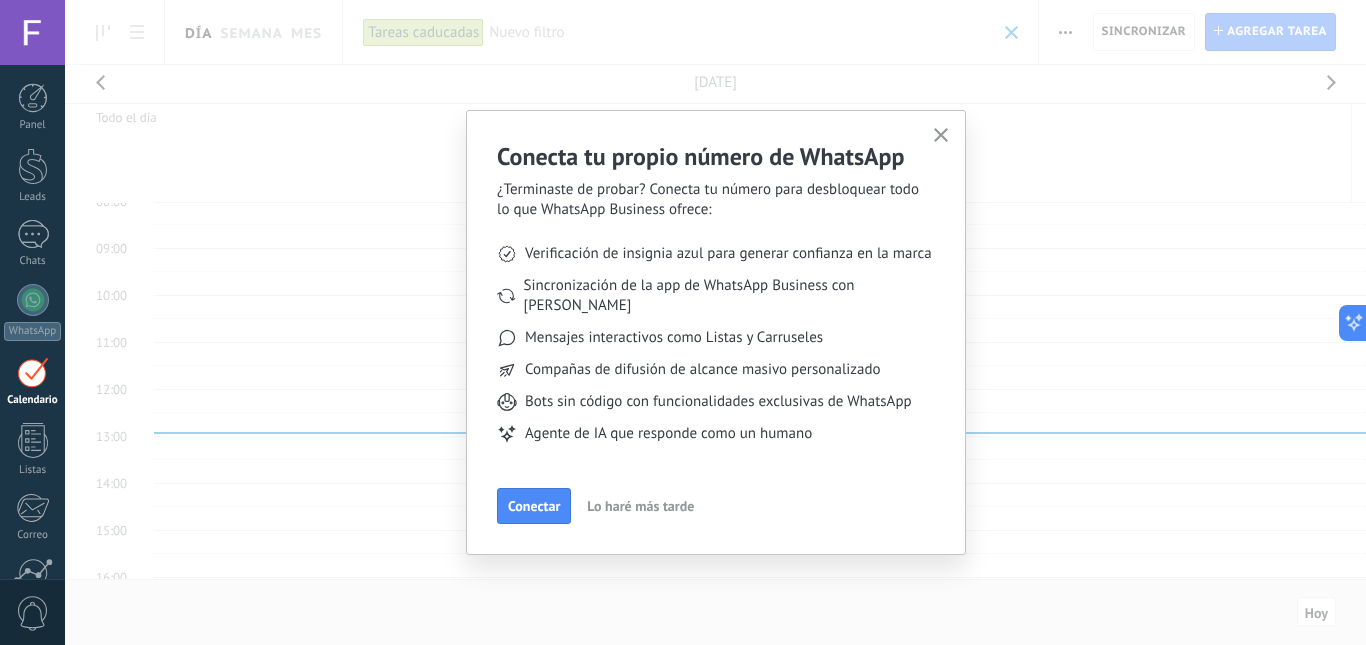 click 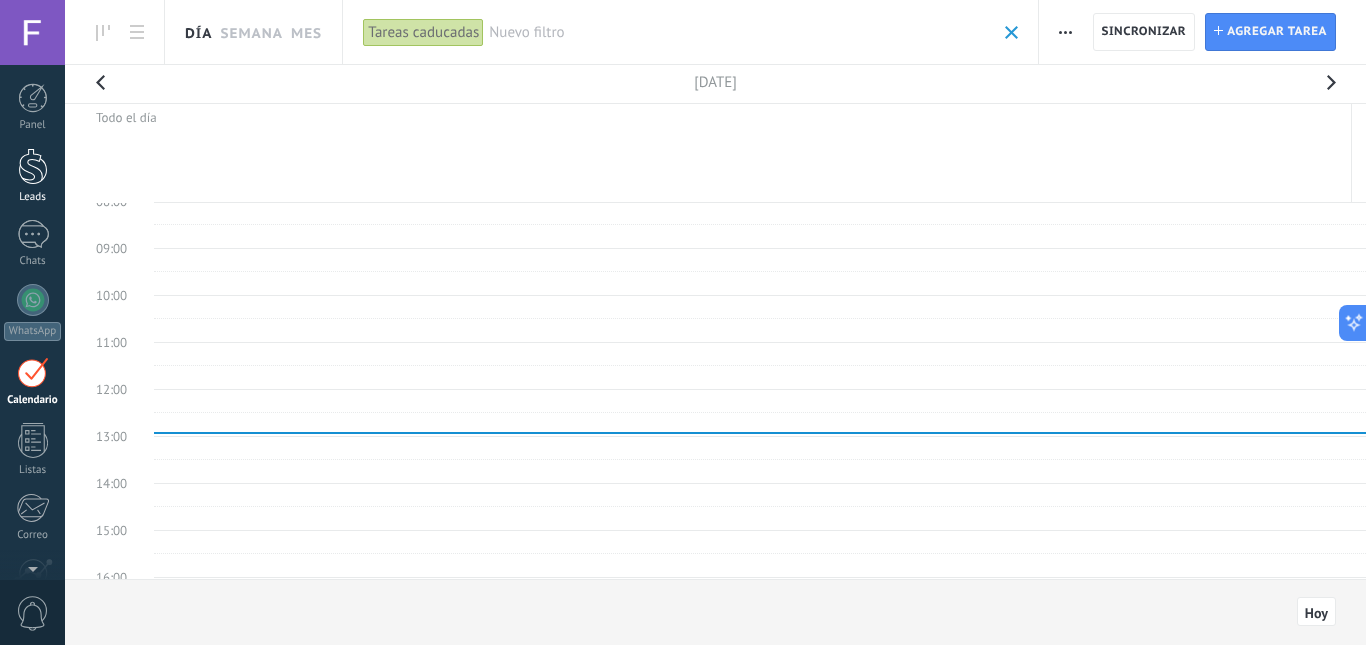 scroll, scrollTop: 58, scrollLeft: 0, axis: vertical 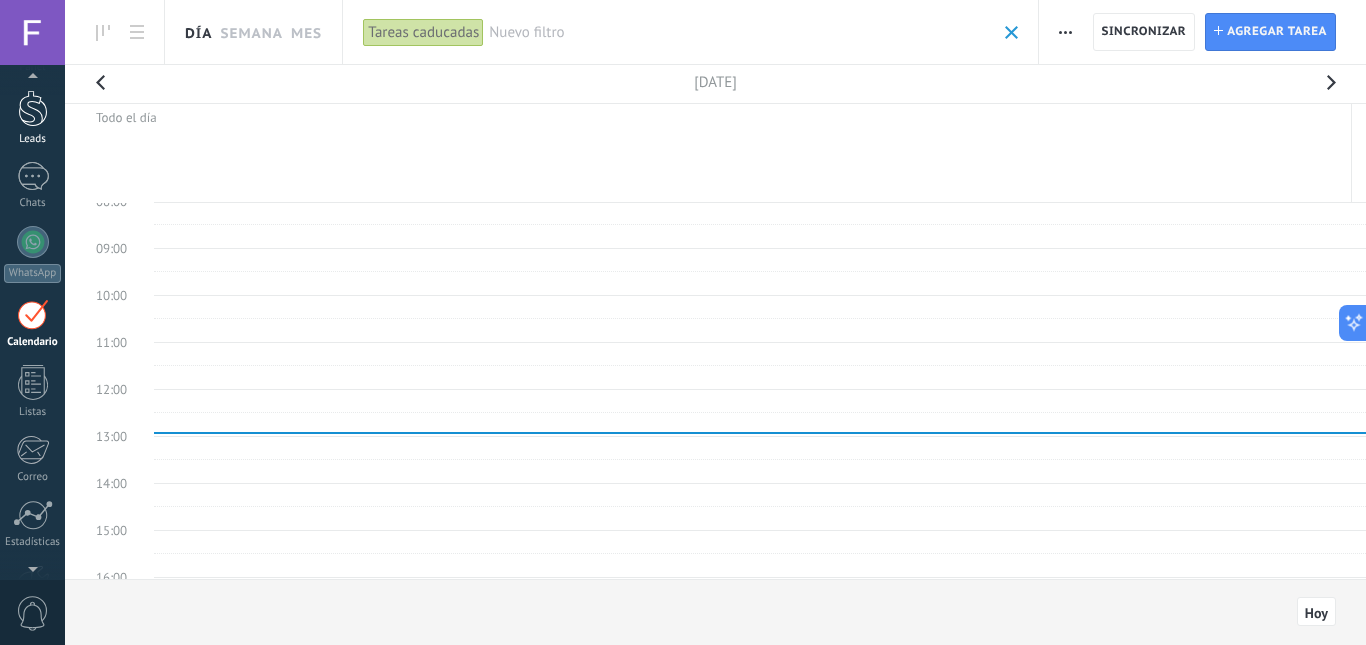 click at bounding box center (33, 108) 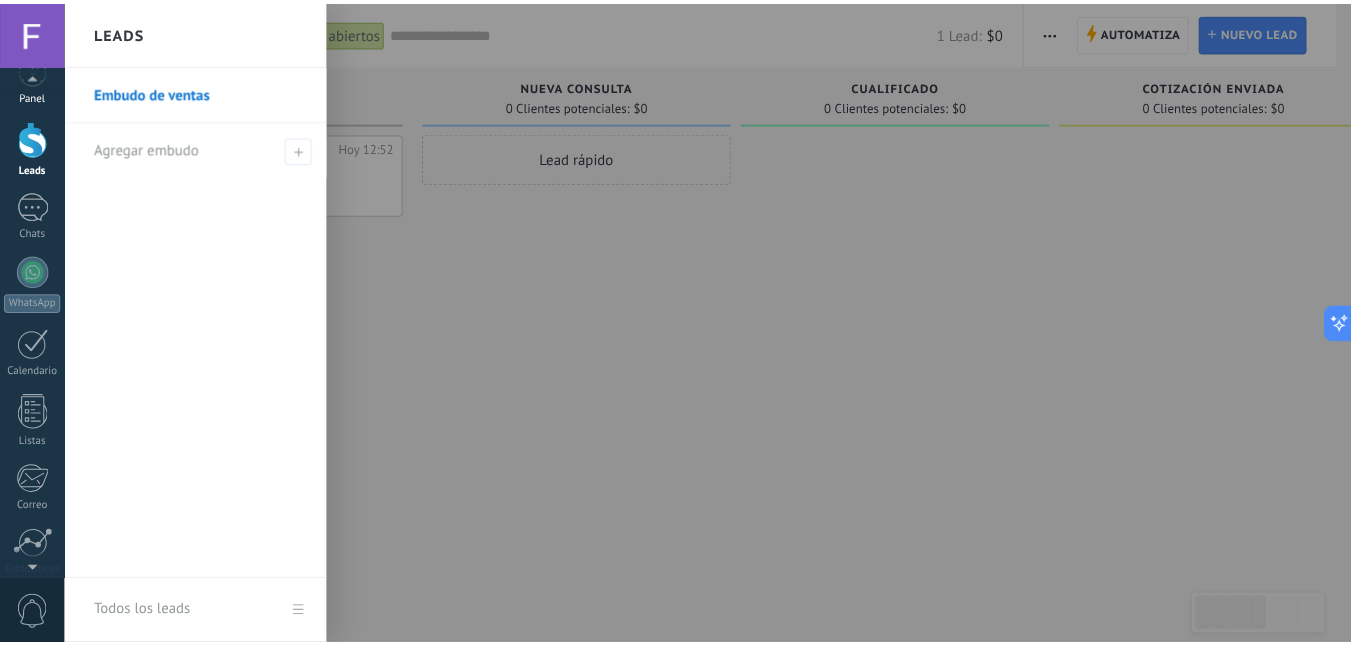 scroll, scrollTop: 0, scrollLeft: 0, axis: both 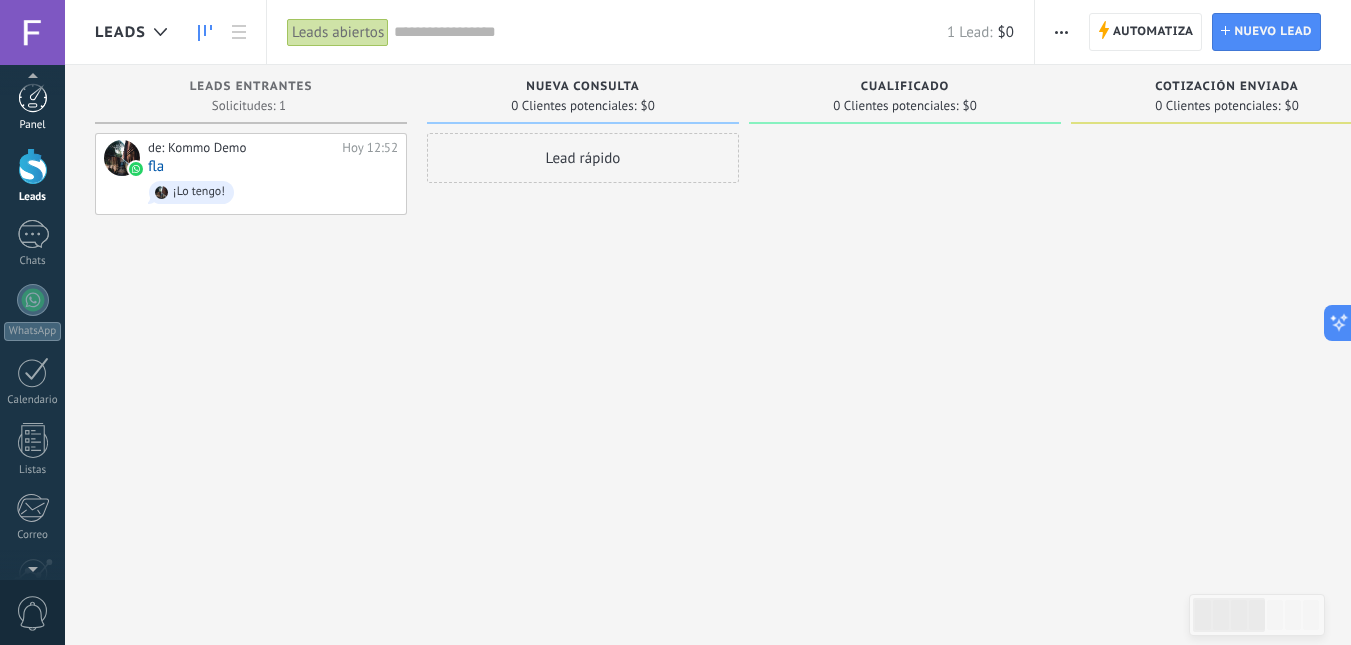 click at bounding box center (33, 98) 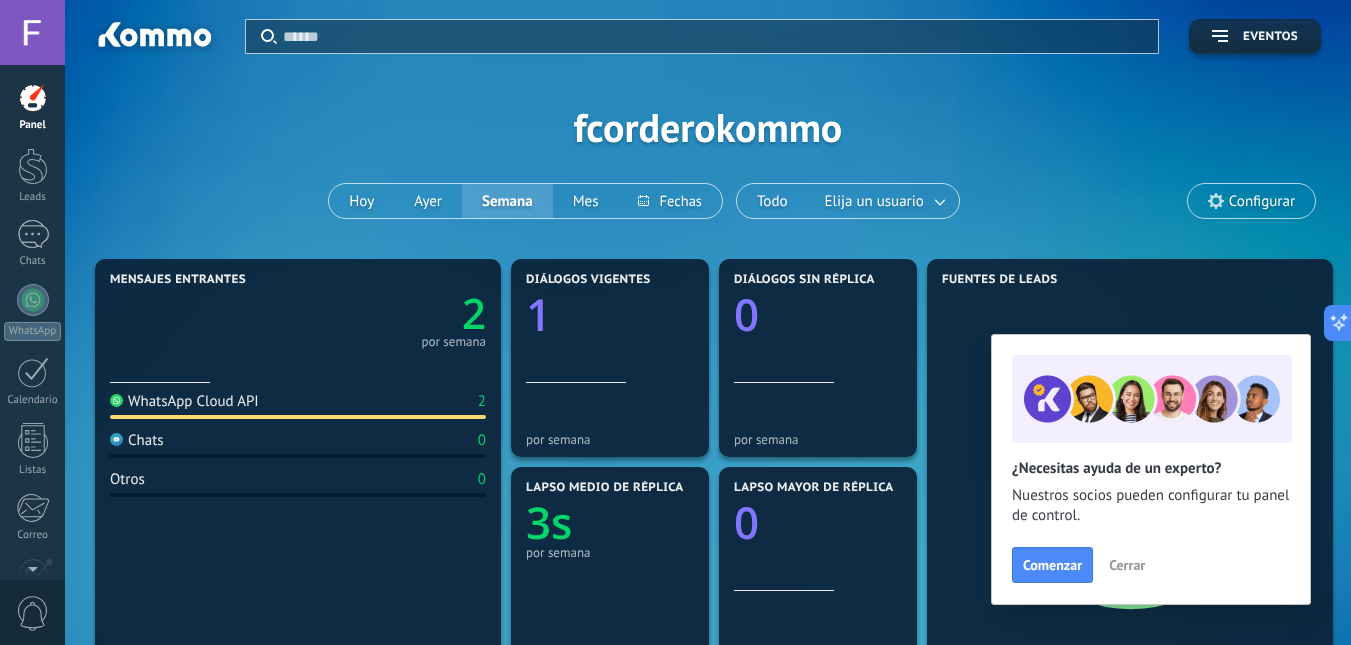 click on "Cerrar" at bounding box center [1127, 565] 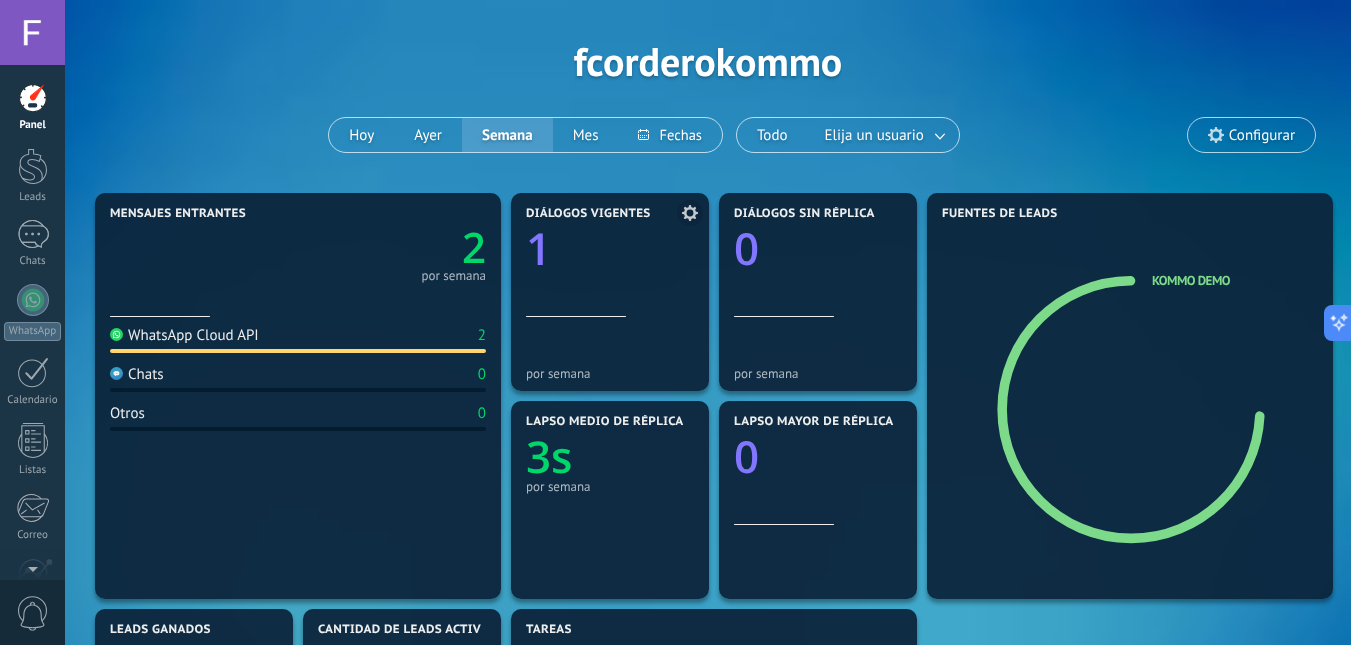 scroll, scrollTop: 100, scrollLeft: 0, axis: vertical 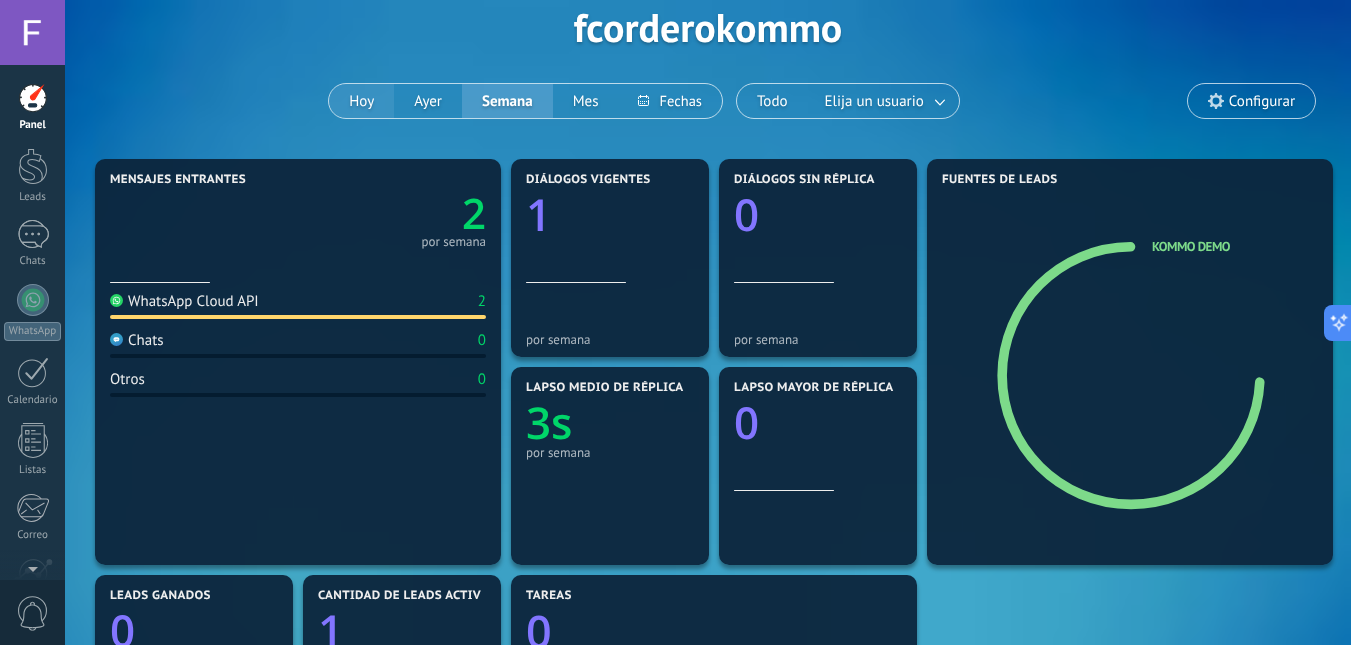 click on "Hoy" at bounding box center (361, 101) 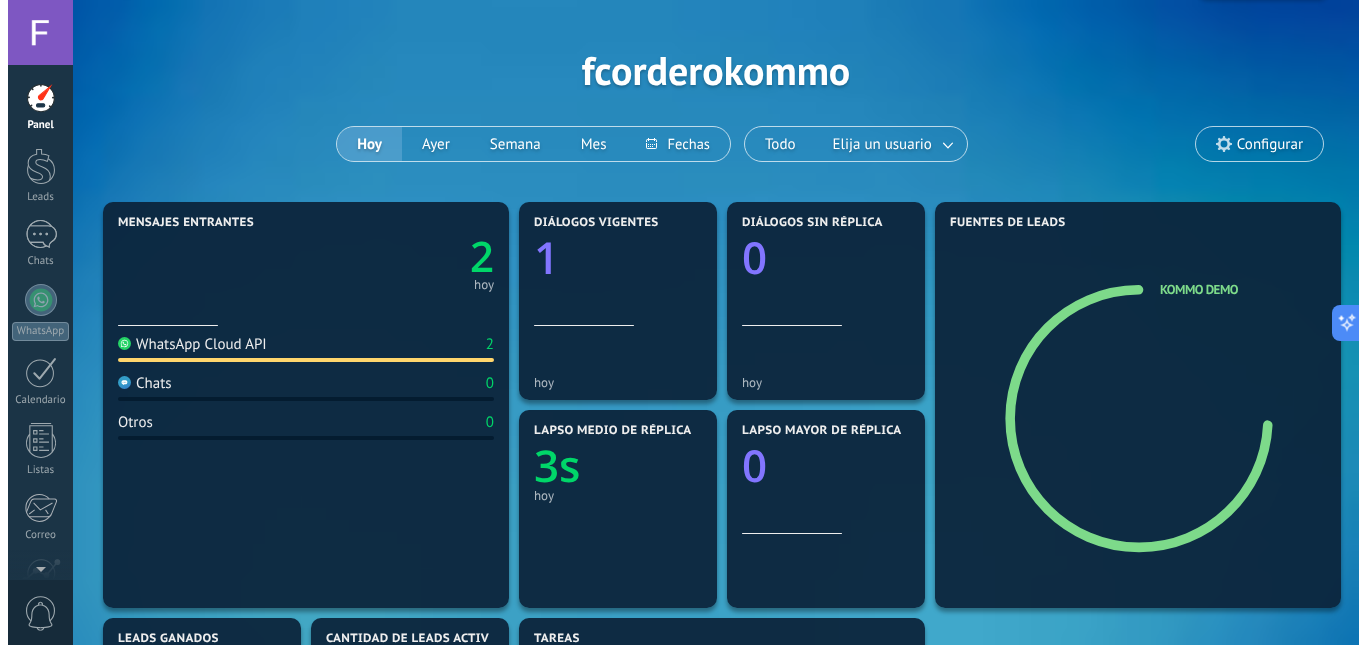 scroll, scrollTop: 0, scrollLeft: 0, axis: both 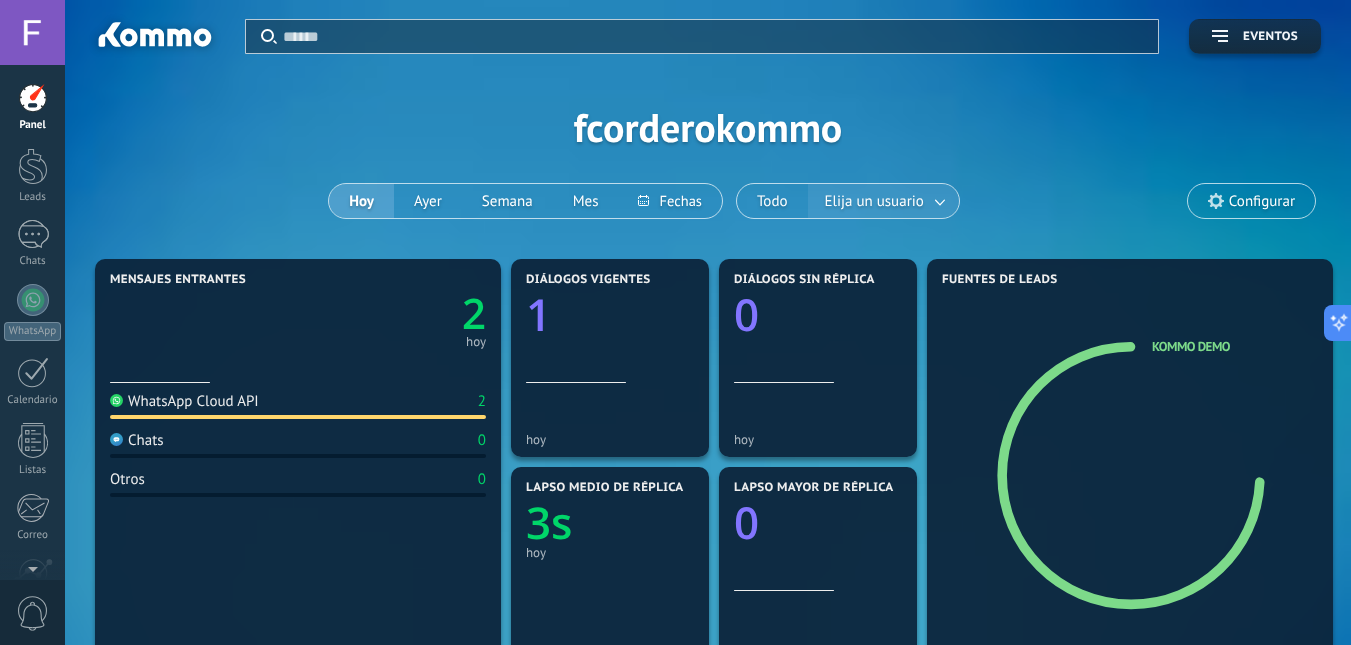 click on "Elija un usuario" at bounding box center [874, 201] 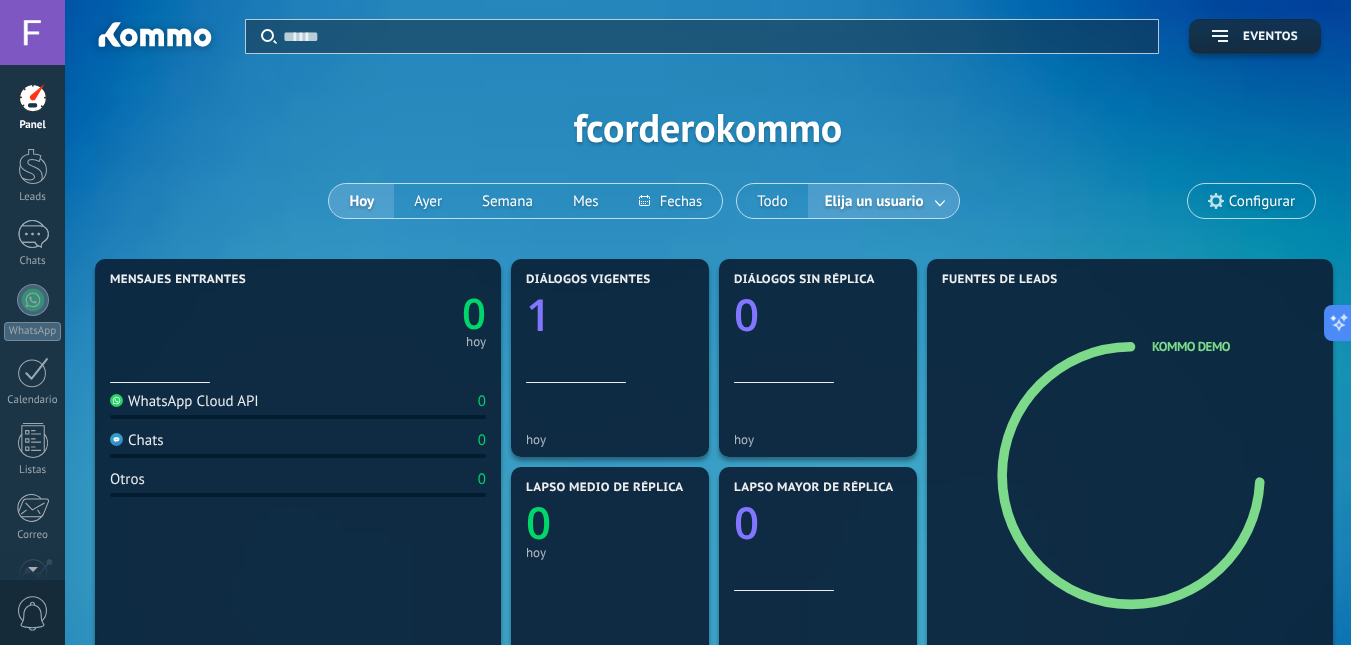 click at bounding box center (941, 201) 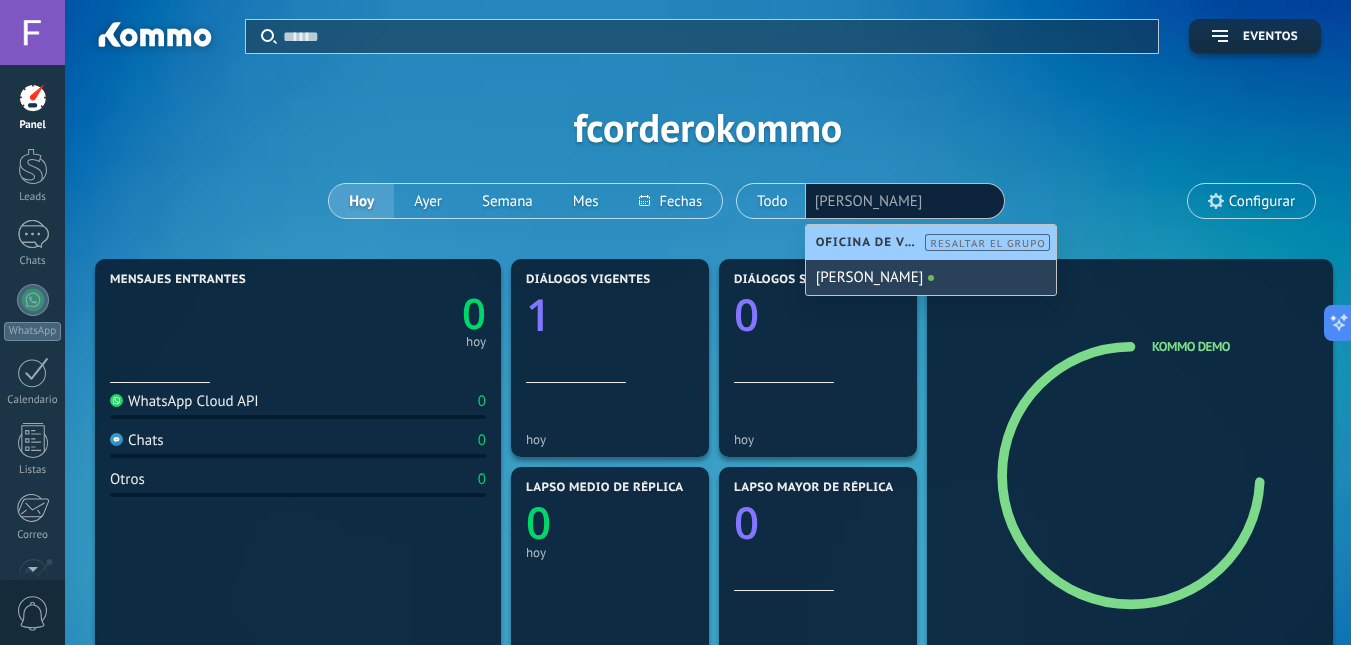 click on "[PERSON_NAME]" at bounding box center (931, 277) 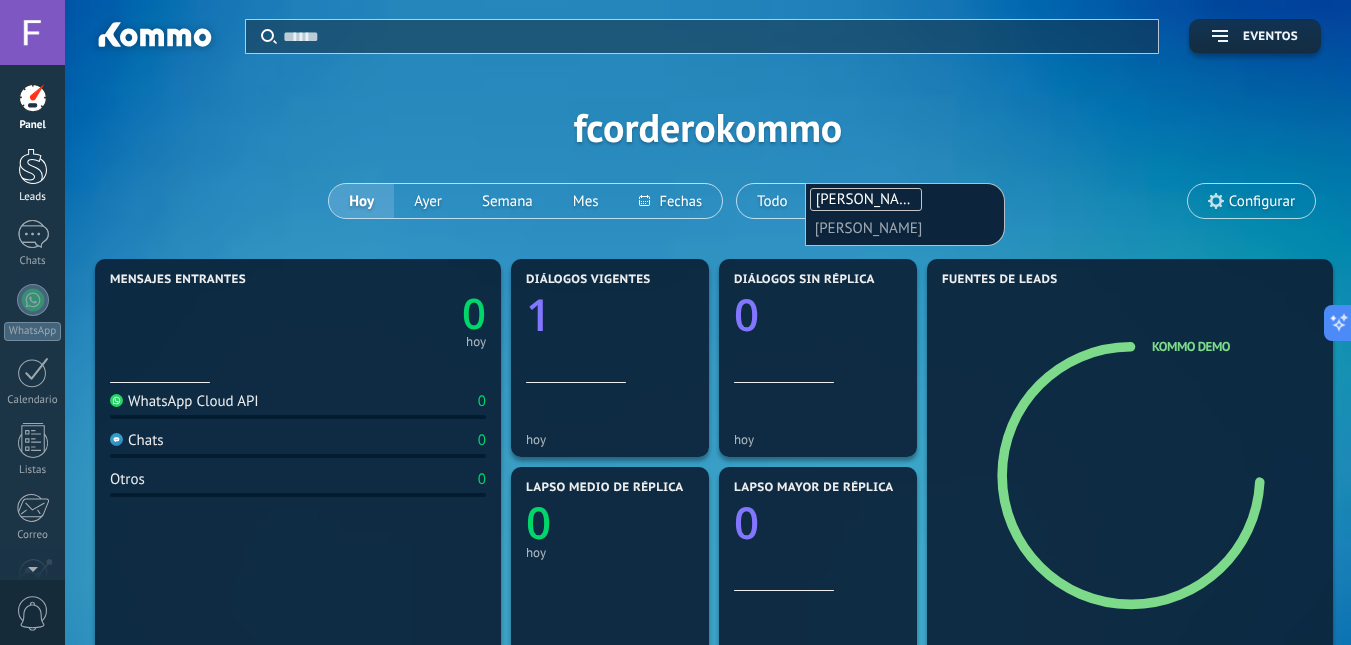 click on "Leads" at bounding box center [32, 176] 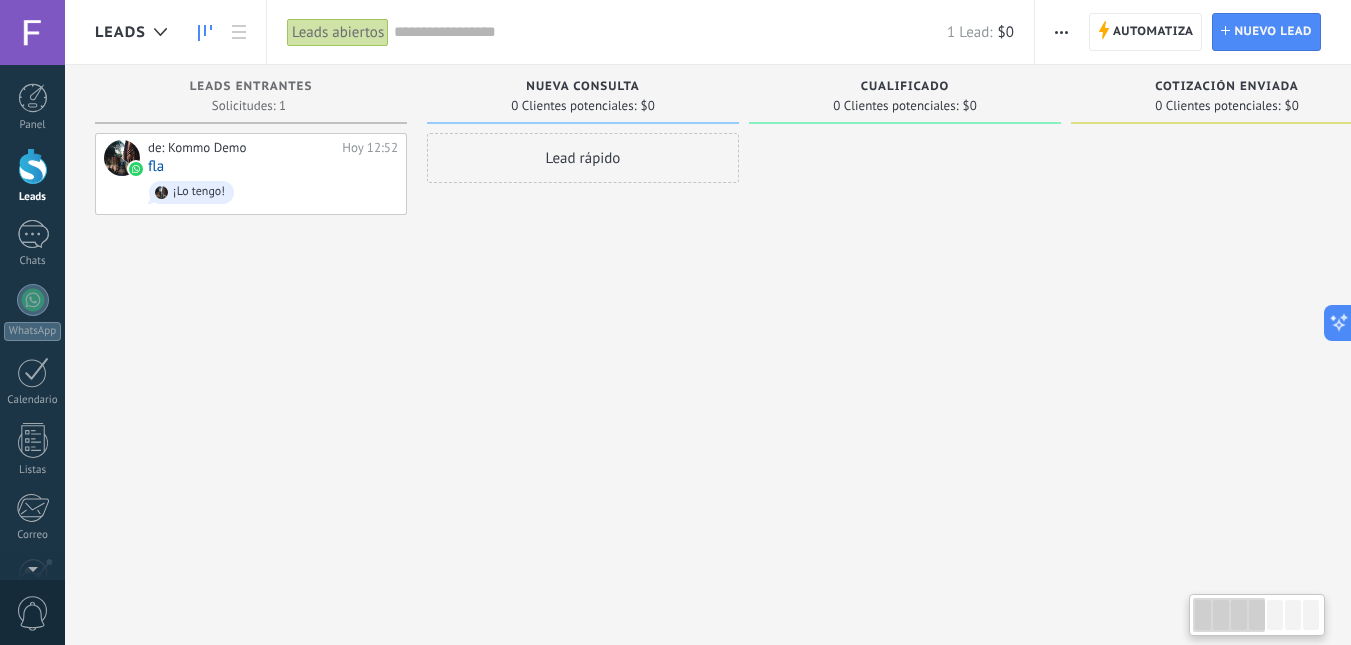 click on "Lead rápido" at bounding box center [583, 325] 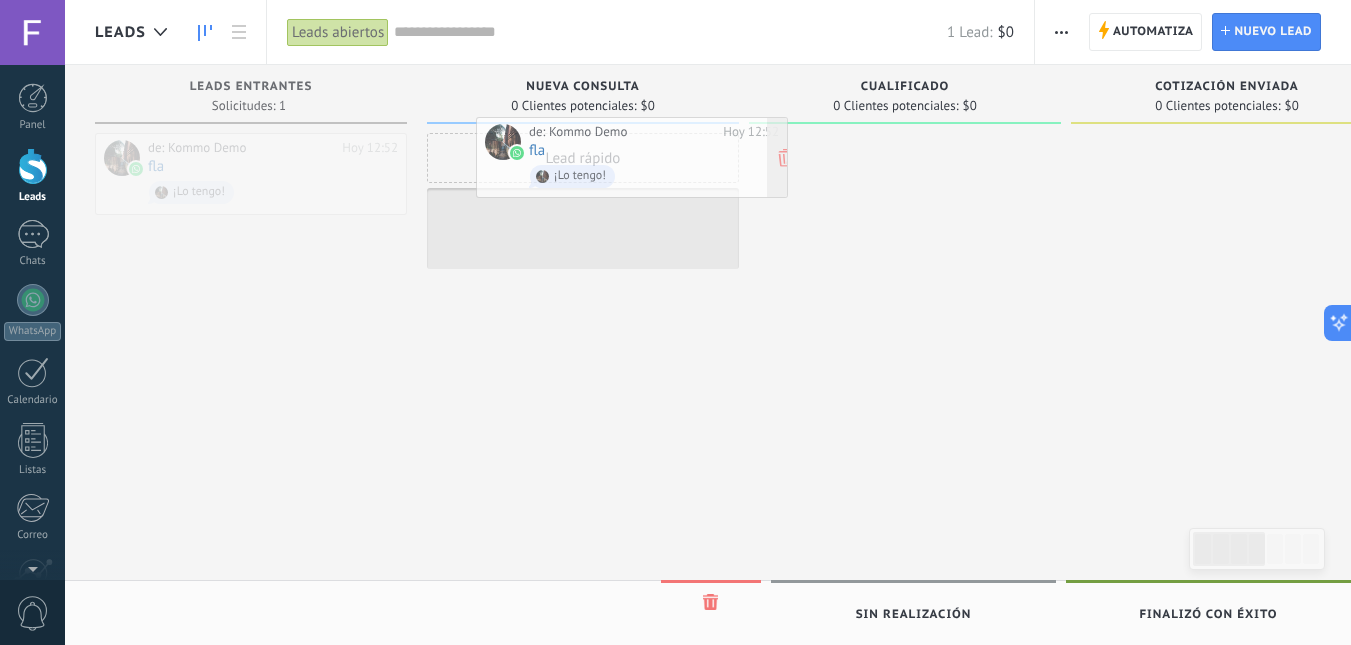 drag, startPoint x: 178, startPoint y: 160, endPoint x: 559, endPoint y: 144, distance: 381.33582 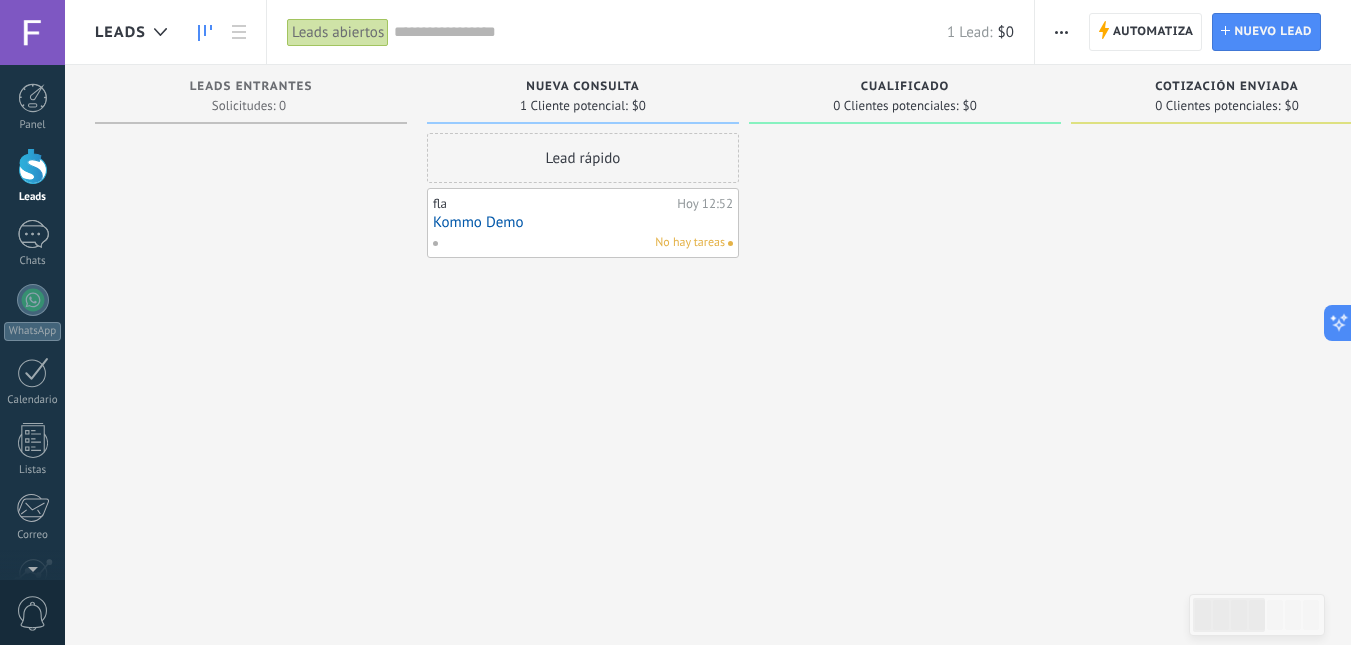 click on "fla" at bounding box center (552, 204) 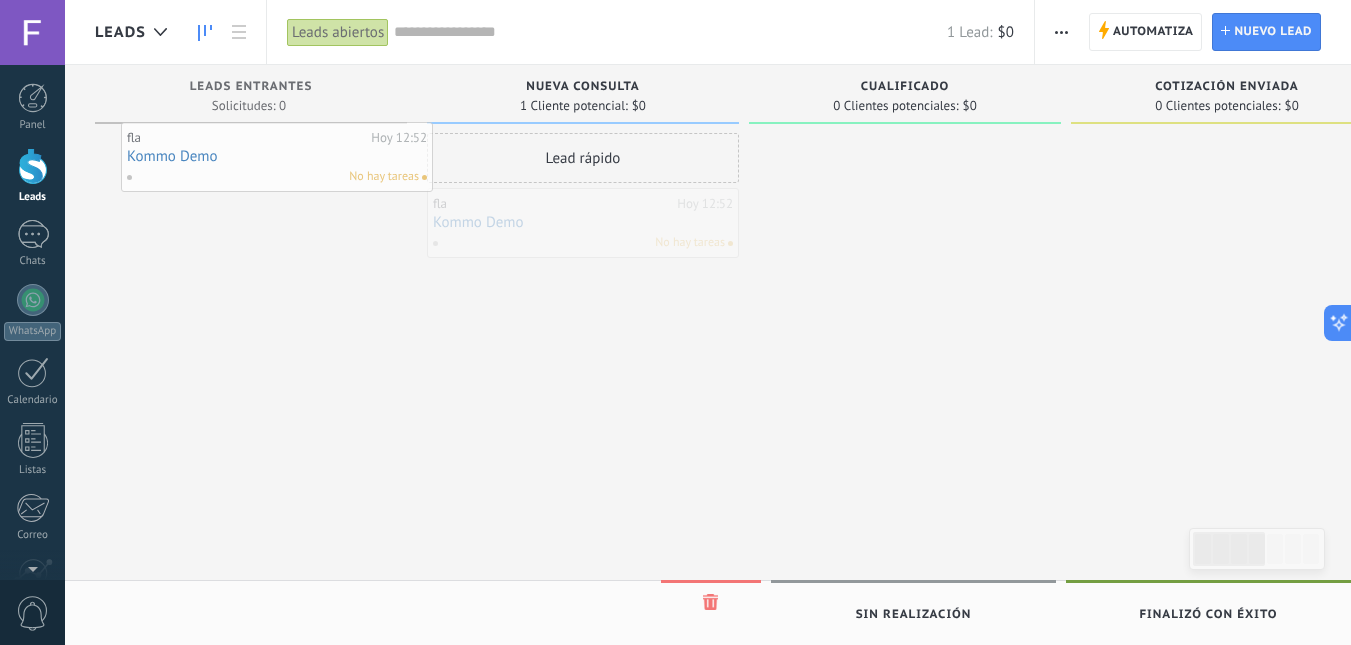 drag, startPoint x: 586, startPoint y: 230, endPoint x: 280, endPoint y: 164, distance: 313.03674 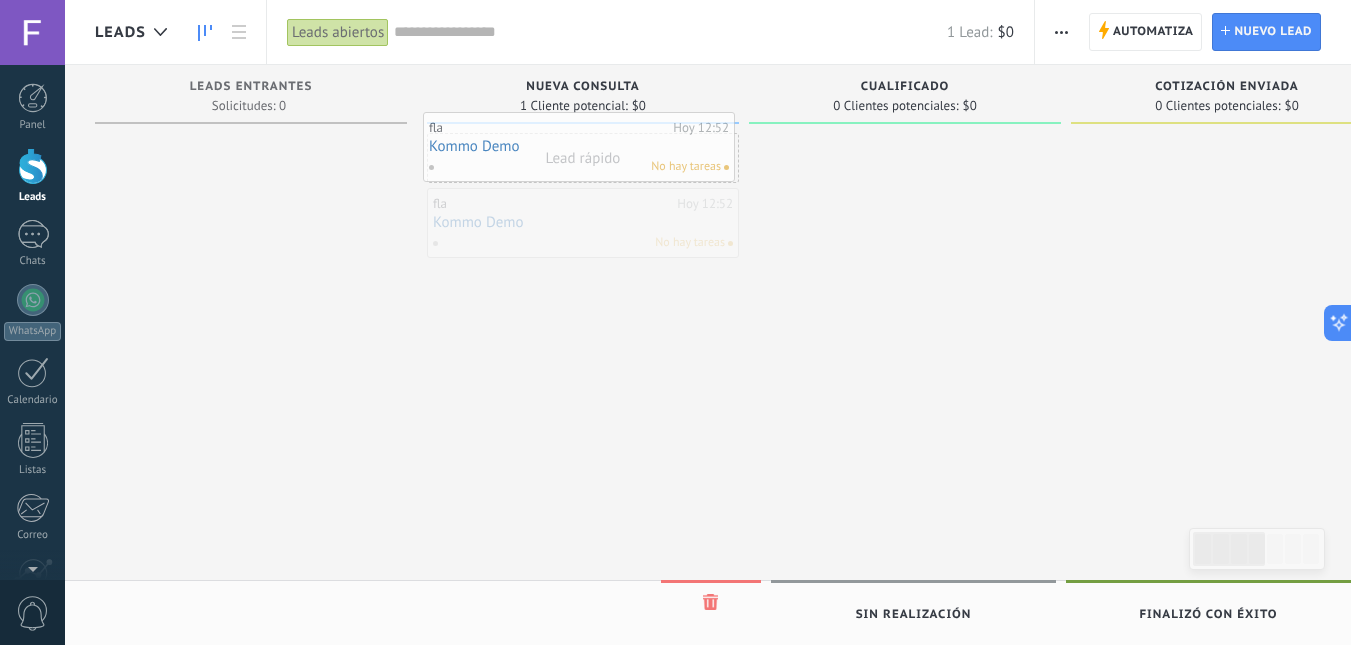 drag, startPoint x: 590, startPoint y: 221, endPoint x: 586, endPoint y: 145, distance: 76.105194 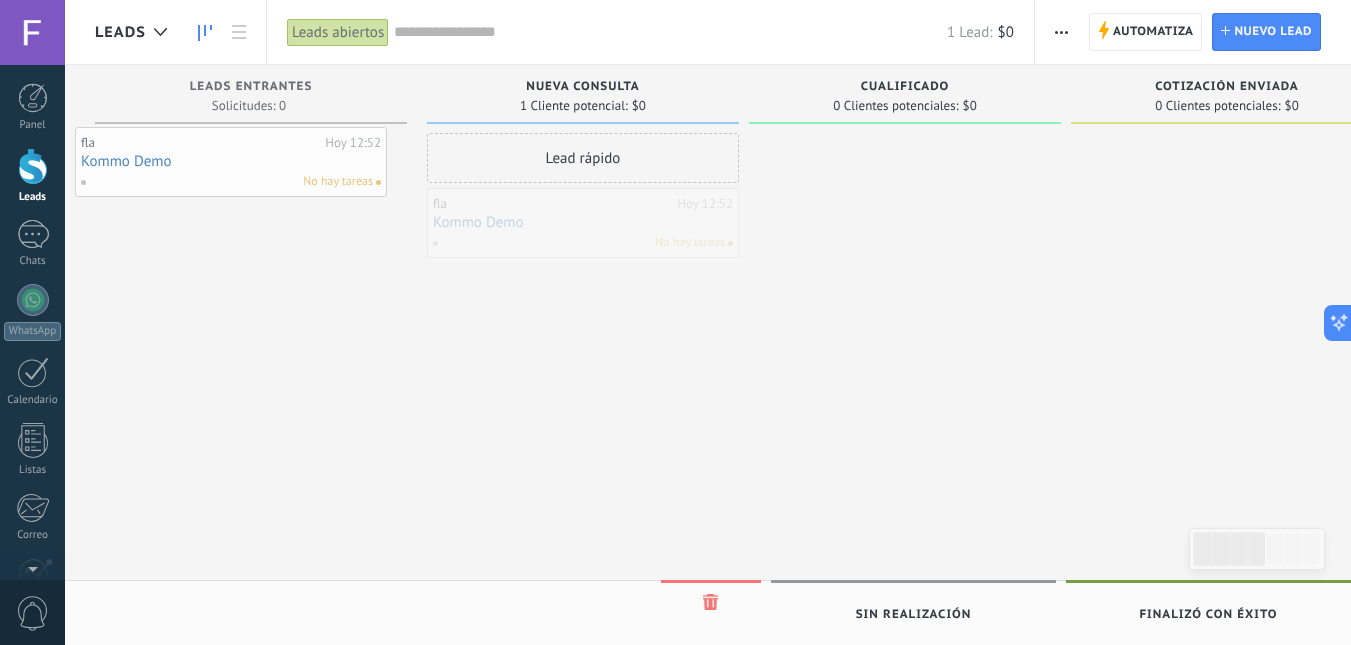 drag, startPoint x: 570, startPoint y: 216, endPoint x: 220, endPoint y: 151, distance: 355.98456 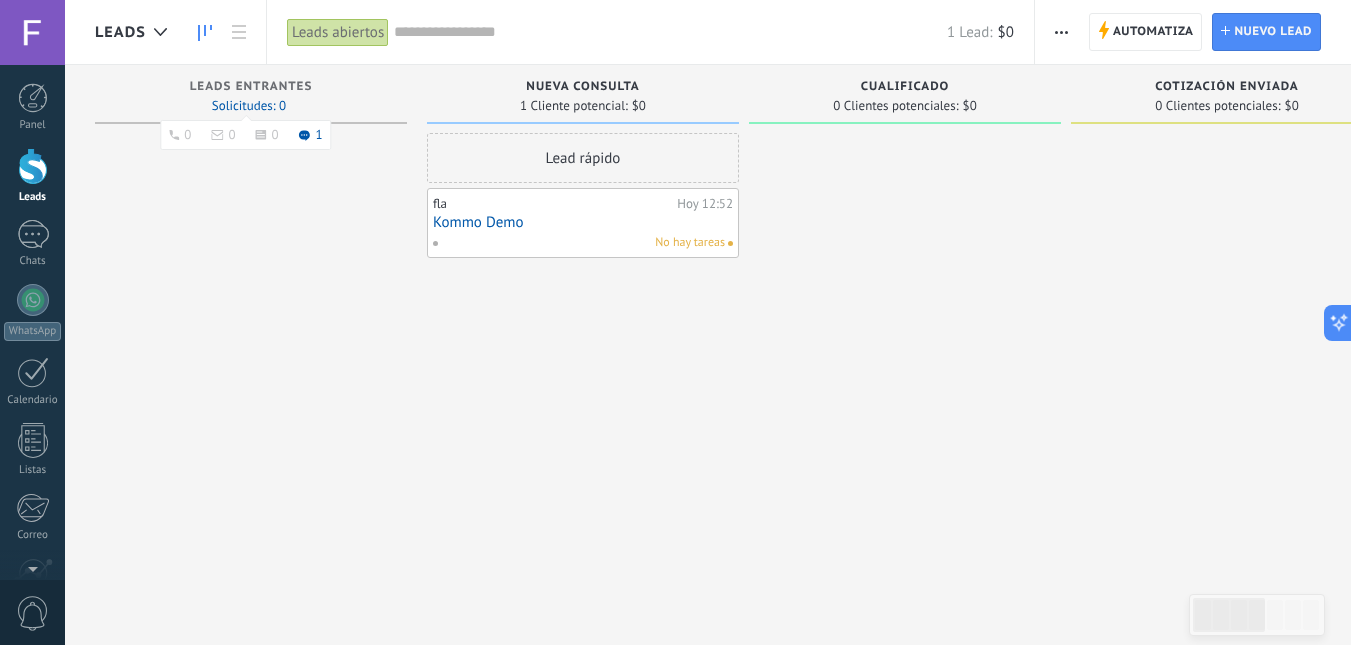 click 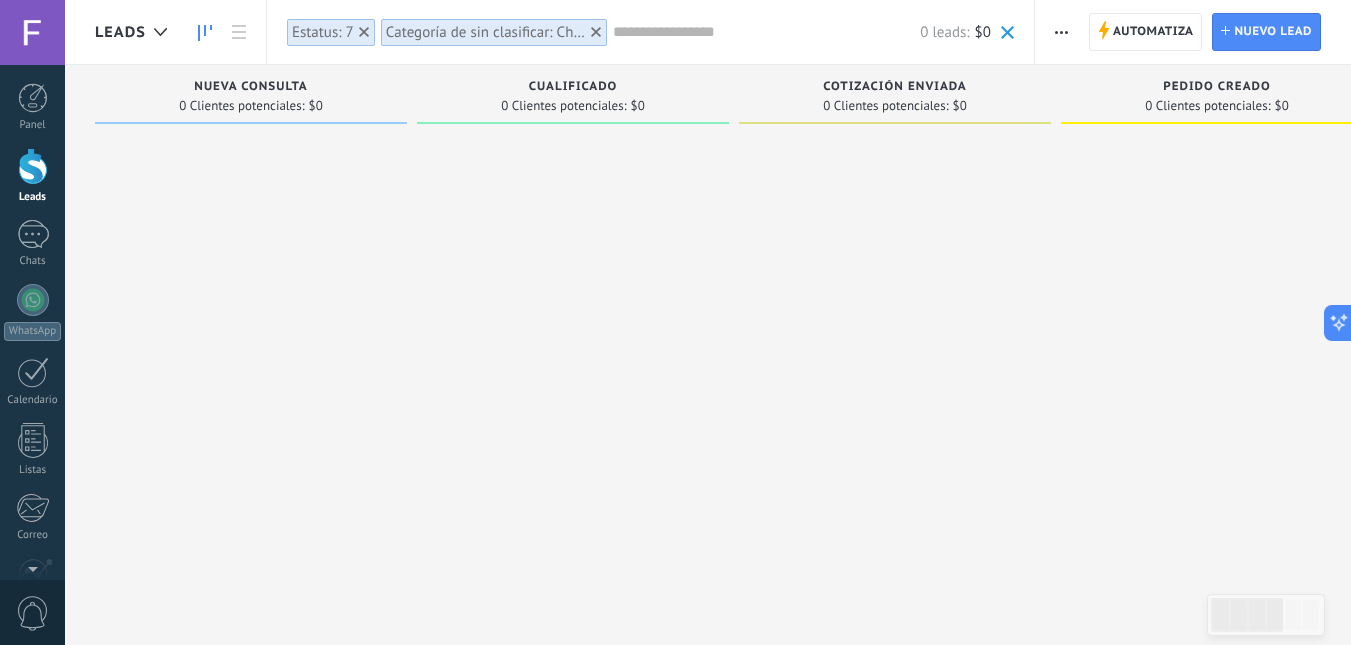 click 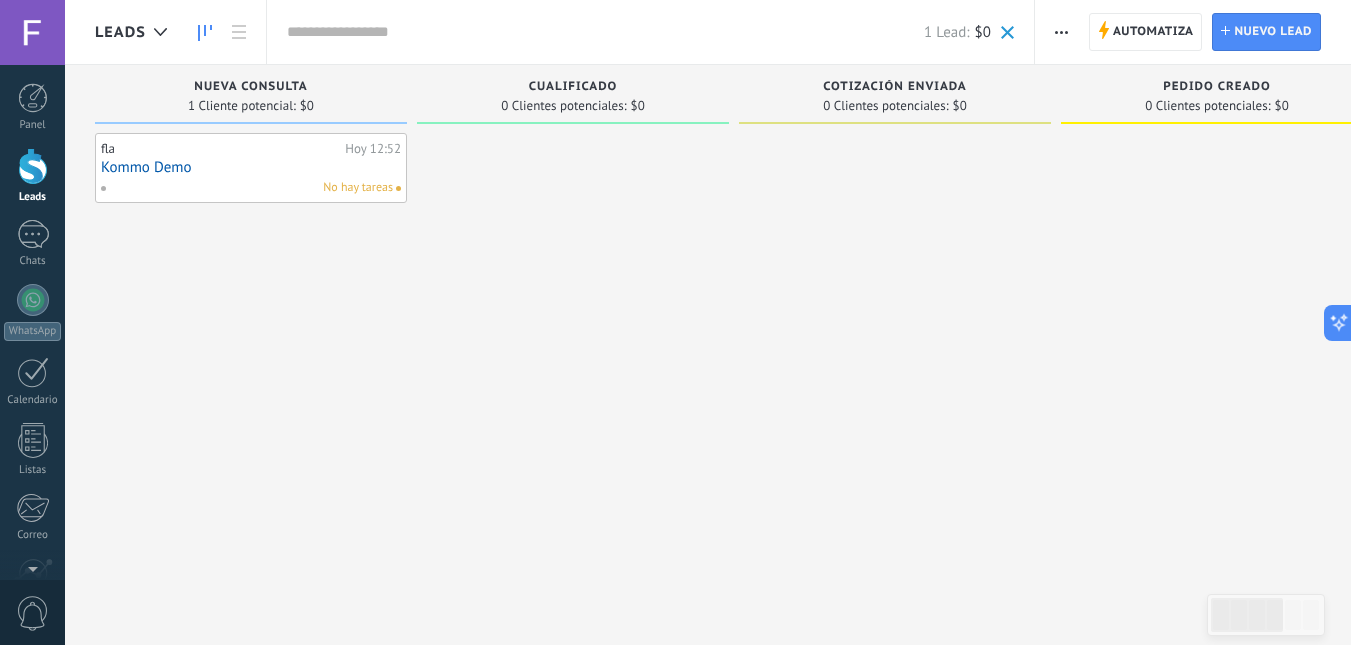 click 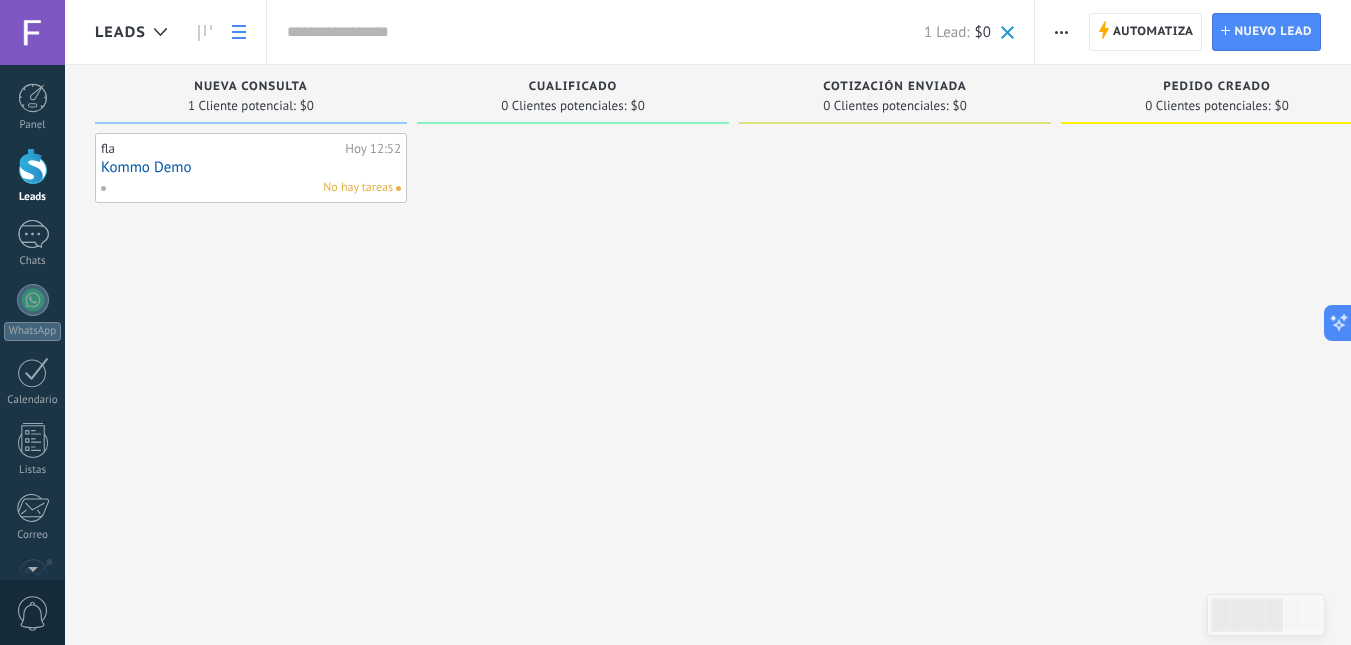 click 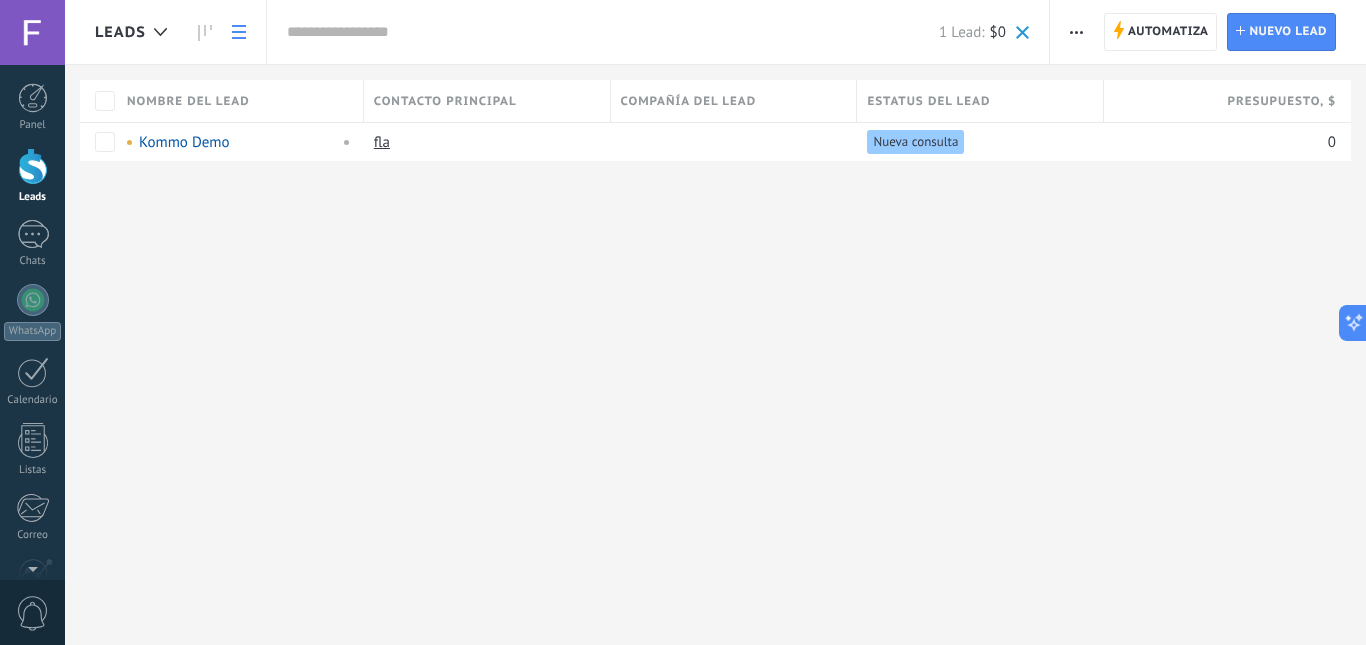 click at bounding box center (33, 166) 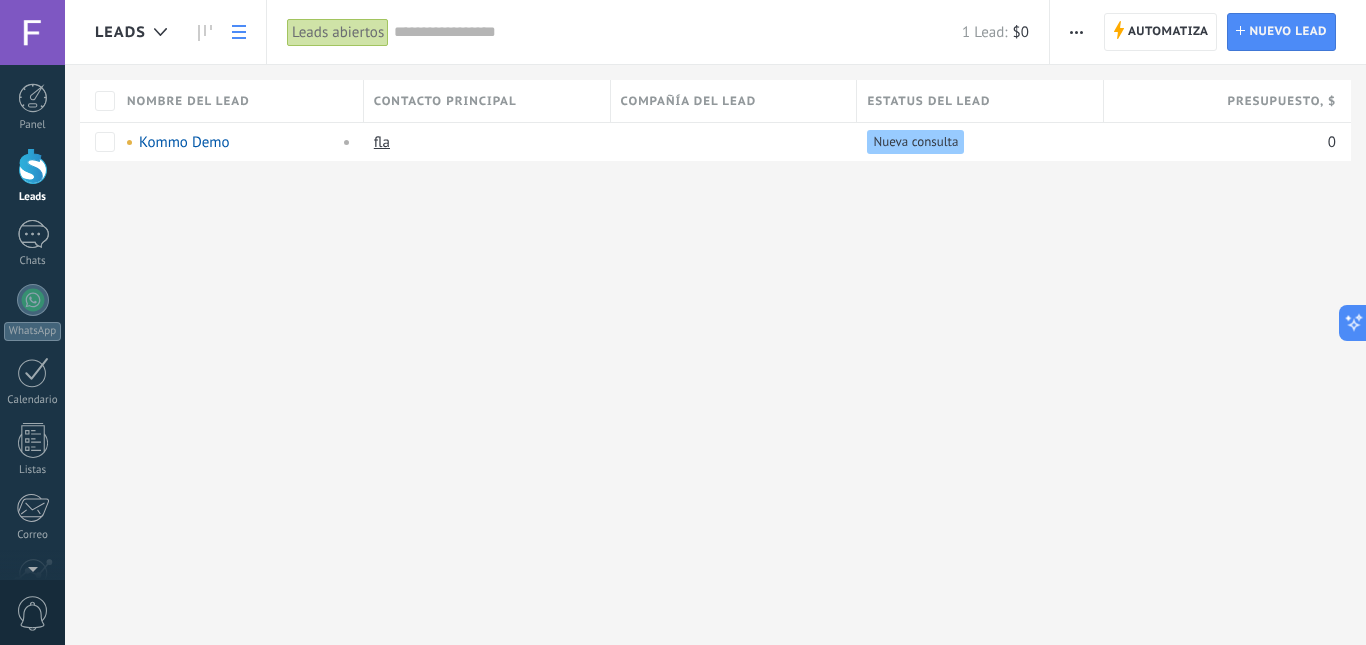 click at bounding box center [33, 166] 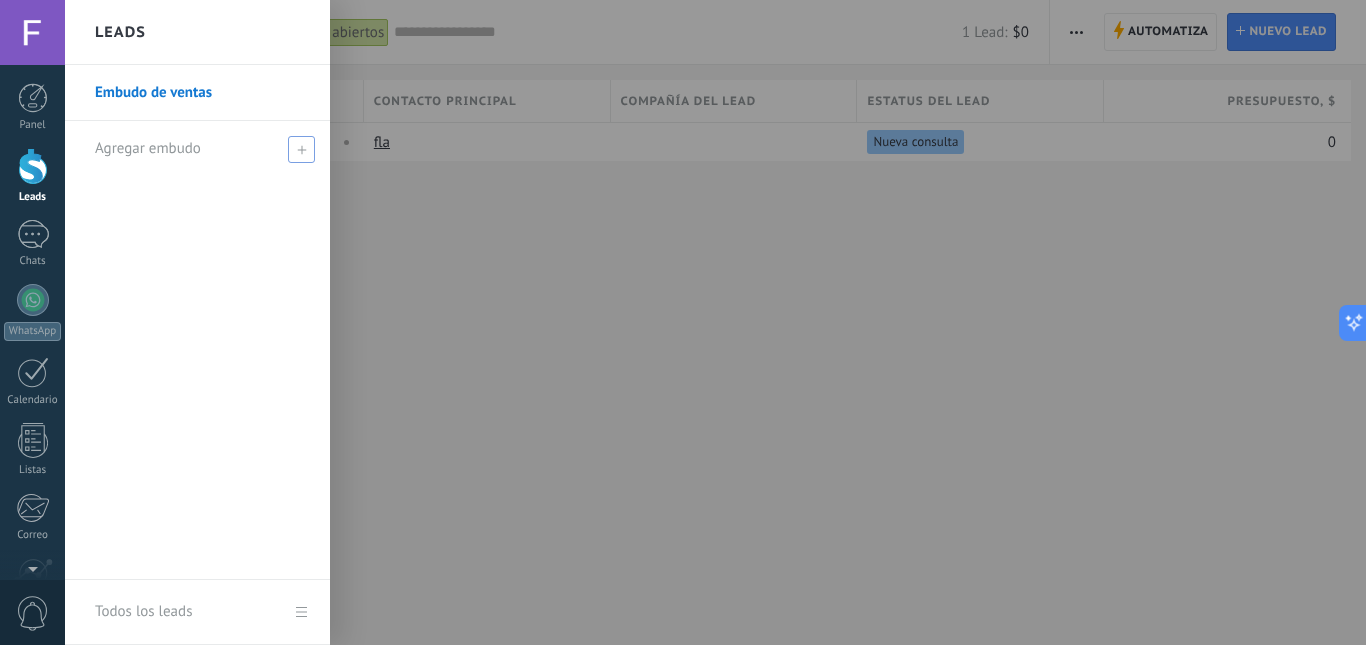click on "Agregar embudo" at bounding box center [148, 148] 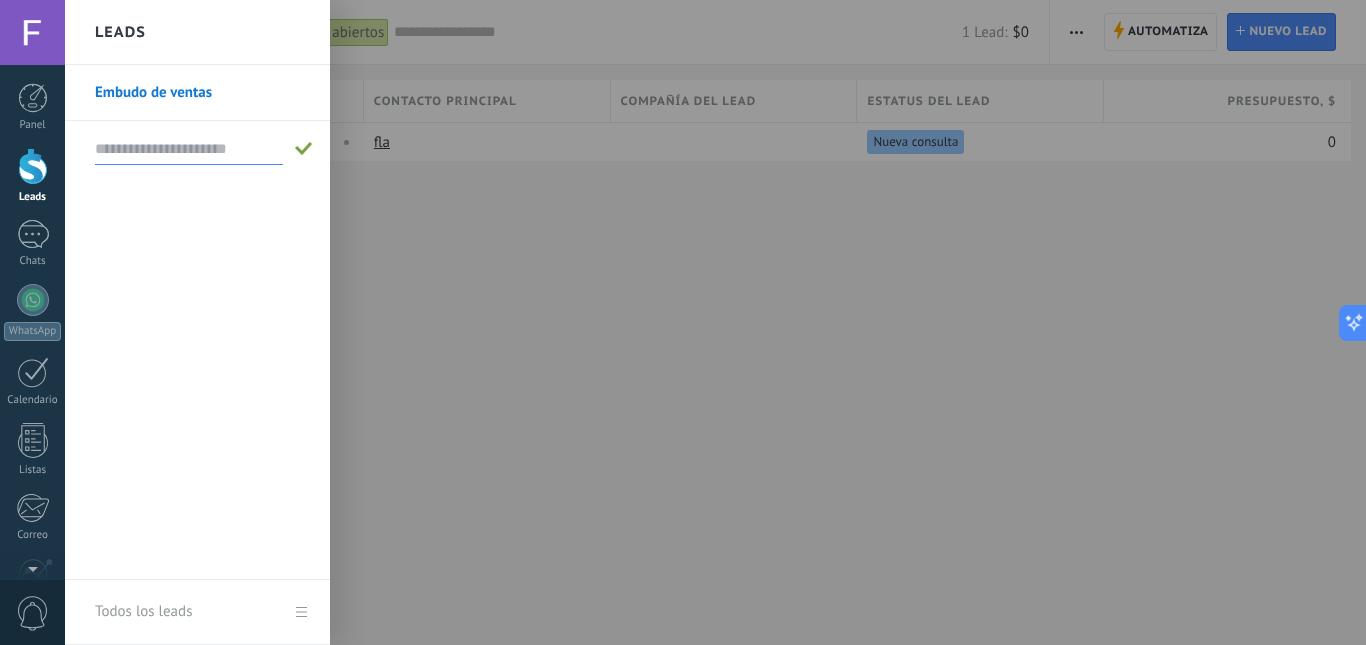 click on "Embudo de ventas" at bounding box center (197, 322) 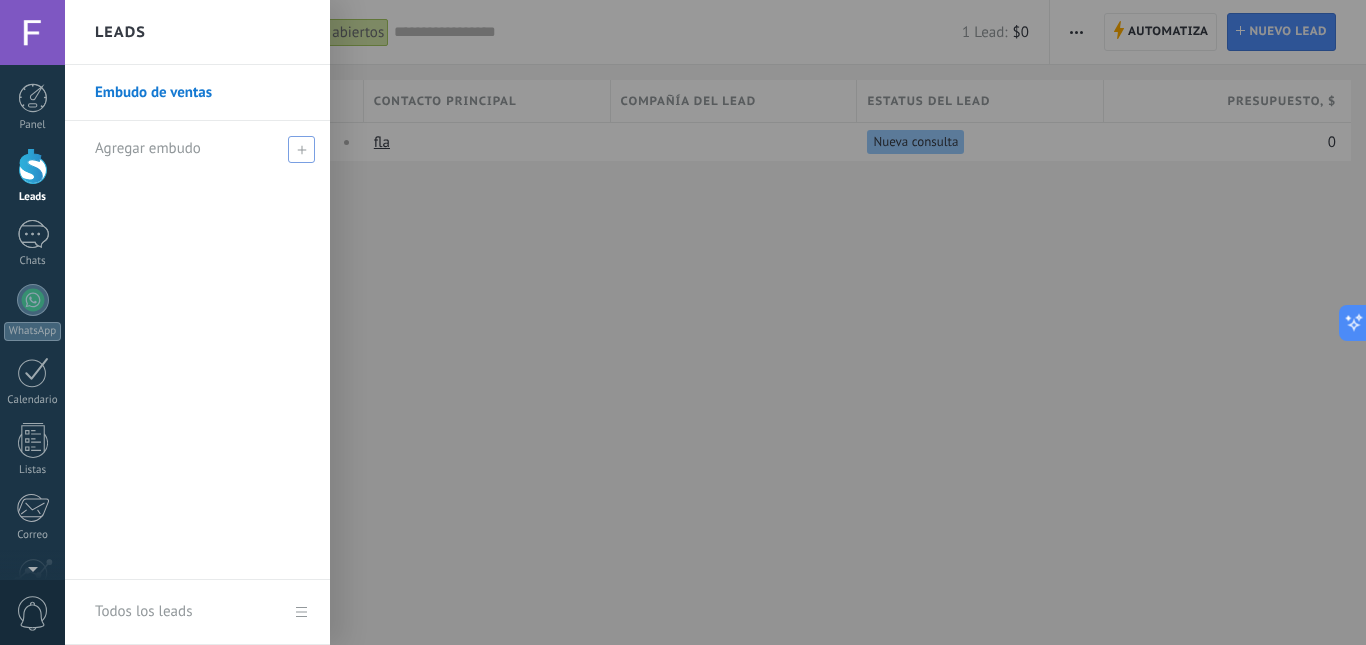 click 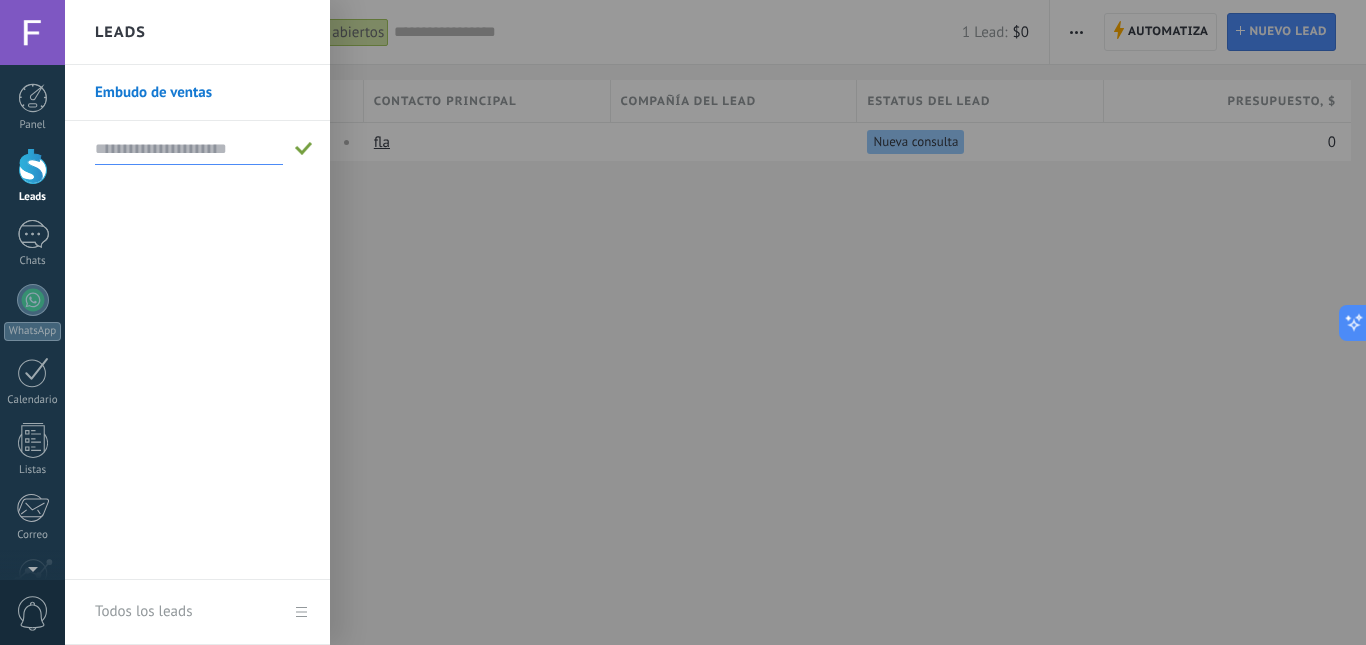 click on "Embudo de ventas" at bounding box center [202, 93] 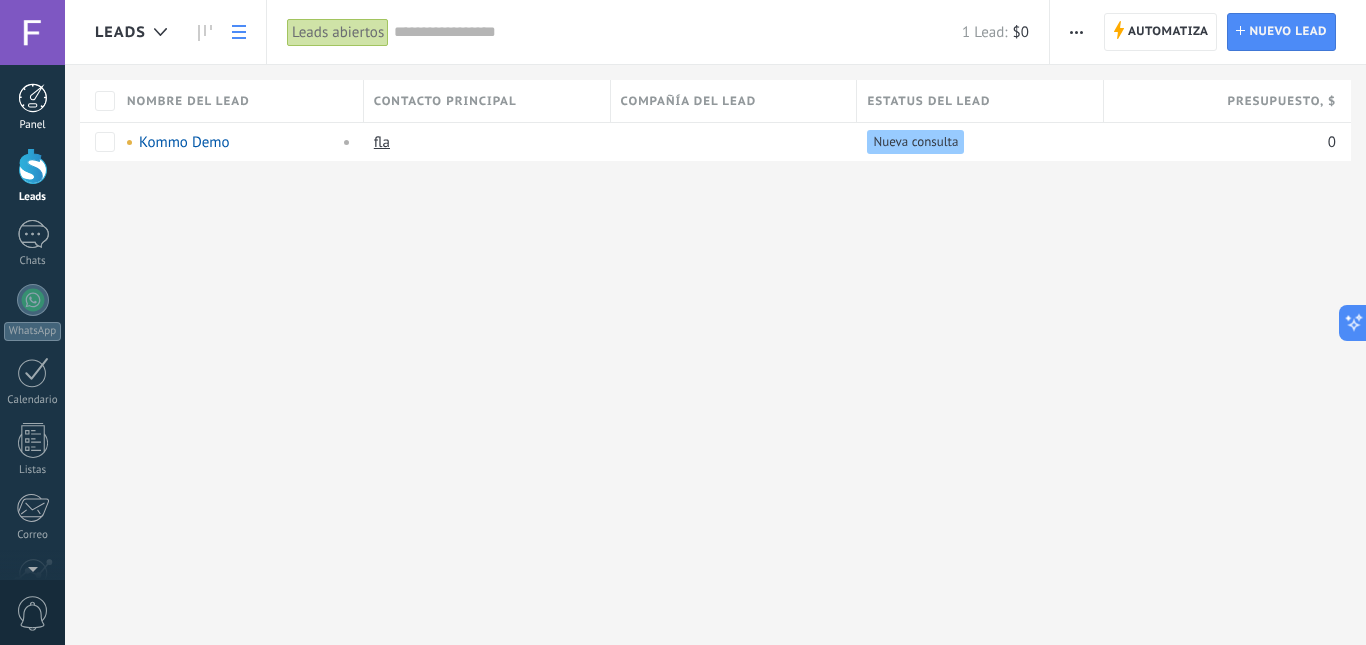 click at bounding box center (33, 98) 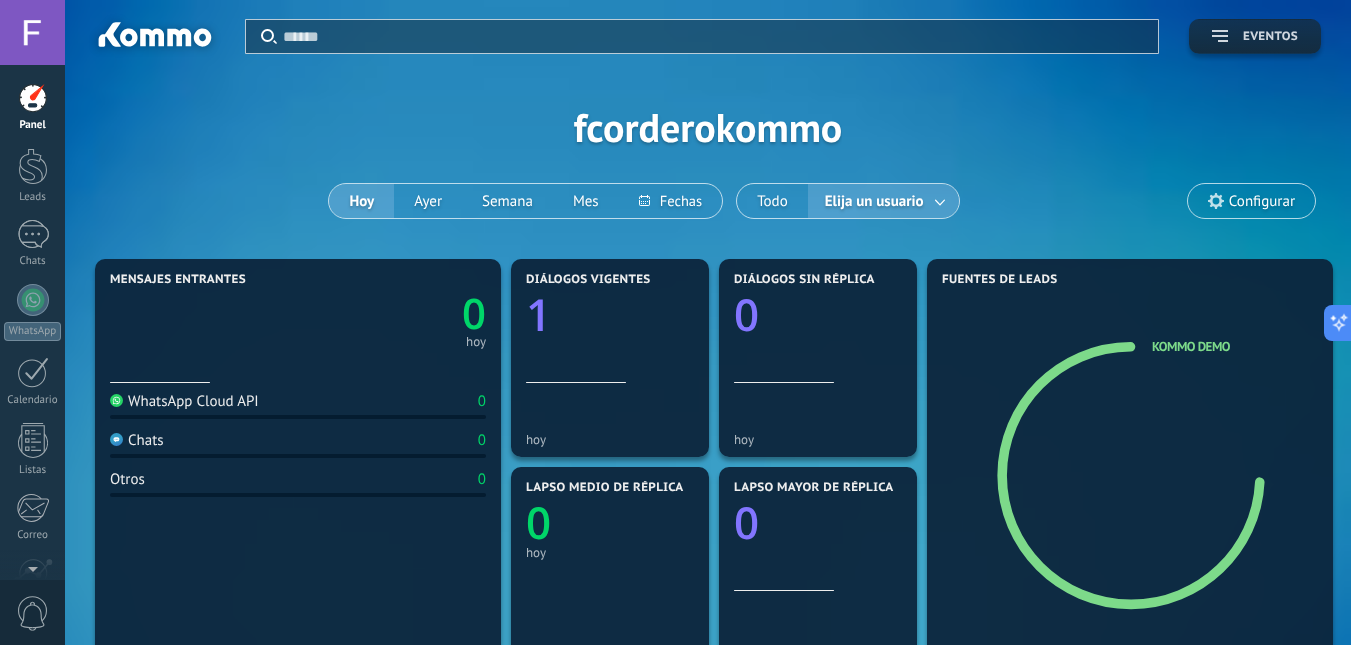 click on "Eventos" at bounding box center [1255, 36] 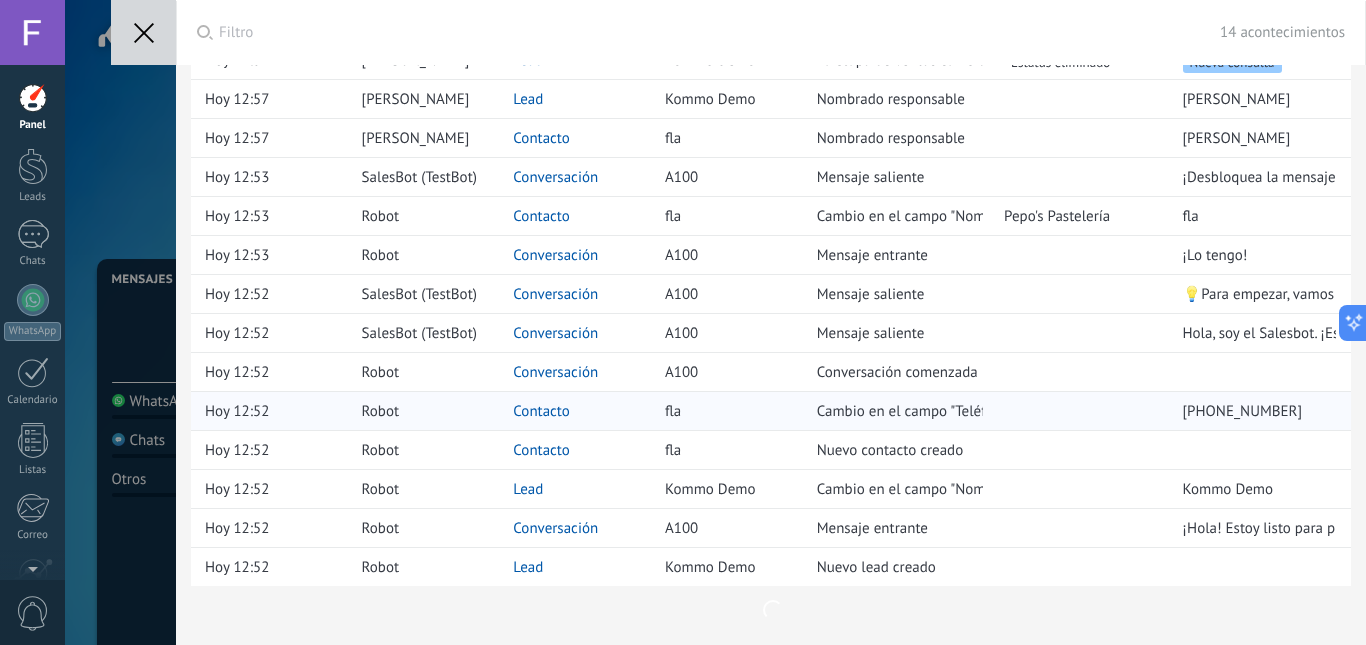 scroll, scrollTop: 39, scrollLeft: 0, axis: vertical 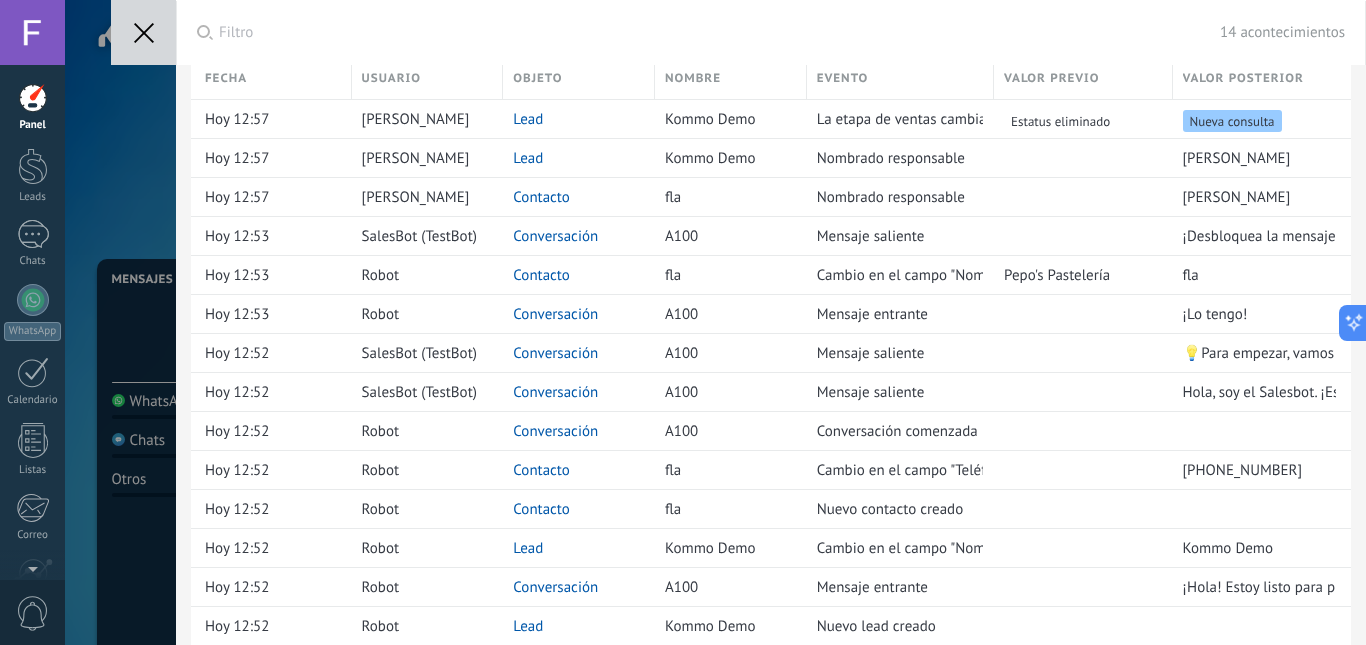 click 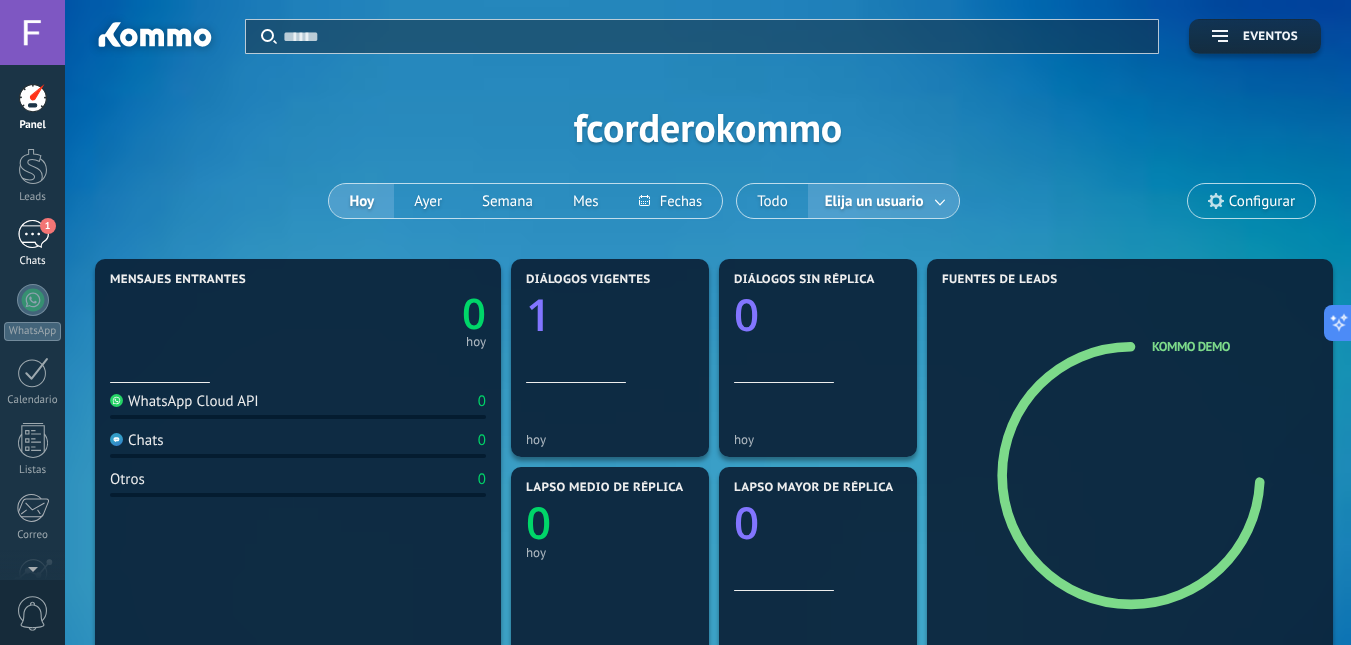 click on "1" at bounding box center (33, 234) 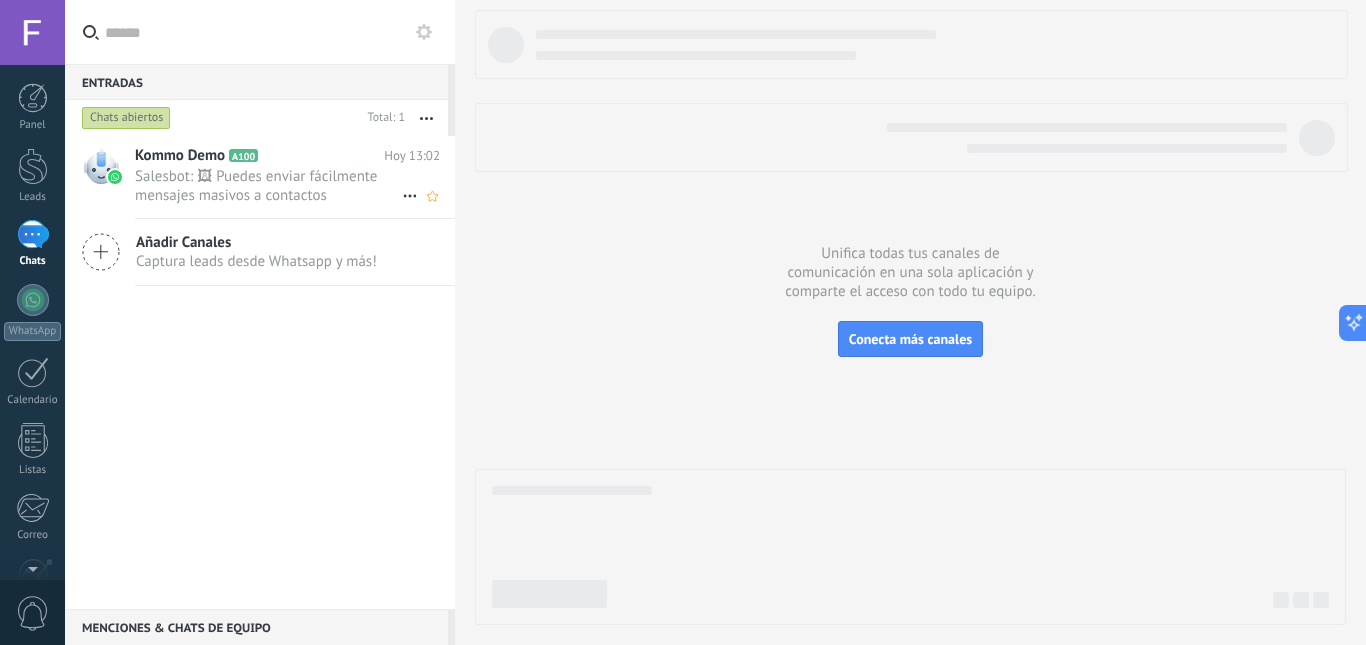 click on "Salesbot: 🖼 Puedes enviar fácilmente mensajes masivos a contactos seleccionados con Difusiones de WhatsApp personalizadas: sin spam, sin bloqueos, ¡sólo mensajes eficaces!
¡Perfecto para anuncios, promociones y actualizaciones!" at bounding box center (268, 186) 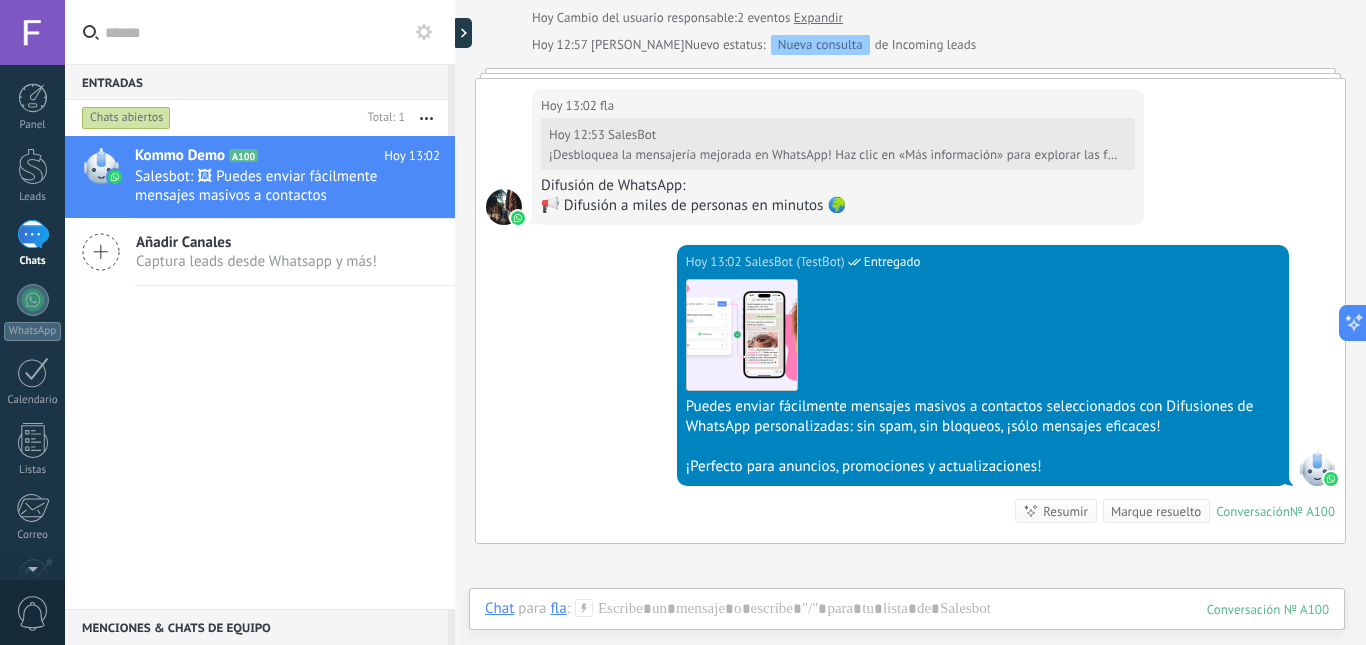 scroll, scrollTop: 1648, scrollLeft: 0, axis: vertical 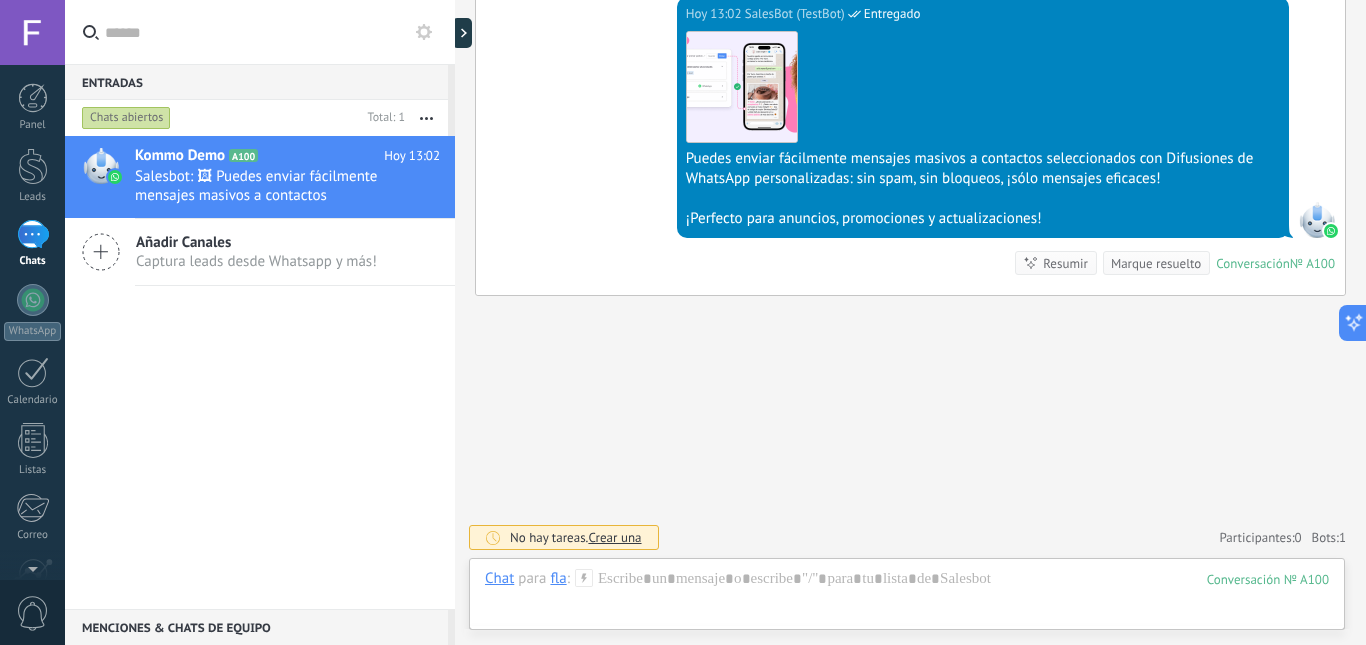 click on "Crear una" at bounding box center (614, 537) 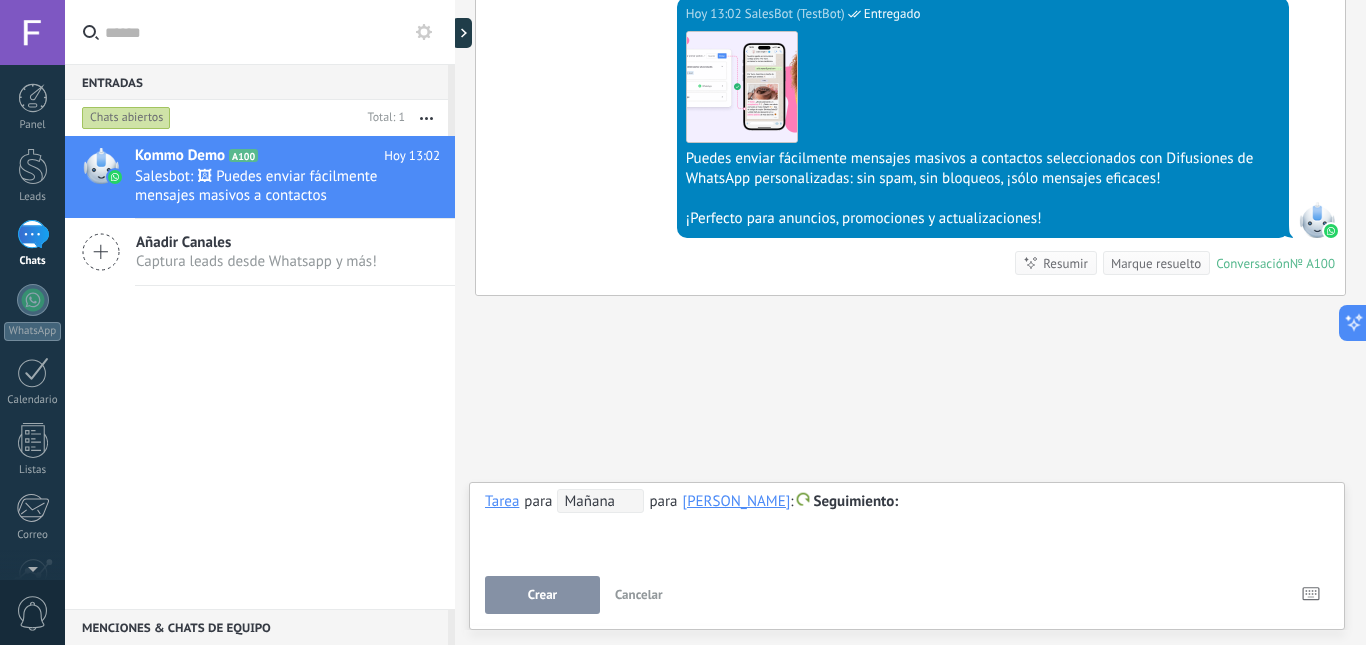 type 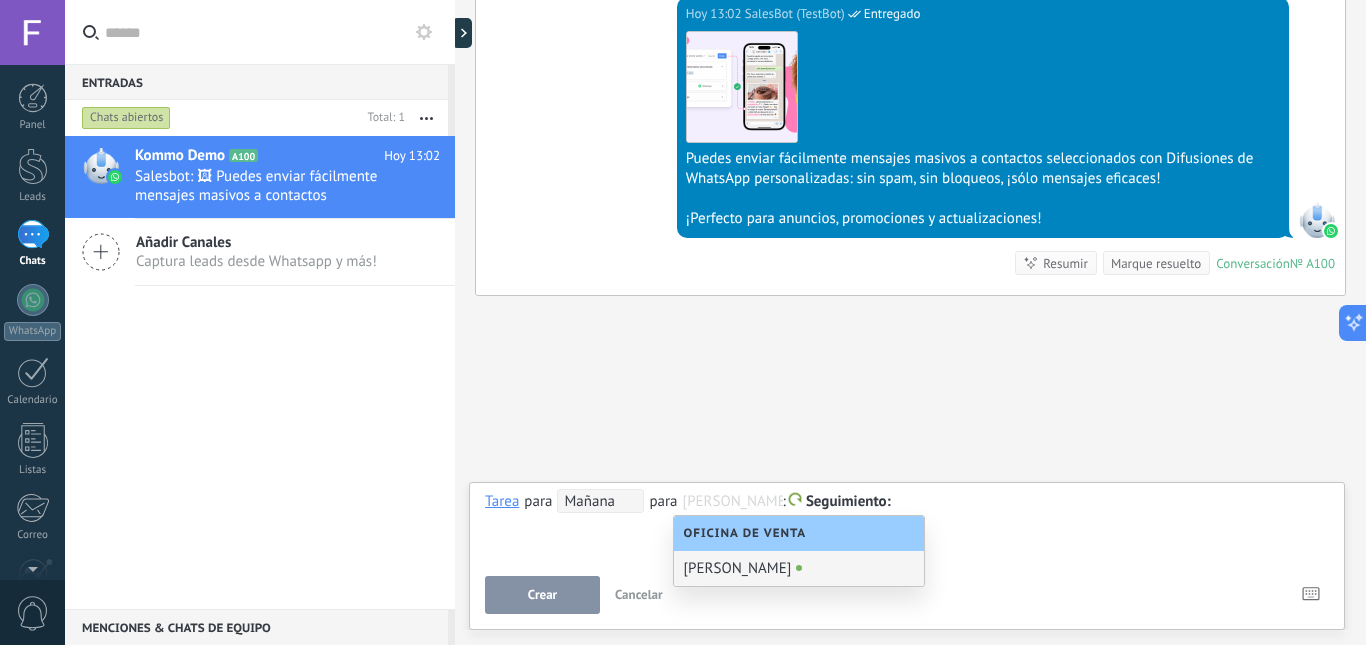 scroll, scrollTop: 1, scrollLeft: 0, axis: vertical 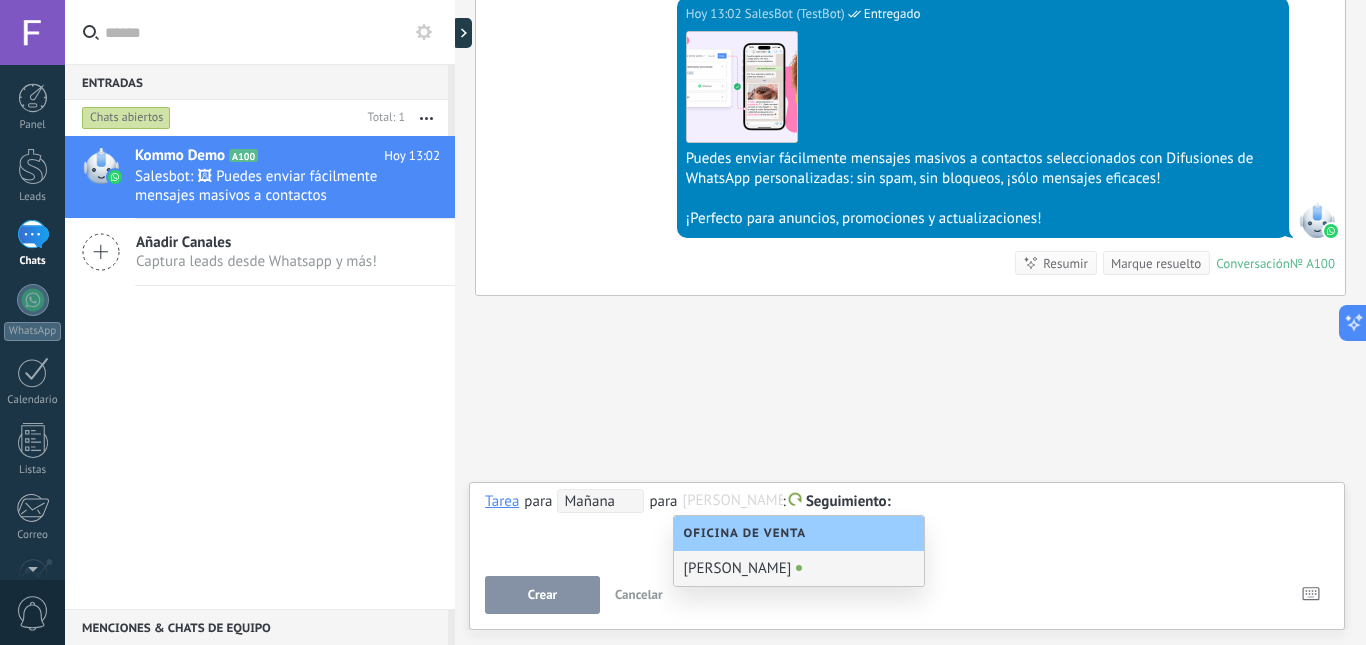 click on "Buscar Carga más Hoy Hoy Creación:  2  eventos   Expandir Hoy 12:52 fla  ¡Hola! Estoy listo para probar WhatsApp en Kommo. Mi código de verificación es XOZ2Rl Conversación  № A100 Conversación № A100 Hoy 12:52 Robot  El valor del campo «Nombre»  se establece en «Kommo Demo» Hoy 12:52 Robot  El valor del campo «Teléfono»  se establece en «+5491122513273» fla fla  Hoy 12:52 SalesBot (TestBot)  Entregado Descargar Hola, soy el Salesbot. ¡Estoy aquí para guiarte a través de las más recientes funciones de WhatsApp! Hoy 12:52 SalesBot (TestBot)  Entregado Descargar 💡Para empezar, vamos a aclarar cómo funciona esto:    💻 Kommo = La vista del Agente - La tarjeta de lead representa la perspectiva del agente.   📱 Móvil = La vista del Cliente - El móvil representa la perspectiva del cliente.   Ahora, ¡ya estás listo para comprobar las últimas e interesantes funciones de WhatsApp!    Selecciona el botón "¡Lo tengo!" para continuar. Hoy 12:53 fla  Hoy 12:52 fla" at bounding box center [910, -502] 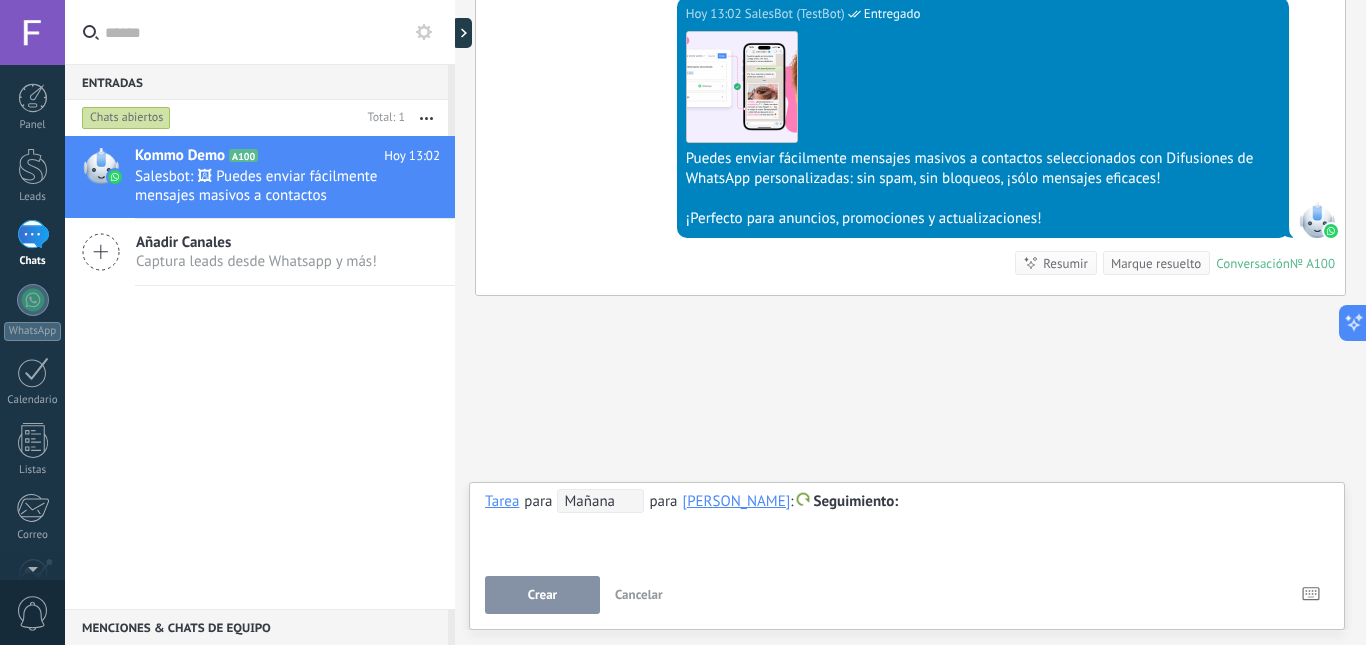click on "Mañana" at bounding box center [600, 501] 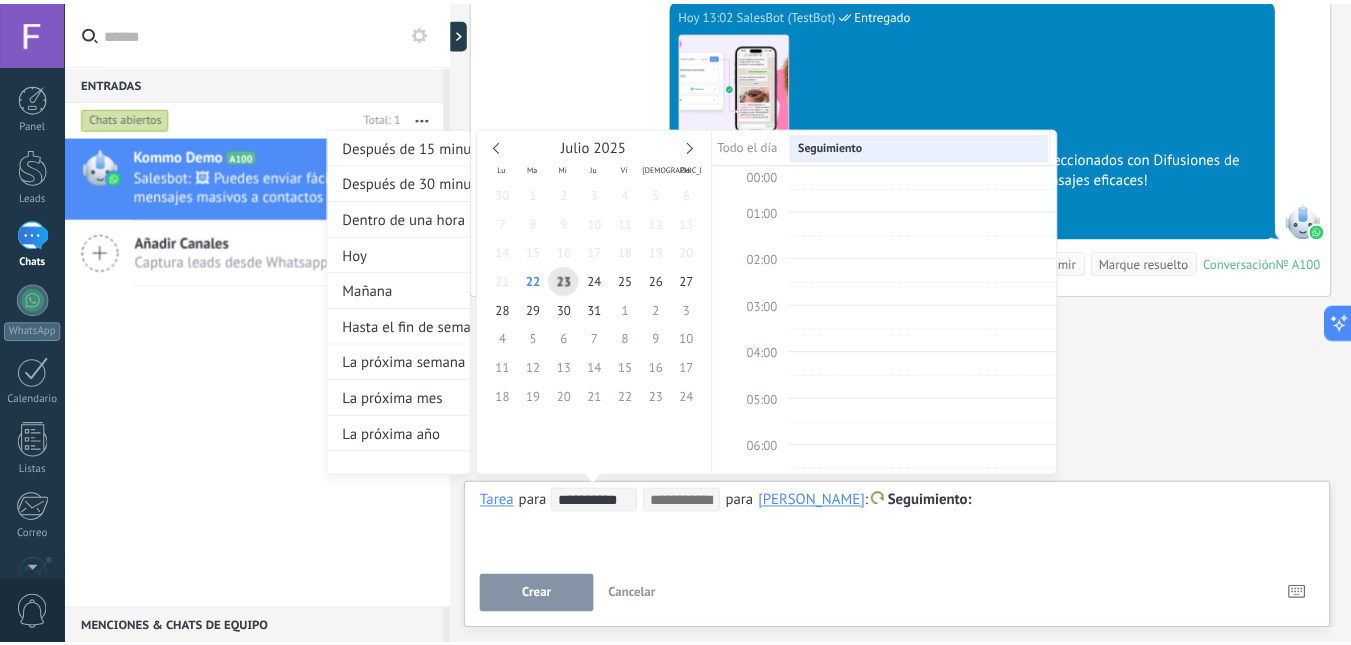 scroll, scrollTop: 377, scrollLeft: 0, axis: vertical 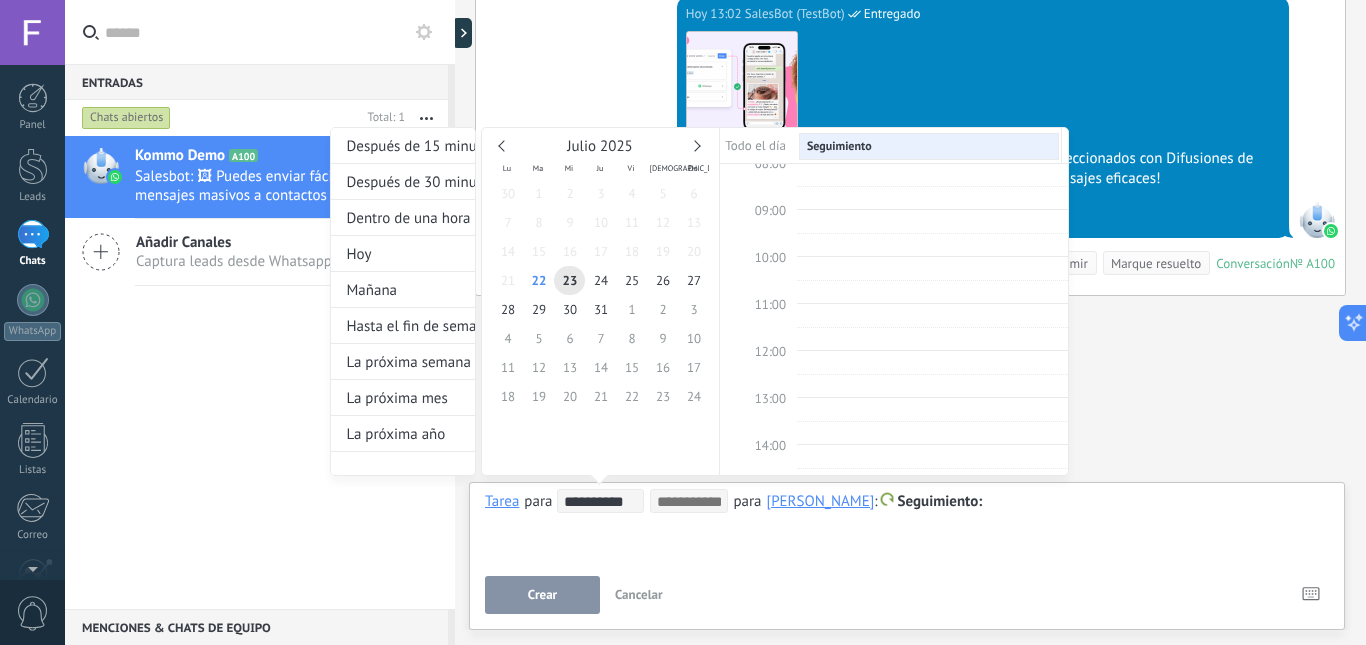 click at bounding box center [683, 322] 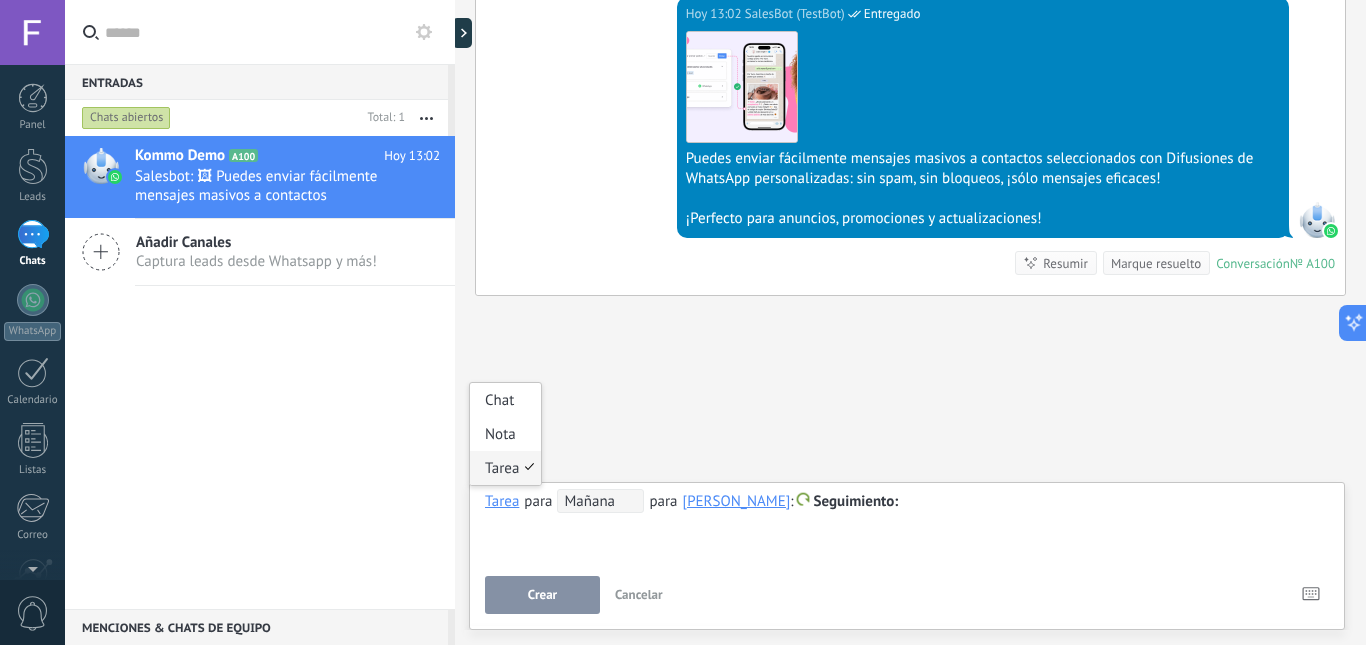 click on "Tarea" at bounding box center [502, 501] 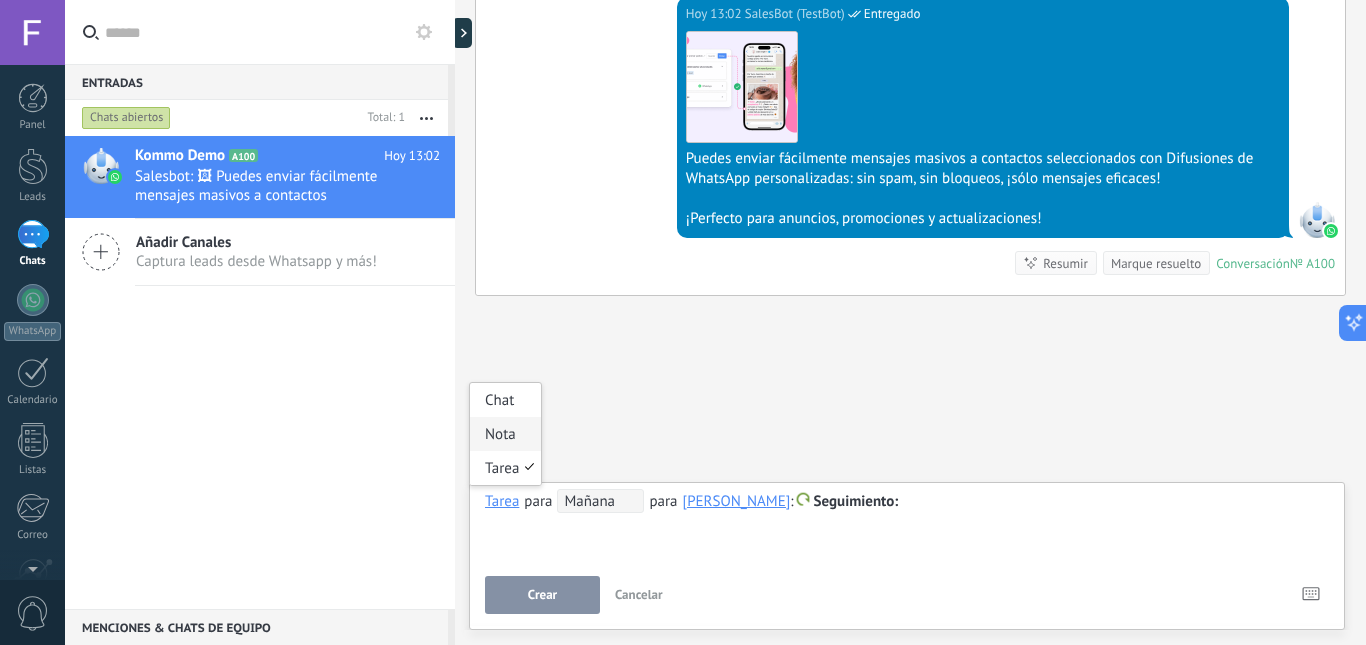click on "Nota" at bounding box center [505, 434] 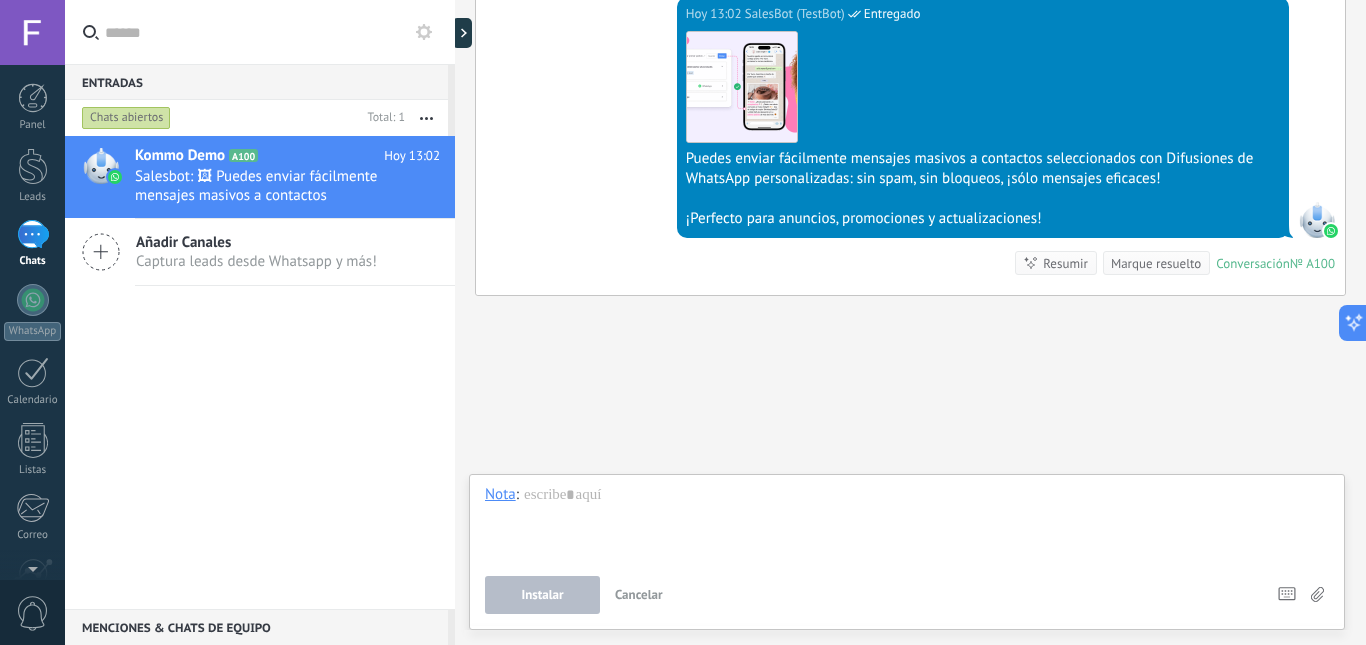 click on "Nota" at bounding box center [500, 494] 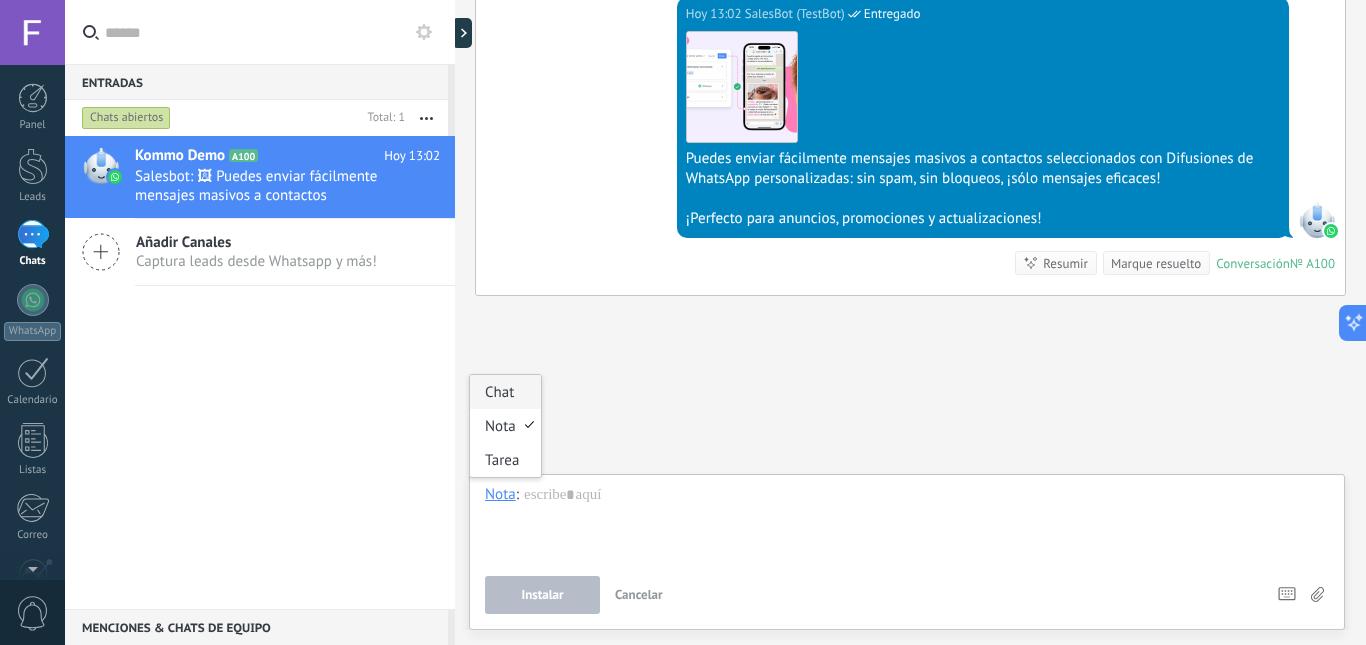 click on "Chat" at bounding box center [505, 392] 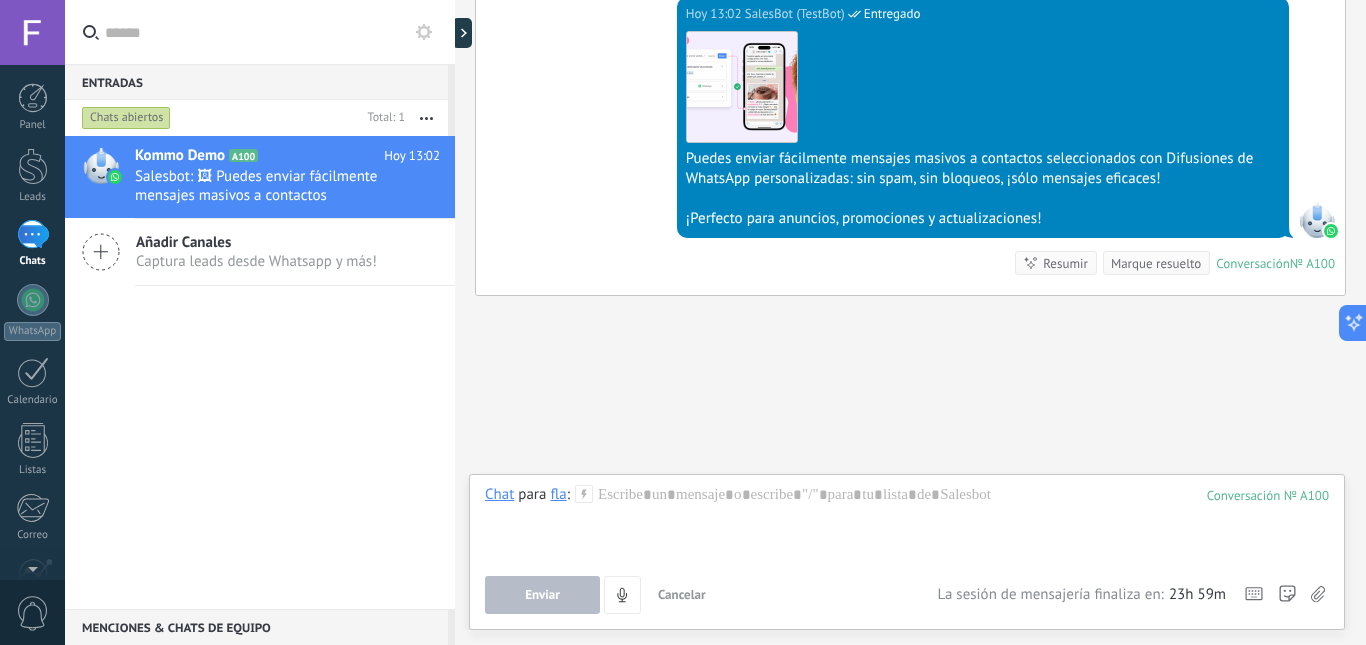 click on "fla" at bounding box center [558, 494] 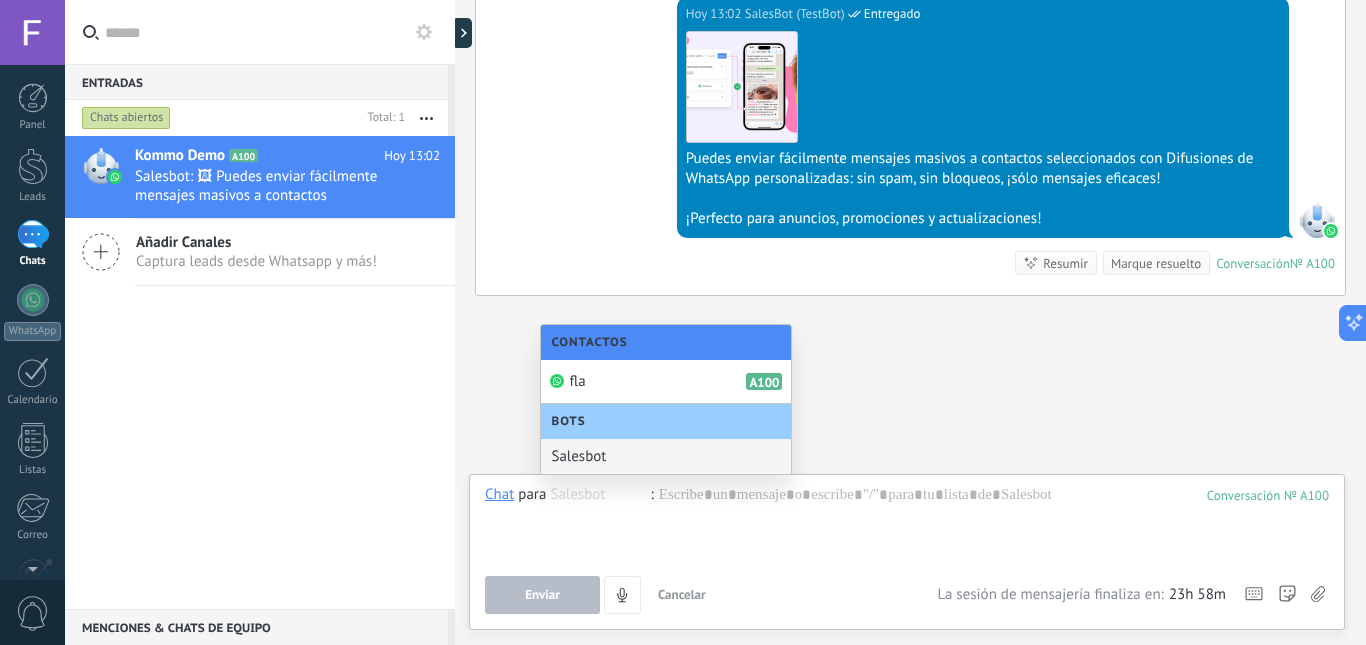 click on "Buscar Carga más Hoy Hoy Creación:  2  eventos   Expandir Hoy 12:52 fla  ¡Hola! Estoy listo para probar WhatsApp en Kommo. Mi código de verificación es XOZ2Rl Conversación  № A100 Conversación № A100 Hoy 12:52 Robot  El valor del campo «Nombre»  se establece en «Kommo Demo» Hoy 12:52 Robot  El valor del campo «Teléfono»  se establece en «+5491122513273» fla fla  Hoy 12:52 SalesBot (TestBot)  Entregado Descargar Hola, soy el Salesbot. ¡Estoy aquí para guiarte a través de las más recientes funciones de WhatsApp! Hoy 12:52 SalesBot (TestBot)  Entregado Descargar 💡Para empezar, vamos a aclarar cómo funciona esto:    💻 Kommo = La vista del Agente - La tarjeta de lead representa la perspectiva del agente.   📱 Móvil = La vista del Cliente - El móvil representa la perspectiva del cliente.   Ahora, ¡ya estás listo para comprobar las últimas e interesantes funciones de WhatsApp!    Selecciona el botón "¡Lo tengo!" para continuar. Hoy 12:53 fla  Hoy 12:52 fla" at bounding box center [910, -502] 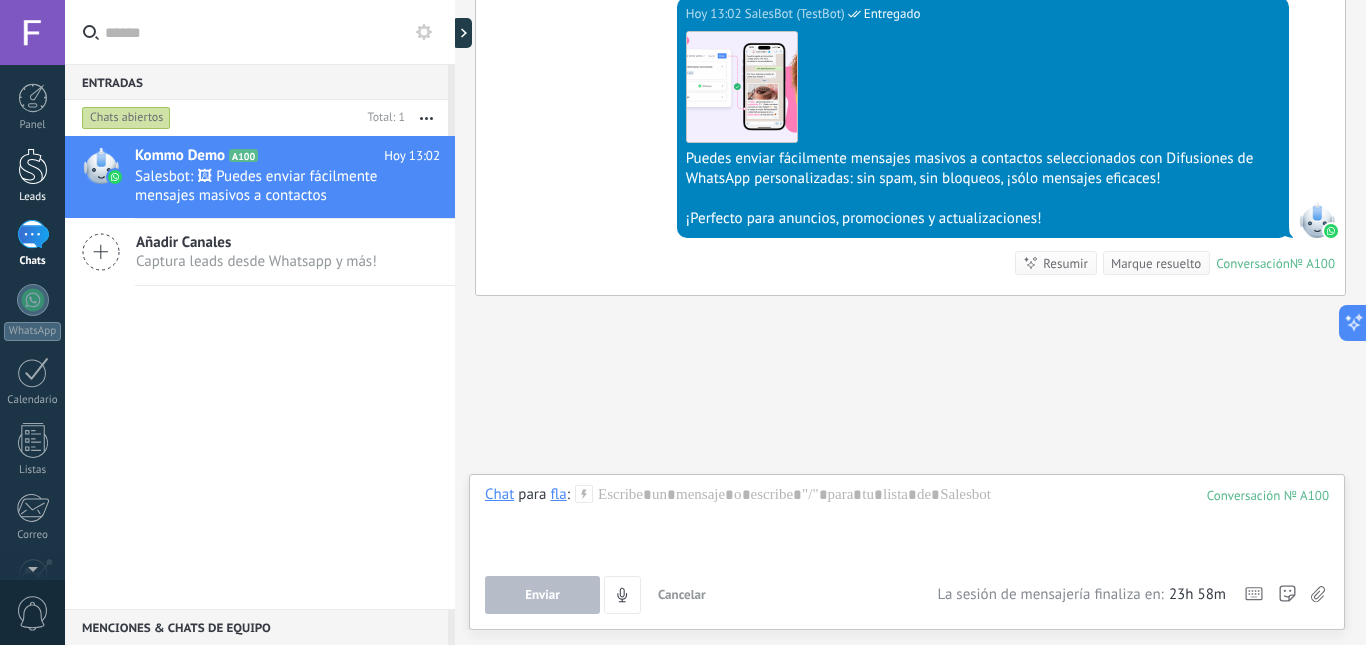 click at bounding box center (33, 166) 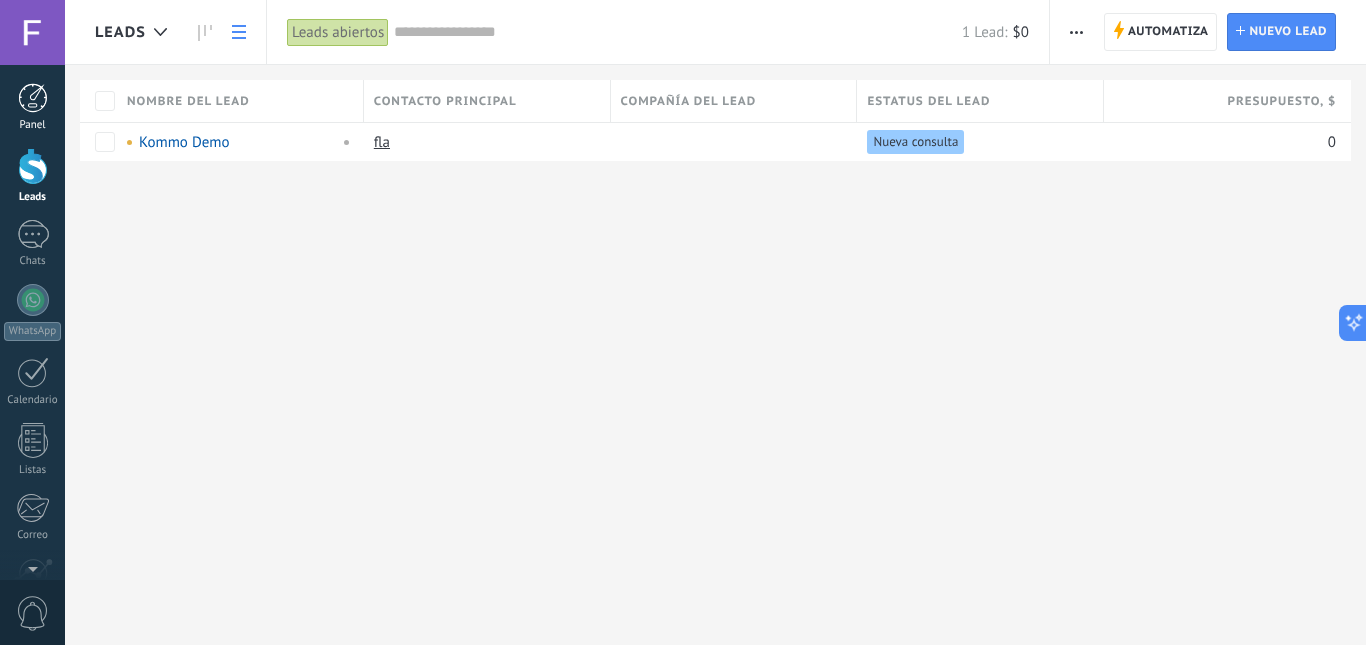 click on "Panel" at bounding box center (32, 107) 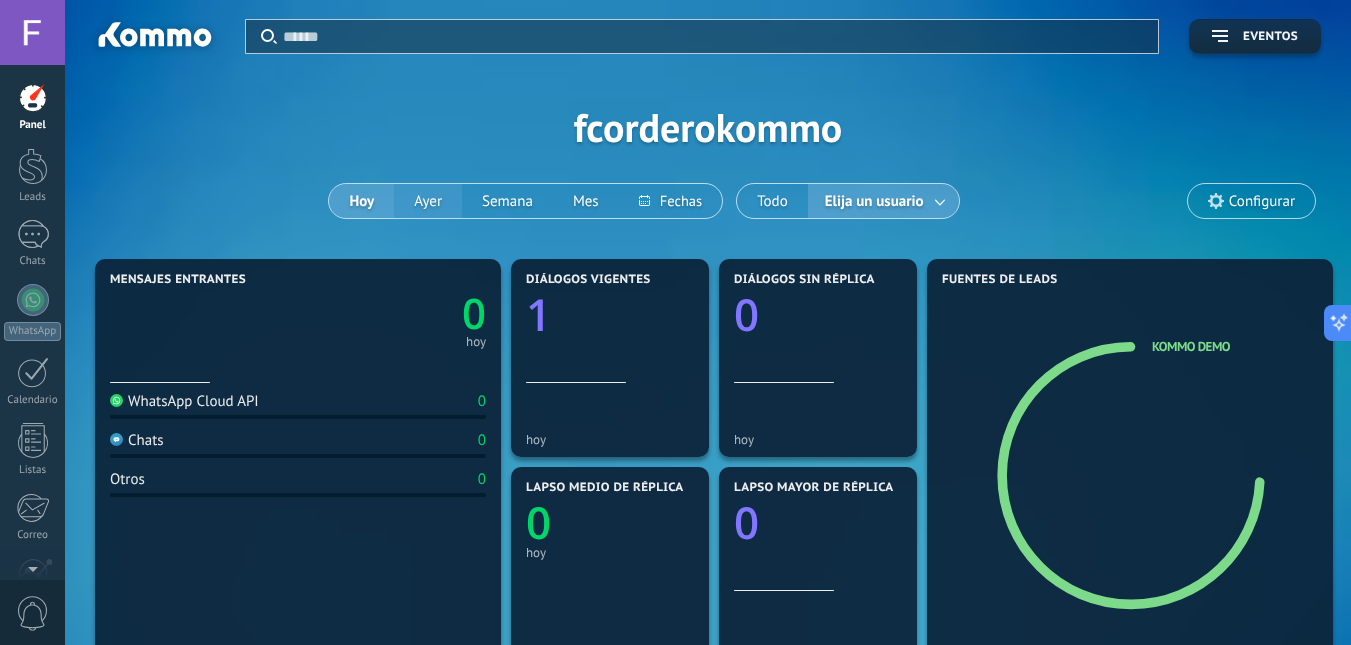 click on "Ayer" at bounding box center [428, 201] 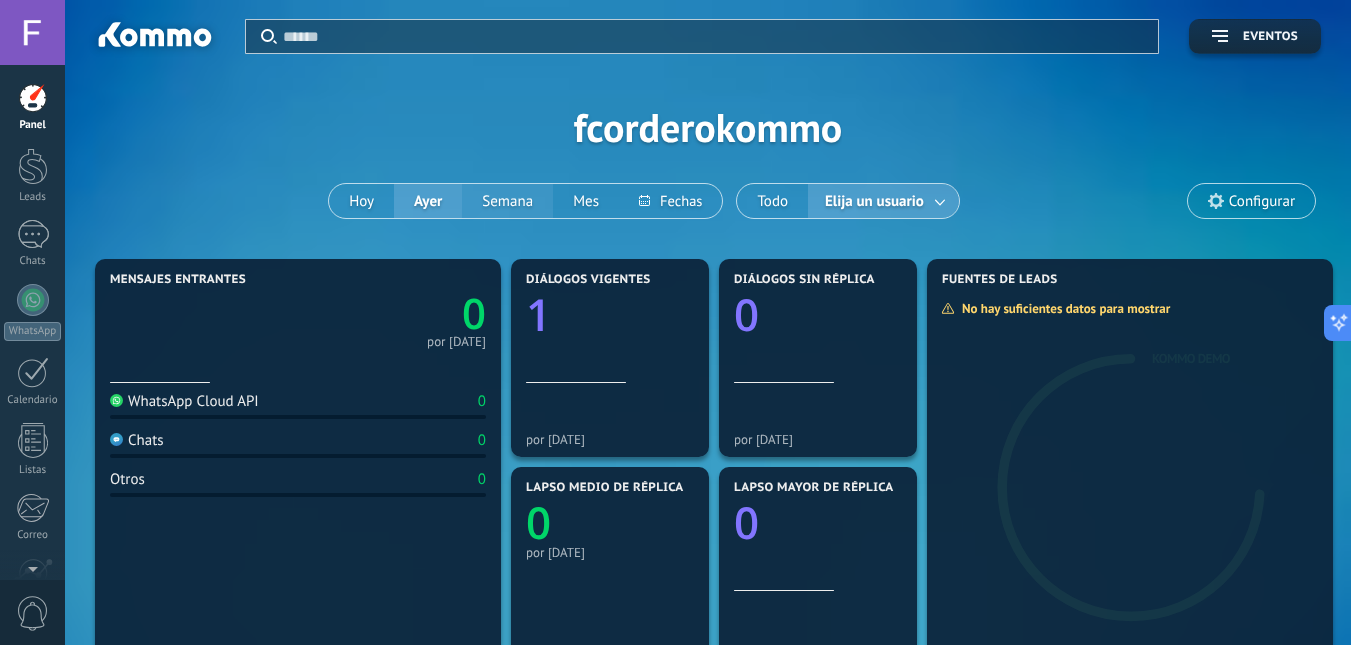 click on "Semana" at bounding box center [507, 201] 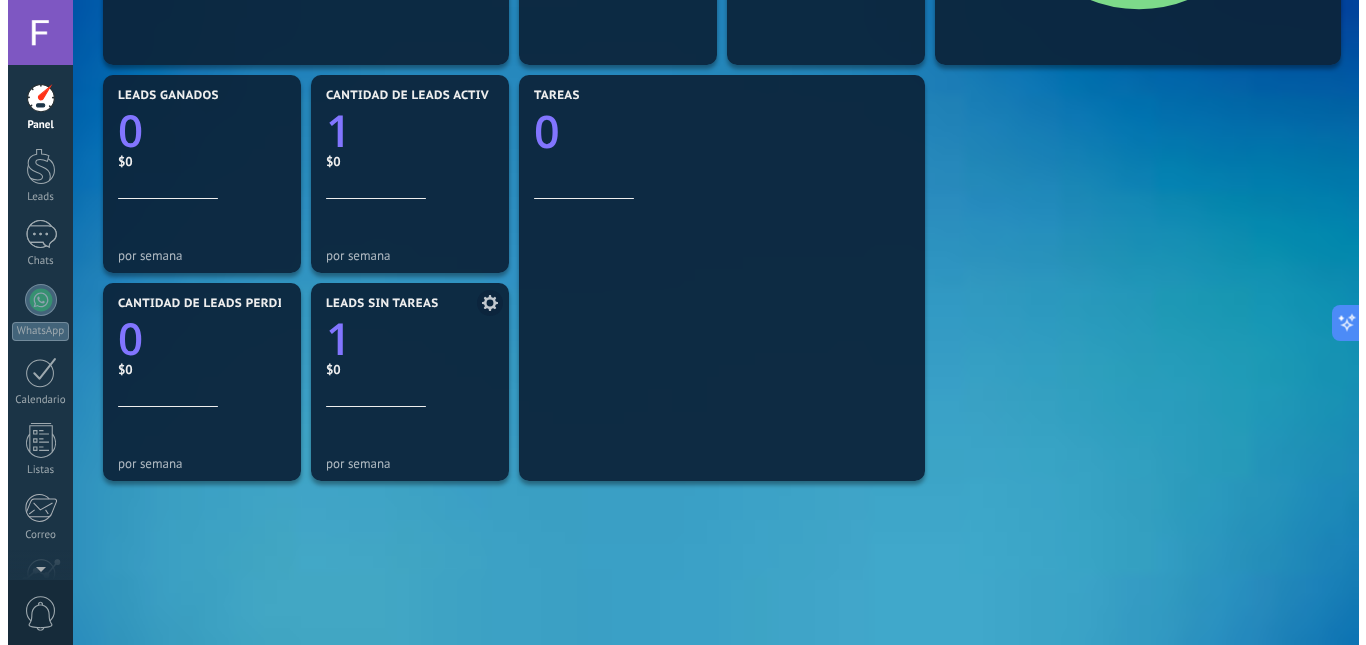 scroll, scrollTop: 0, scrollLeft: 0, axis: both 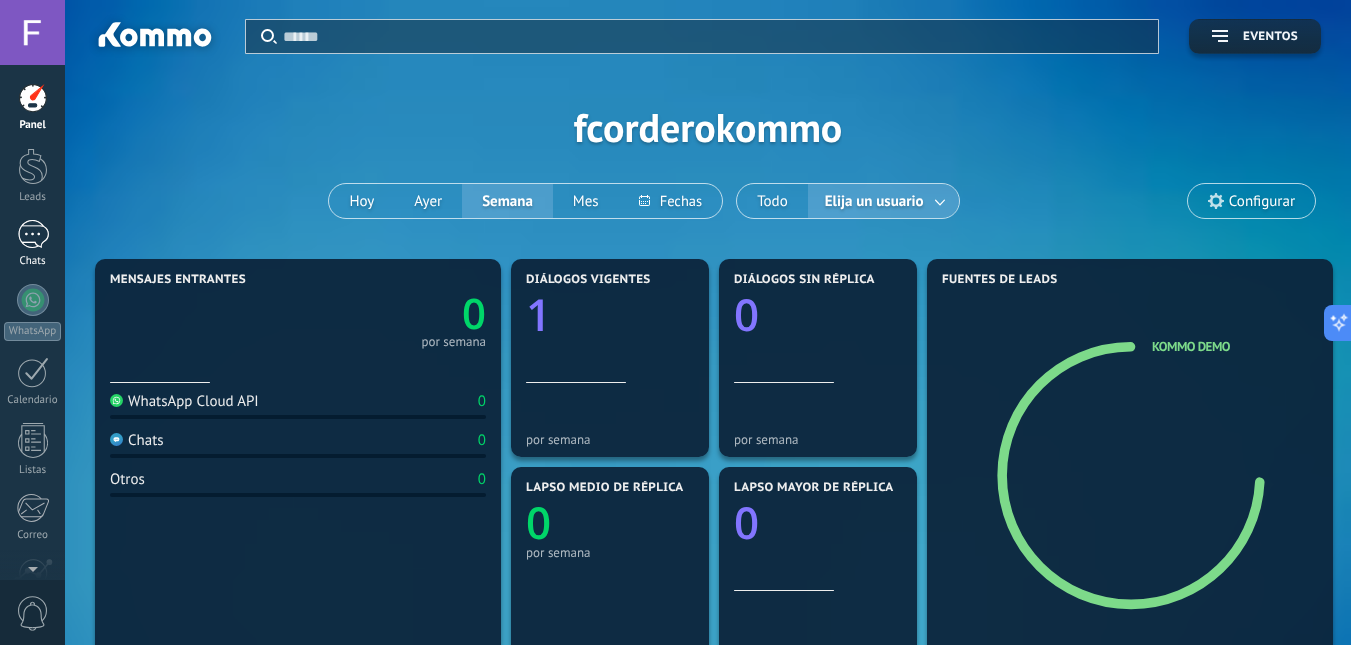 click on "1" at bounding box center [33, 234] 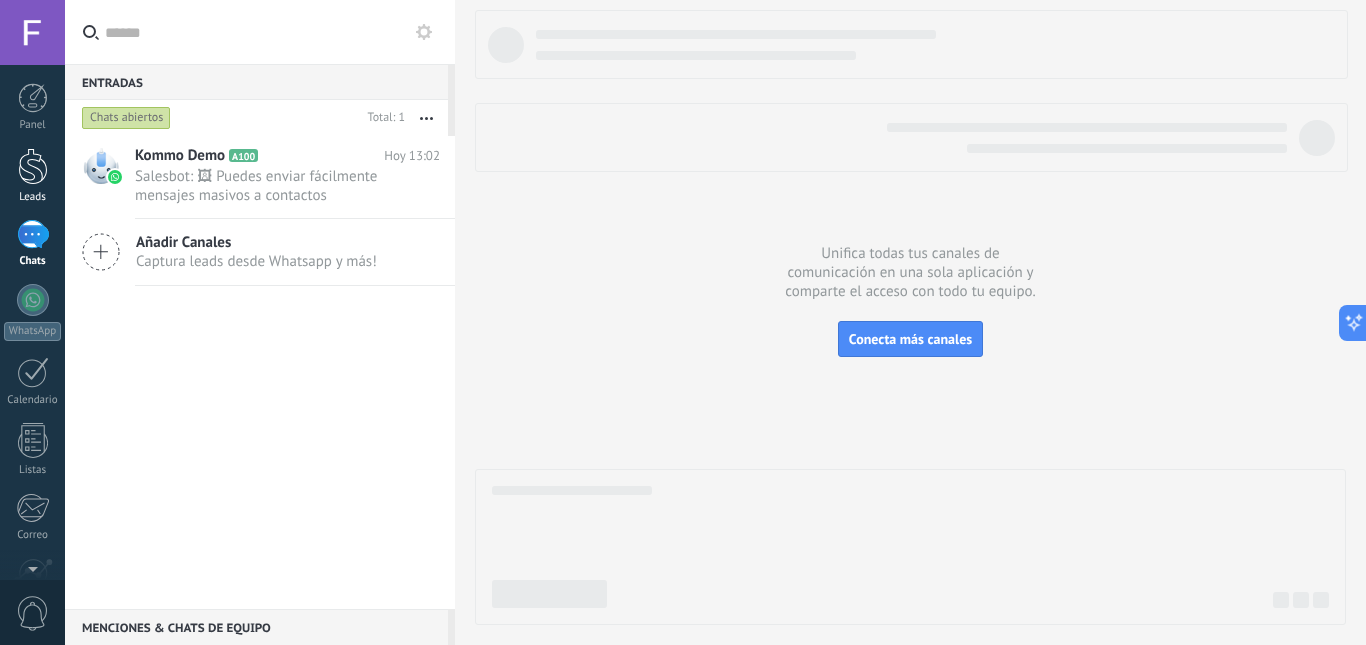 click at bounding box center [33, 166] 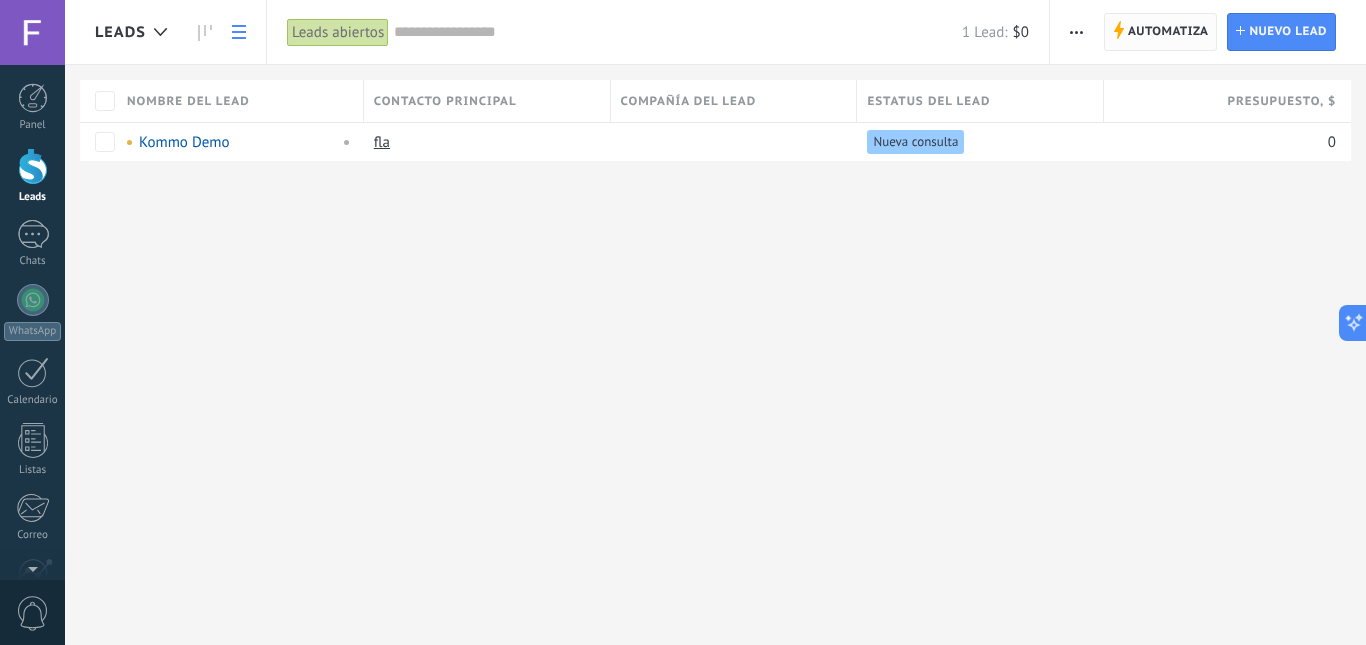 click on "Automatiza" at bounding box center (1168, 32) 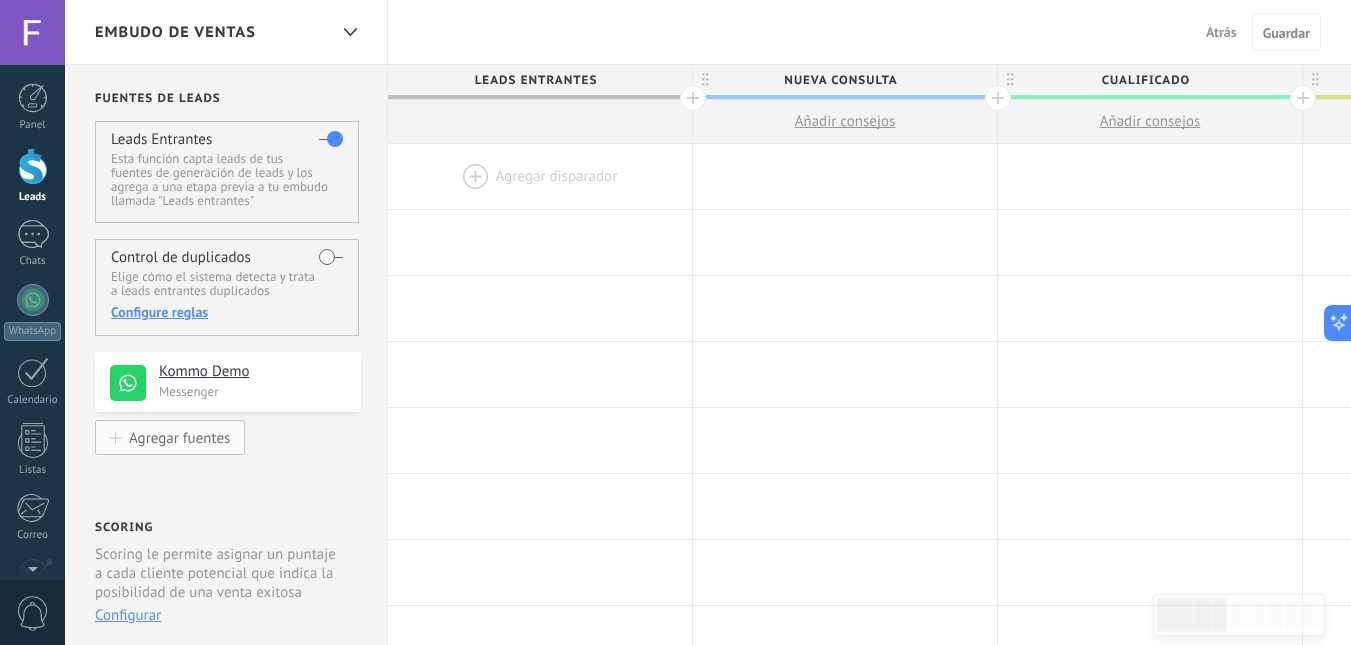 click on "Agregar fuentes" at bounding box center (179, 437) 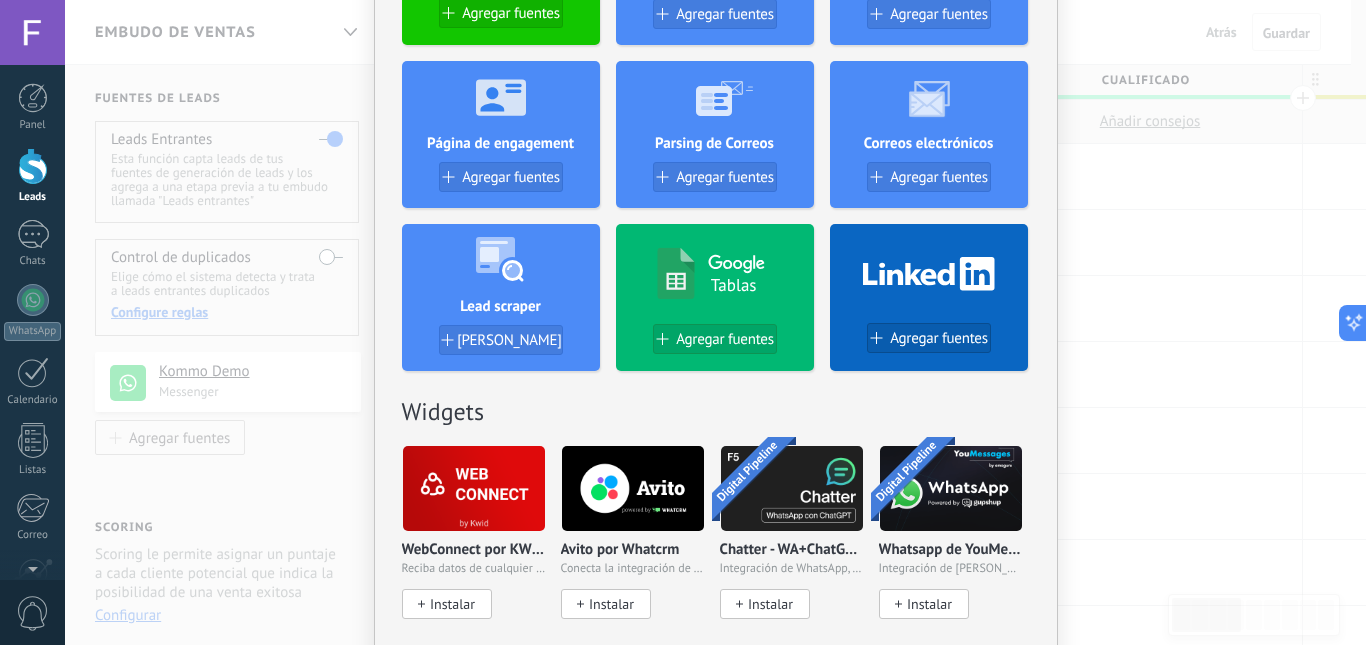 scroll, scrollTop: 0, scrollLeft: 0, axis: both 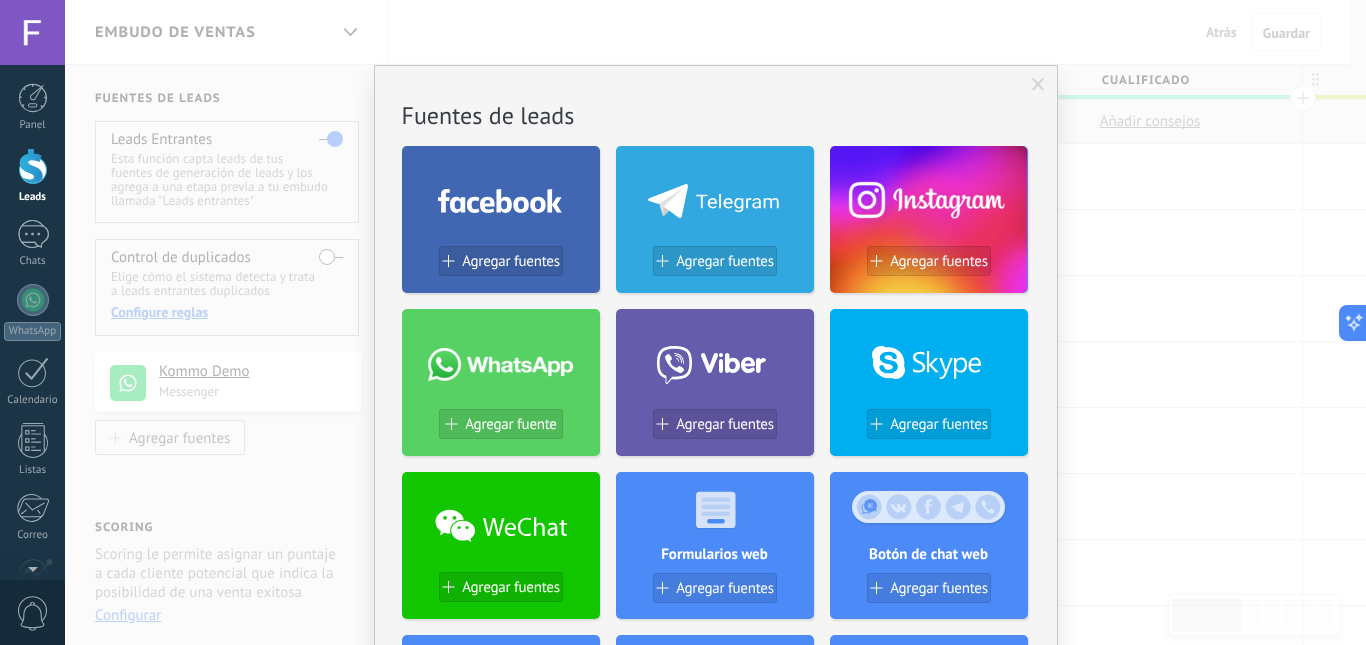 click at bounding box center [1038, 85] 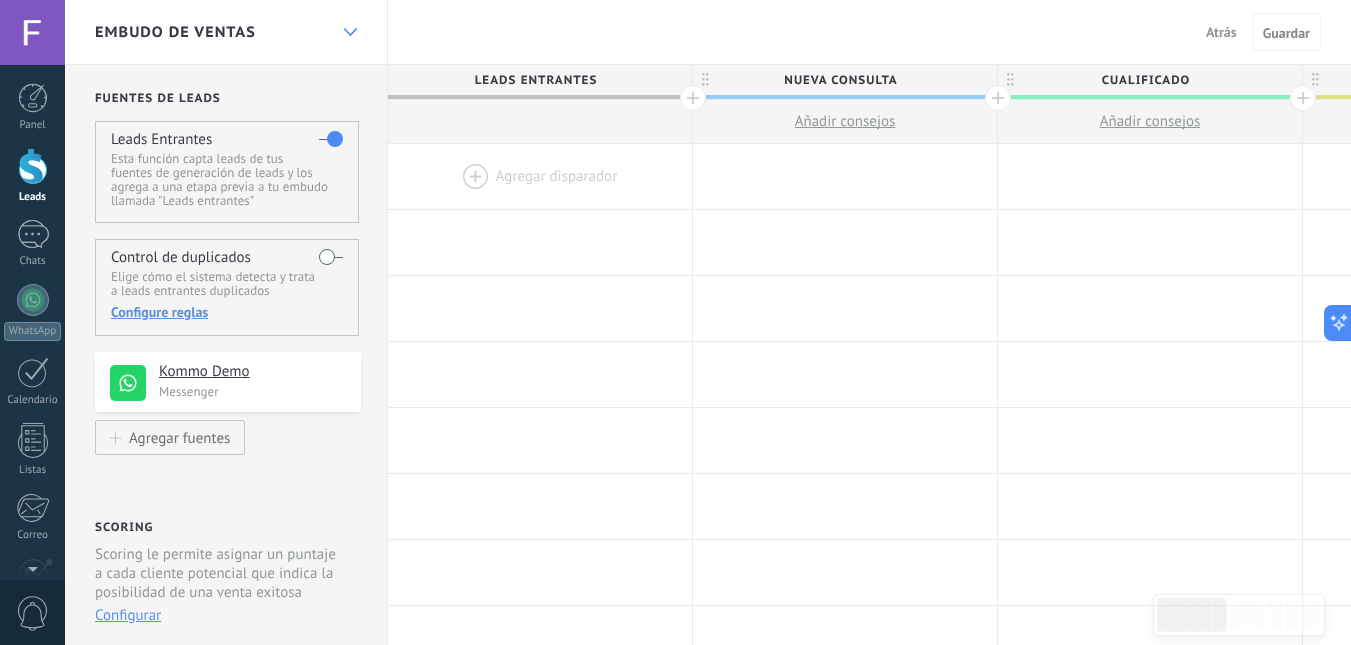 click 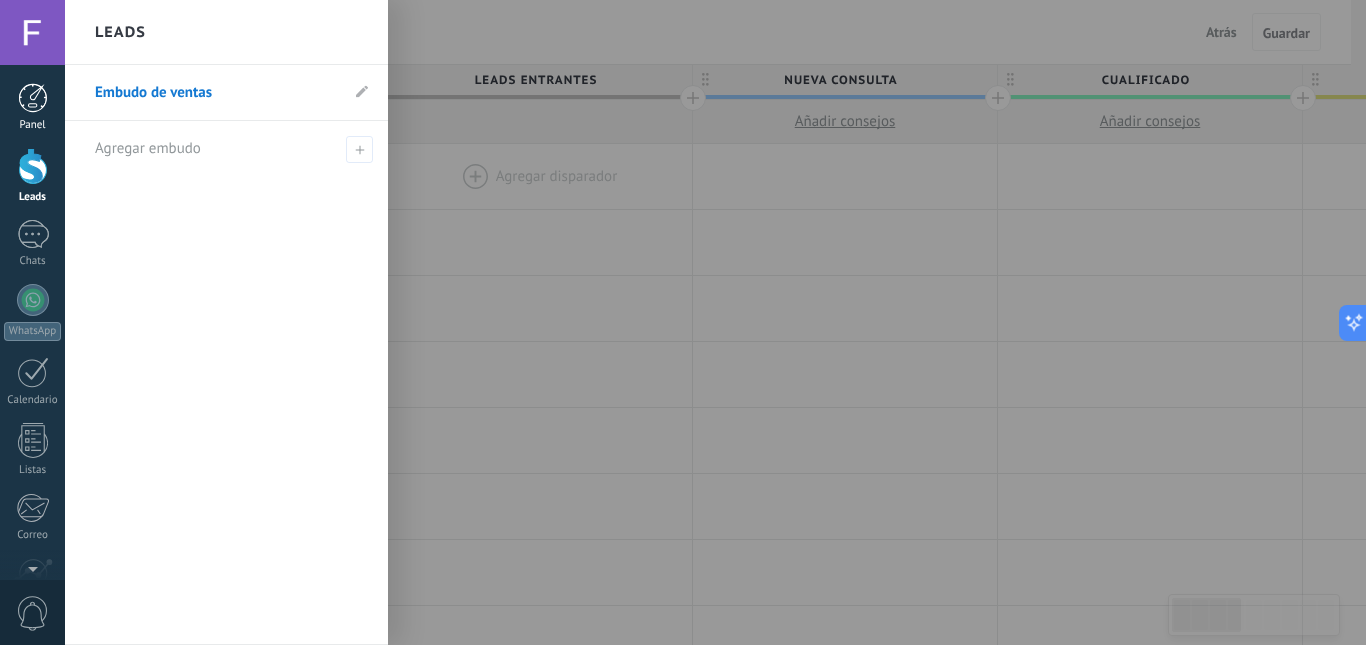 click at bounding box center [33, 98] 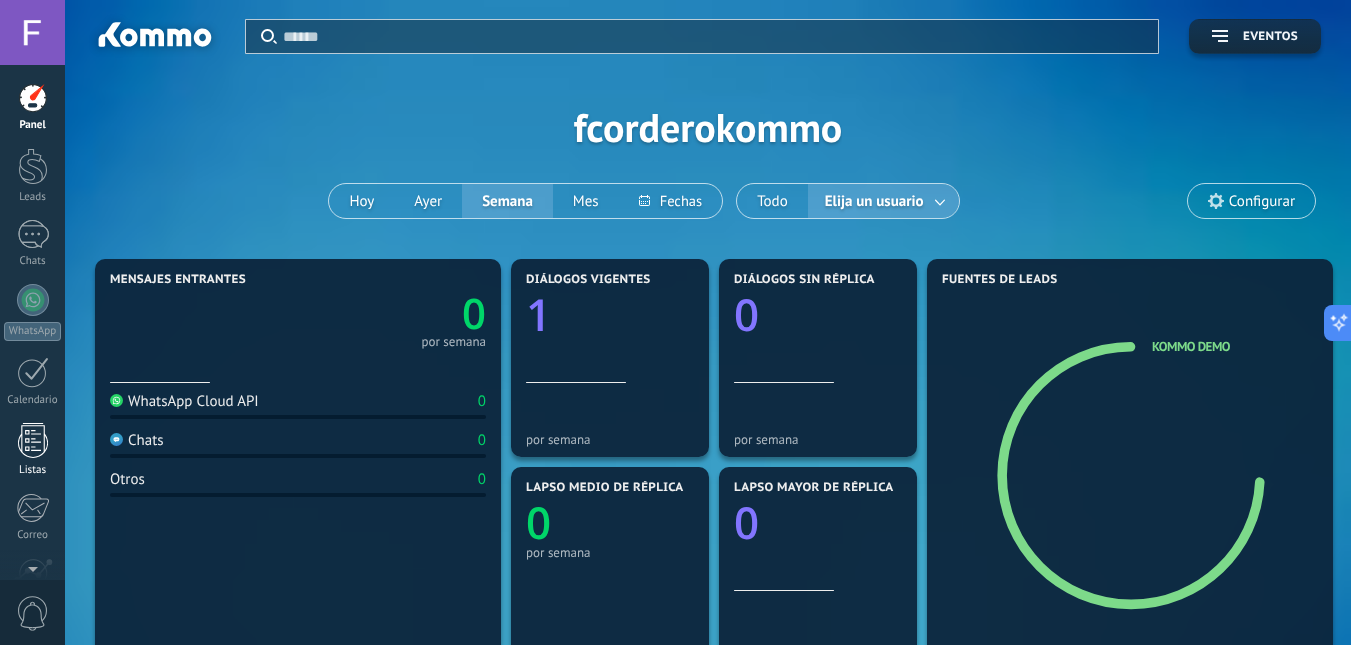 click at bounding box center (33, 440) 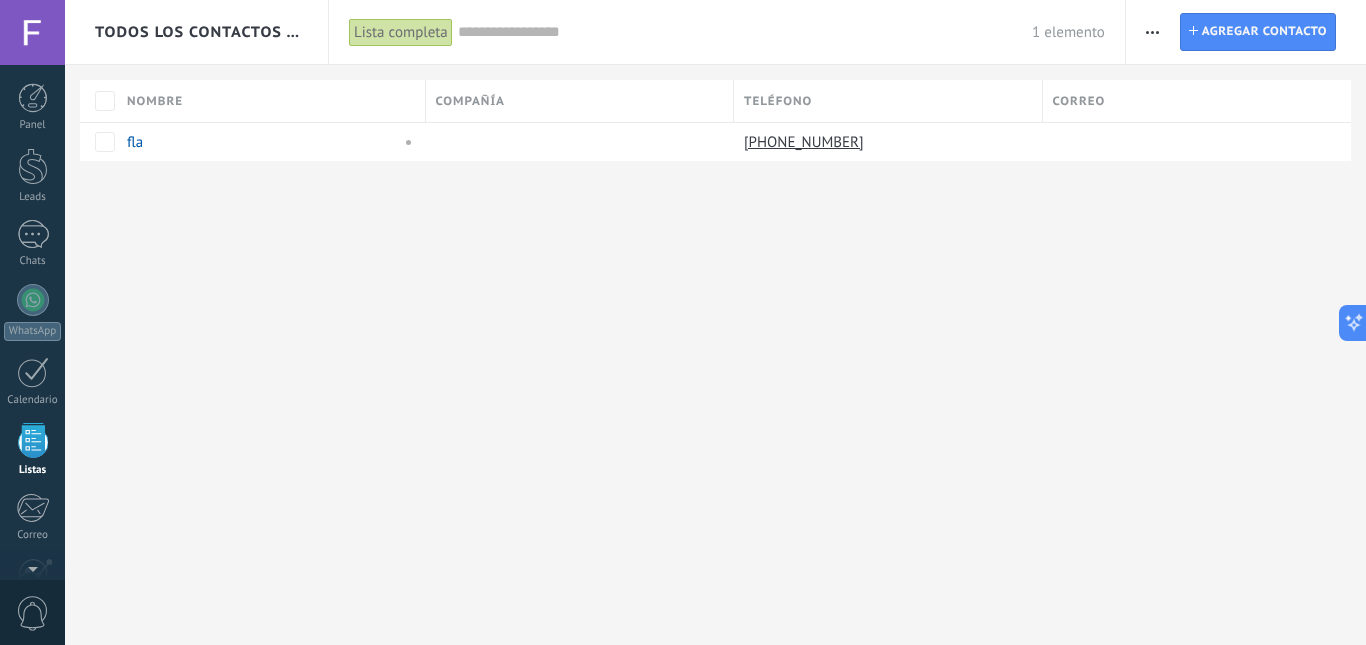 scroll, scrollTop: 124, scrollLeft: 0, axis: vertical 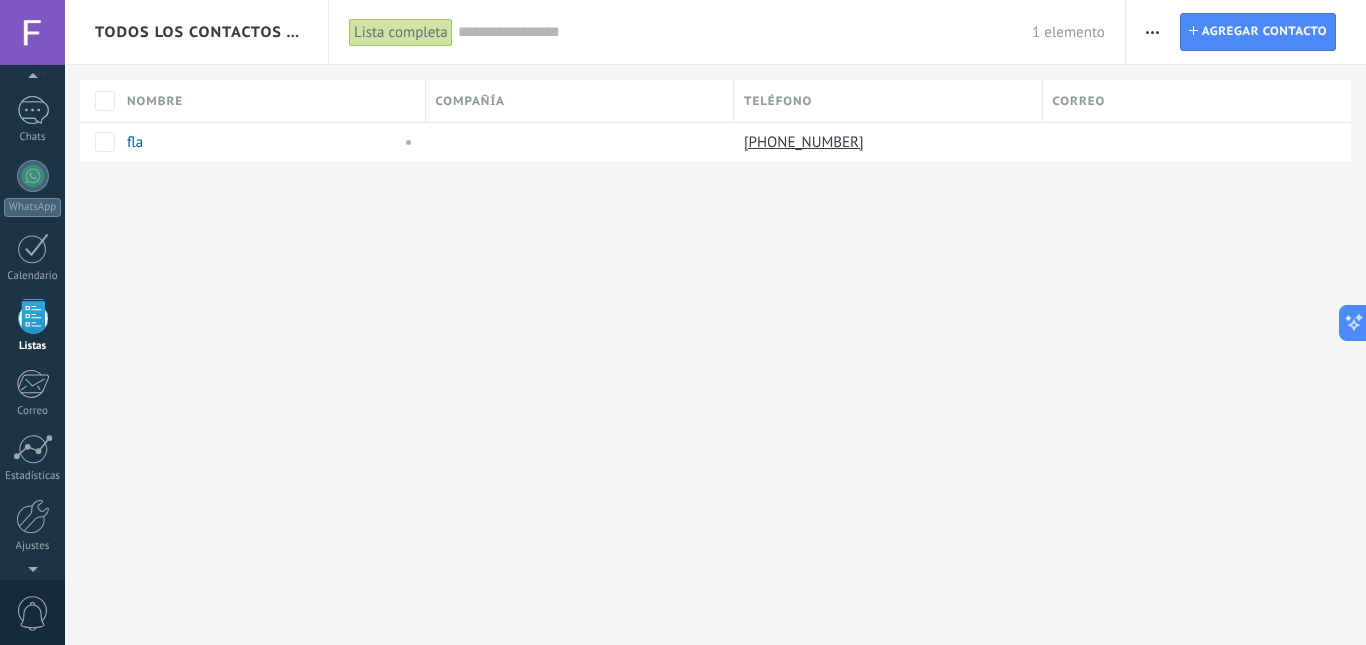 click on "Lista completa" at bounding box center [401, 32] 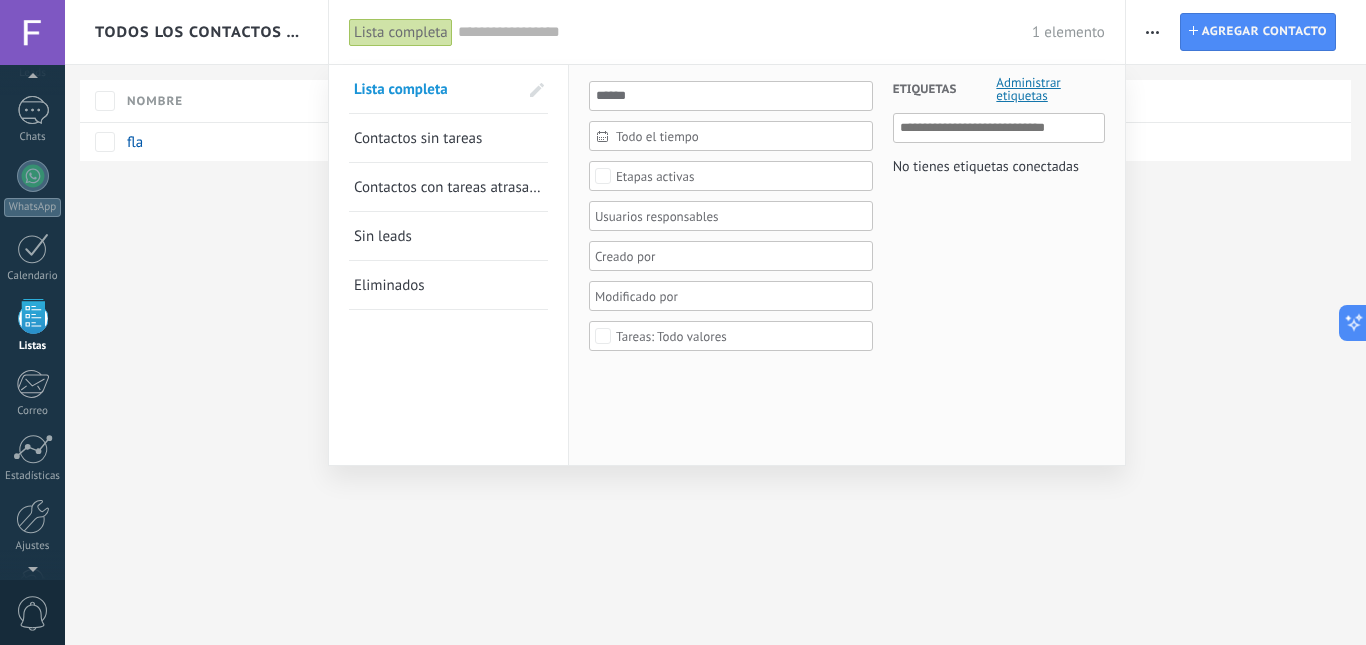 click on "Contactos sin tareas" at bounding box center (418, 138) 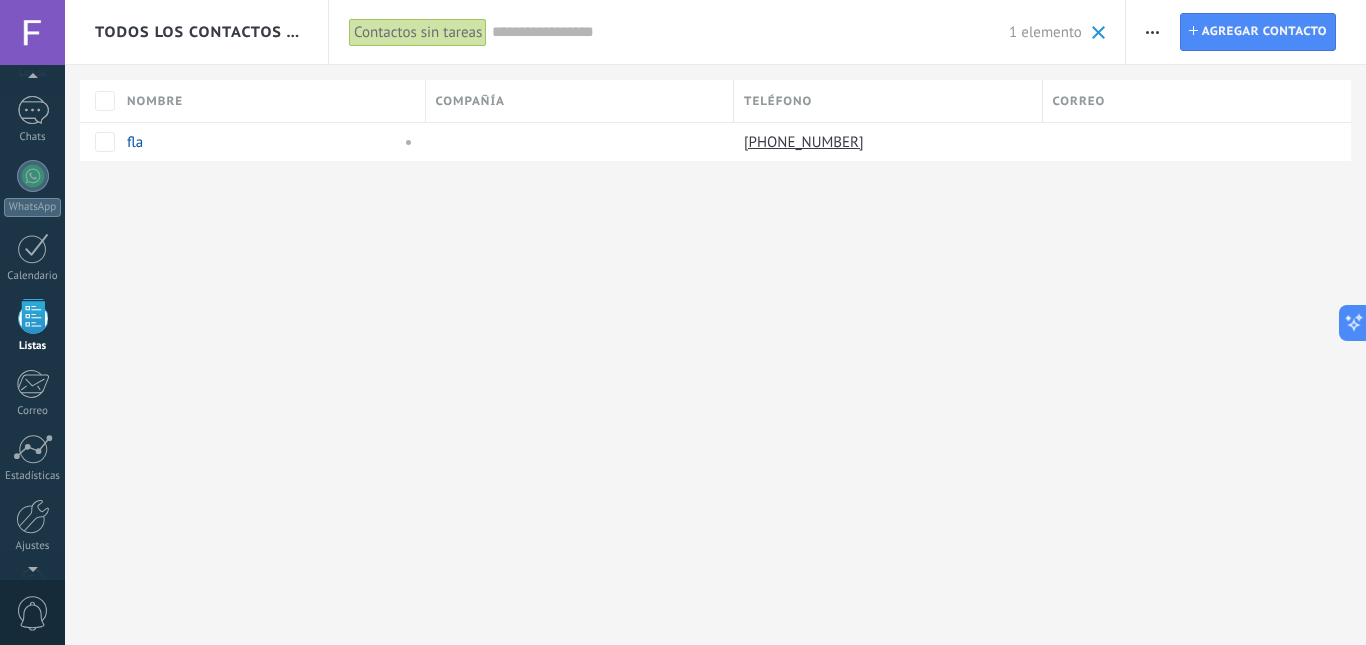 click on "Contactos sin tareas" at bounding box center [418, 32] 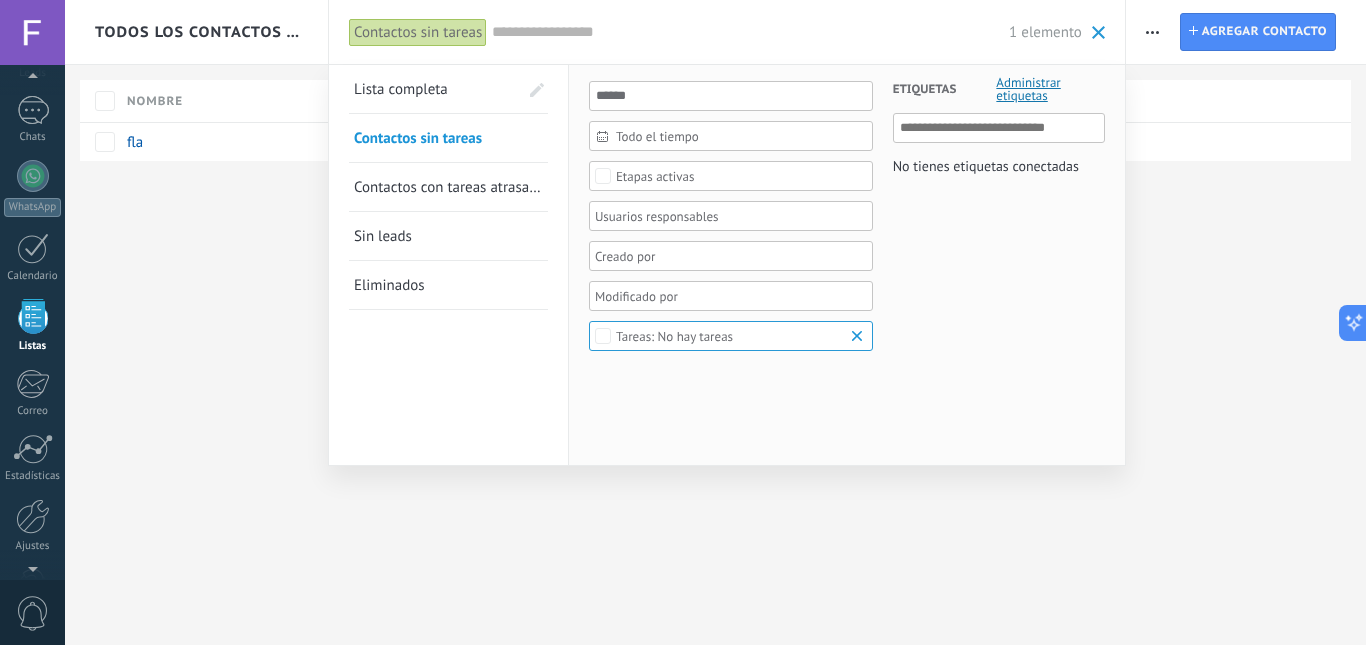 click on "Sin leads" at bounding box center [383, 236] 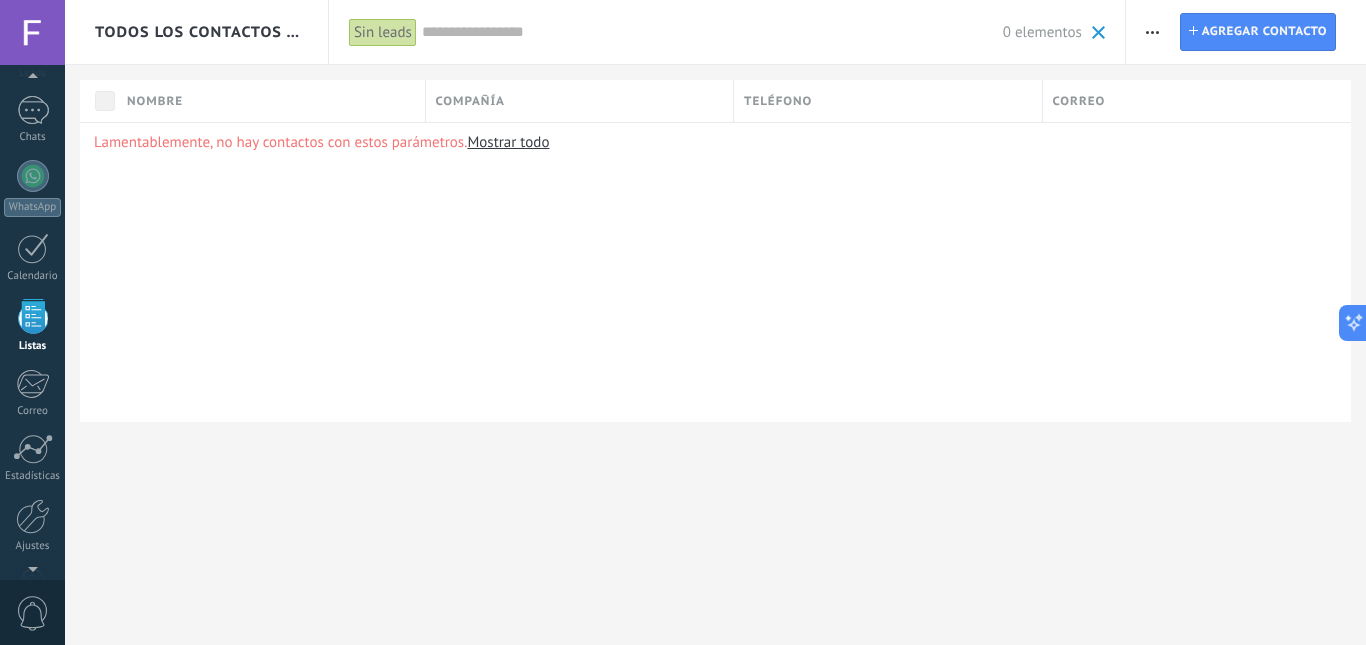 click on "Mostrar todo" at bounding box center (508, 142) 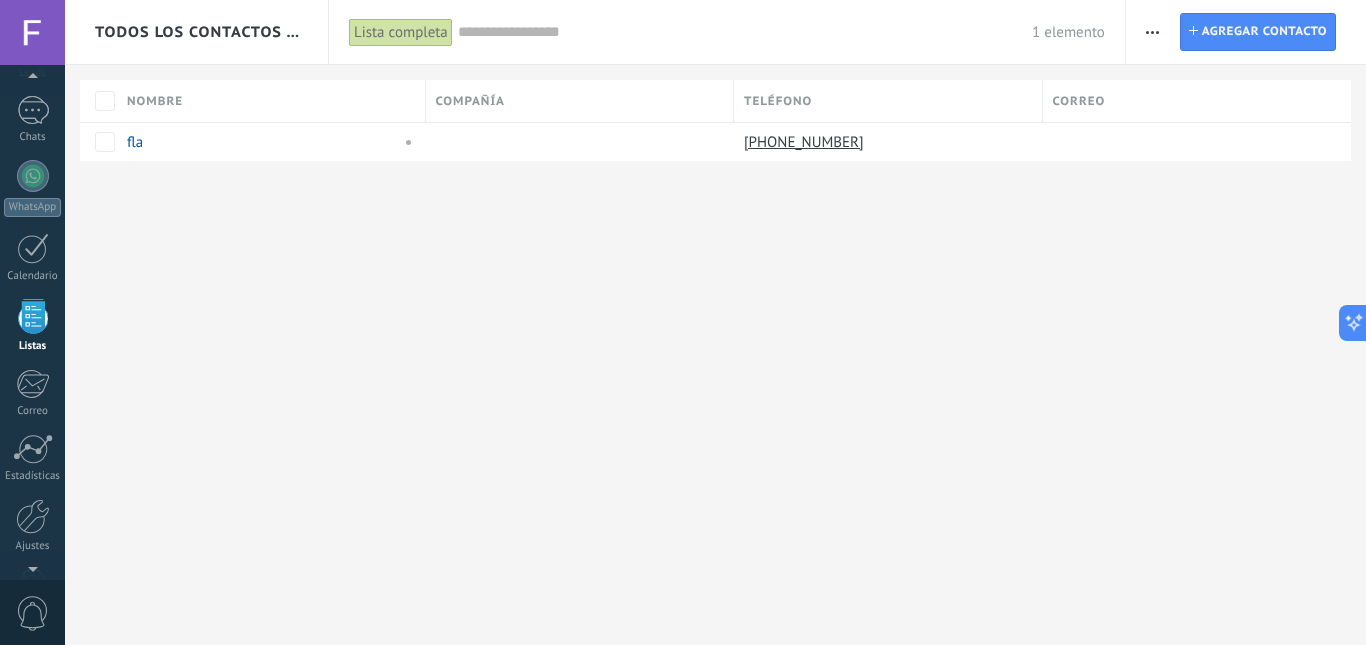 click 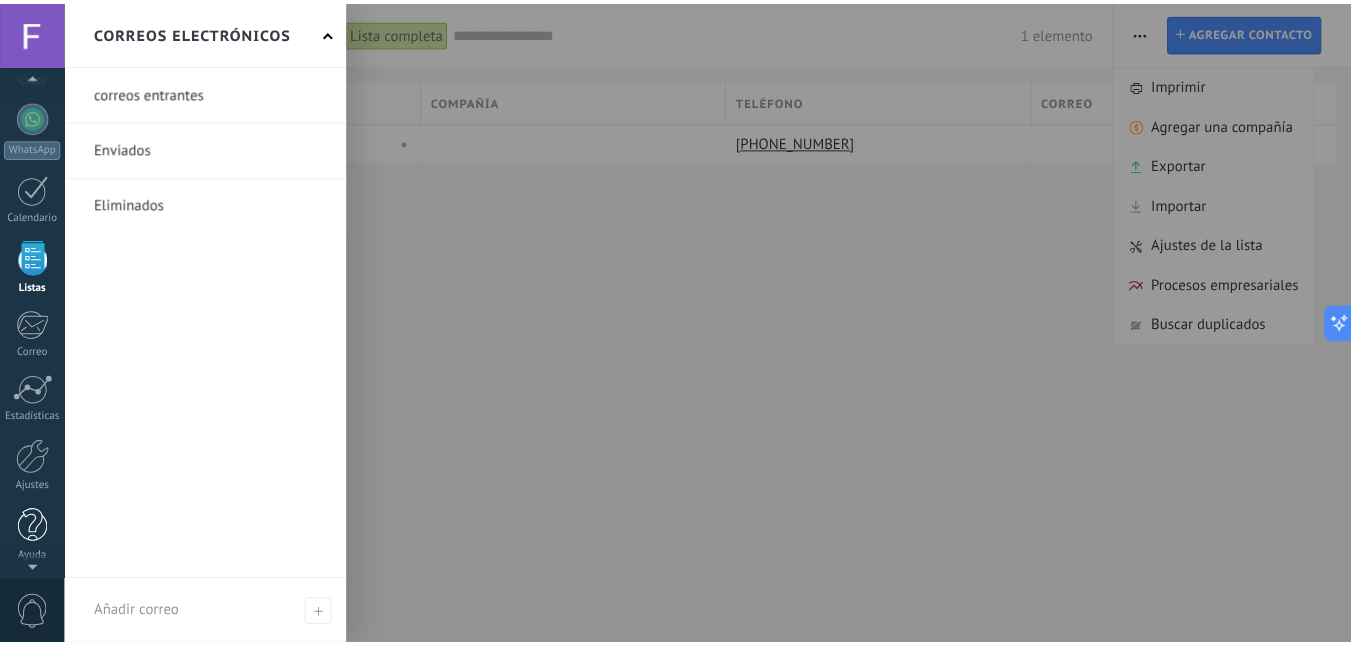 scroll, scrollTop: 187, scrollLeft: 0, axis: vertical 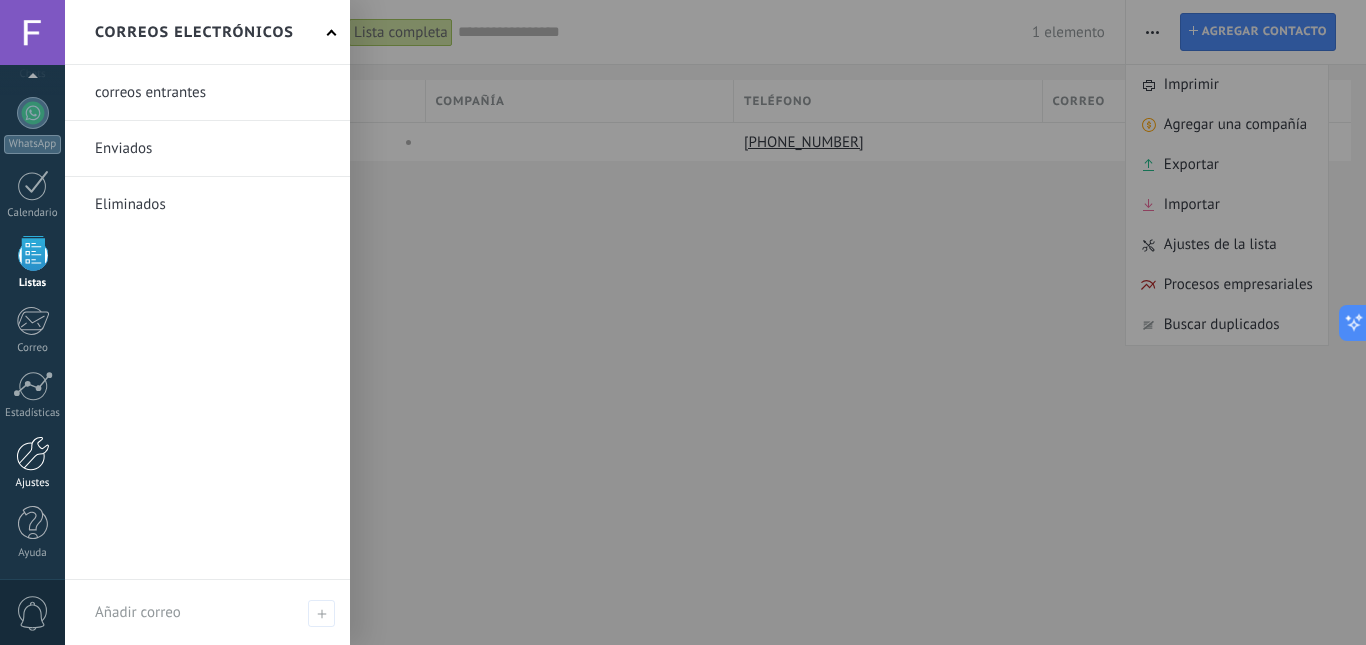 click at bounding box center (33, 453) 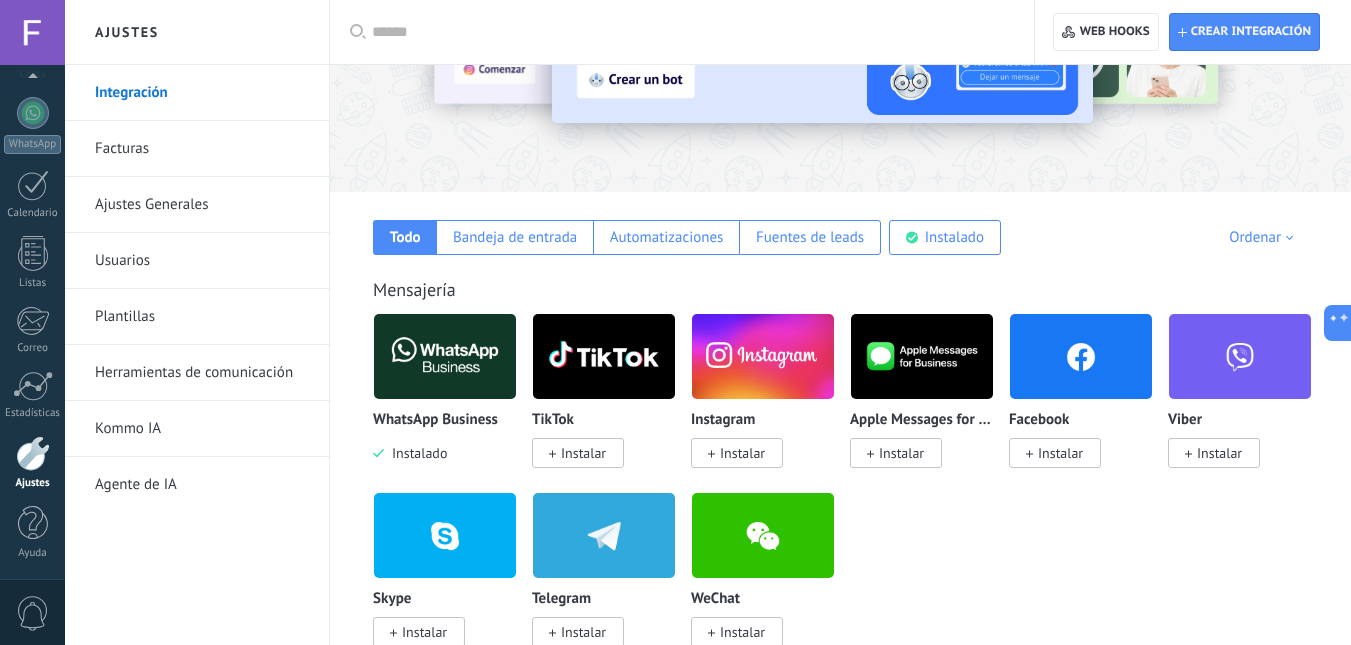 scroll, scrollTop: 200, scrollLeft: 0, axis: vertical 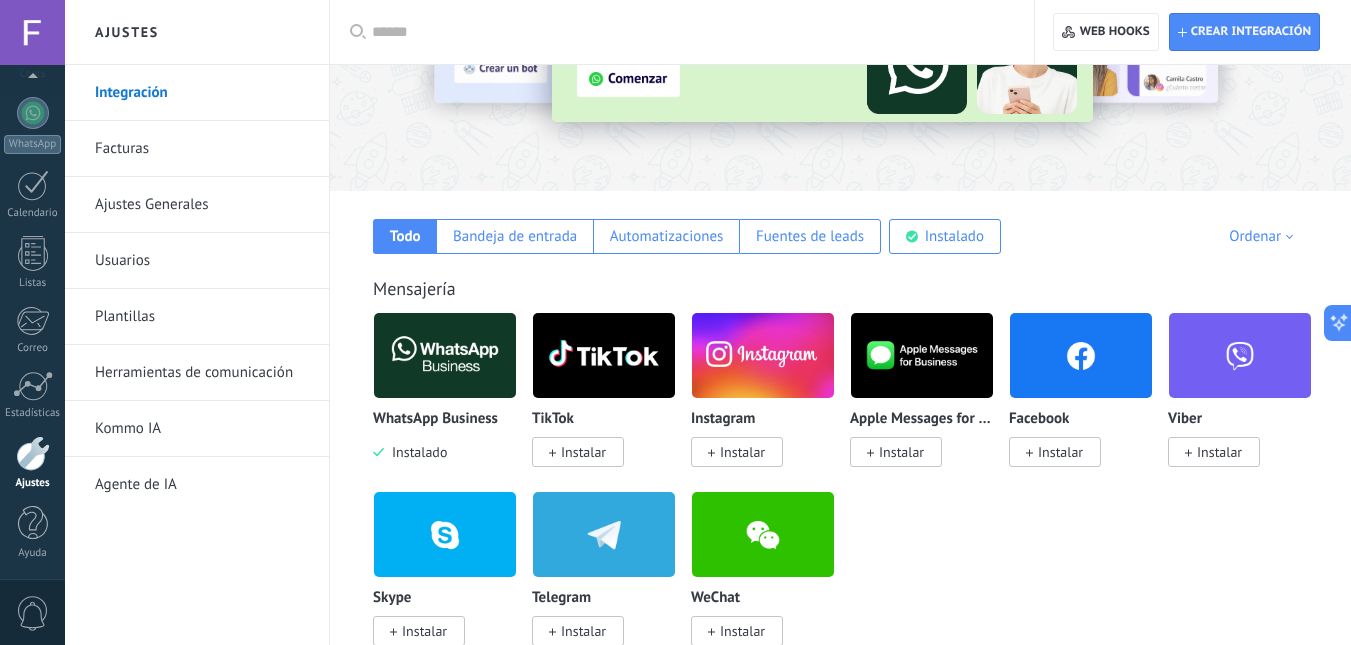 click on "Facturas" at bounding box center [202, 149] 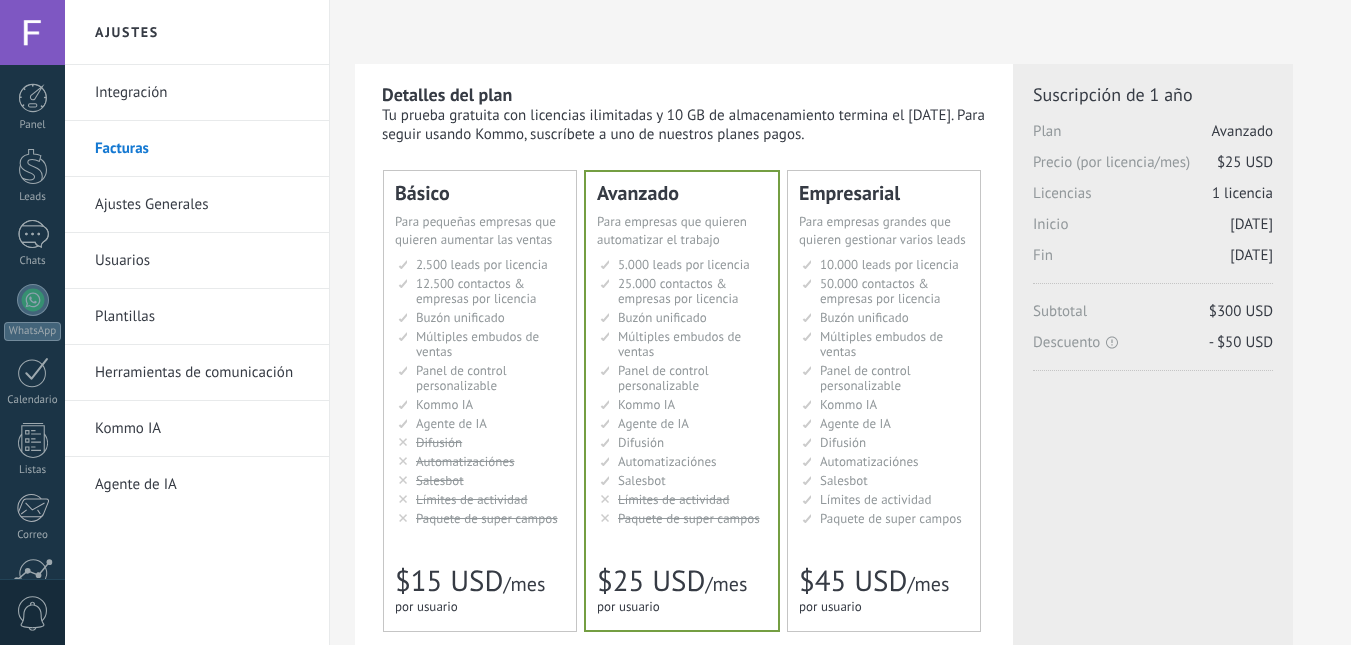 scroll, scrollTop: 0, scrollLeft: 0, axis: both 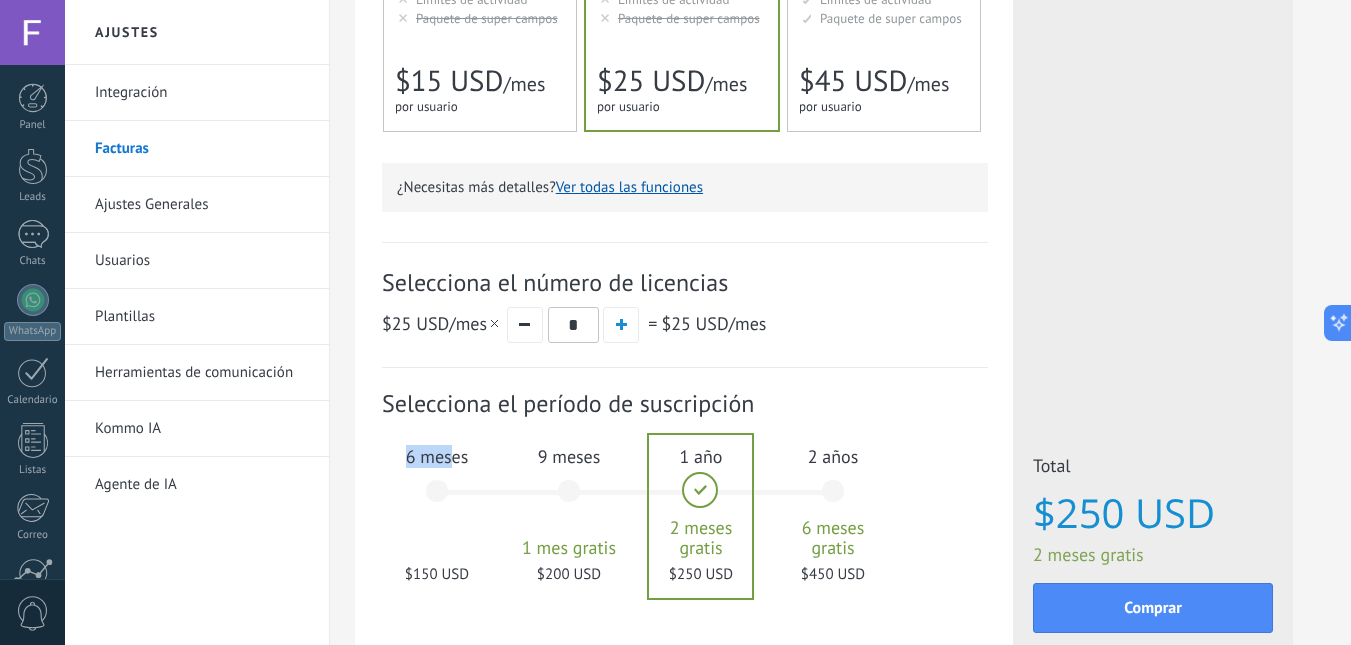 click on "6 meses
$150 USD" at bounding box center [437, 500] 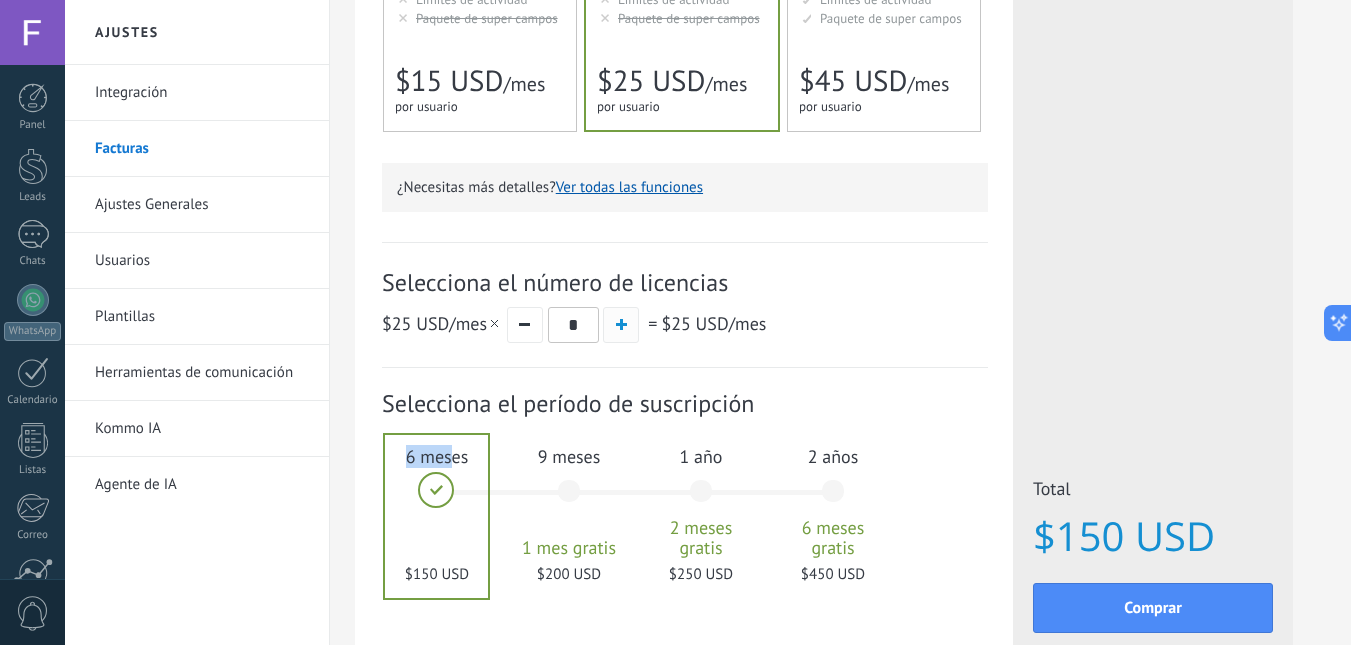scroll, scrollTop: 0, scrollLeft: 0, axis: both 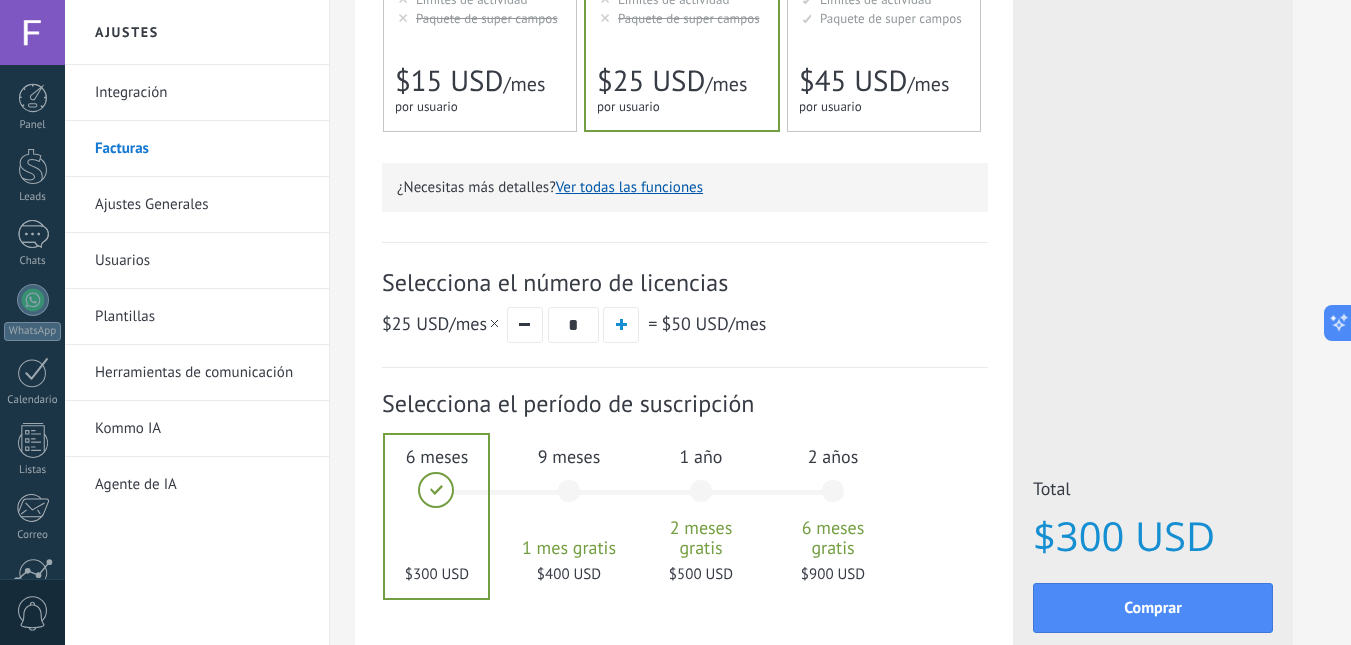 click on "*" at bounding box center (573, 325) 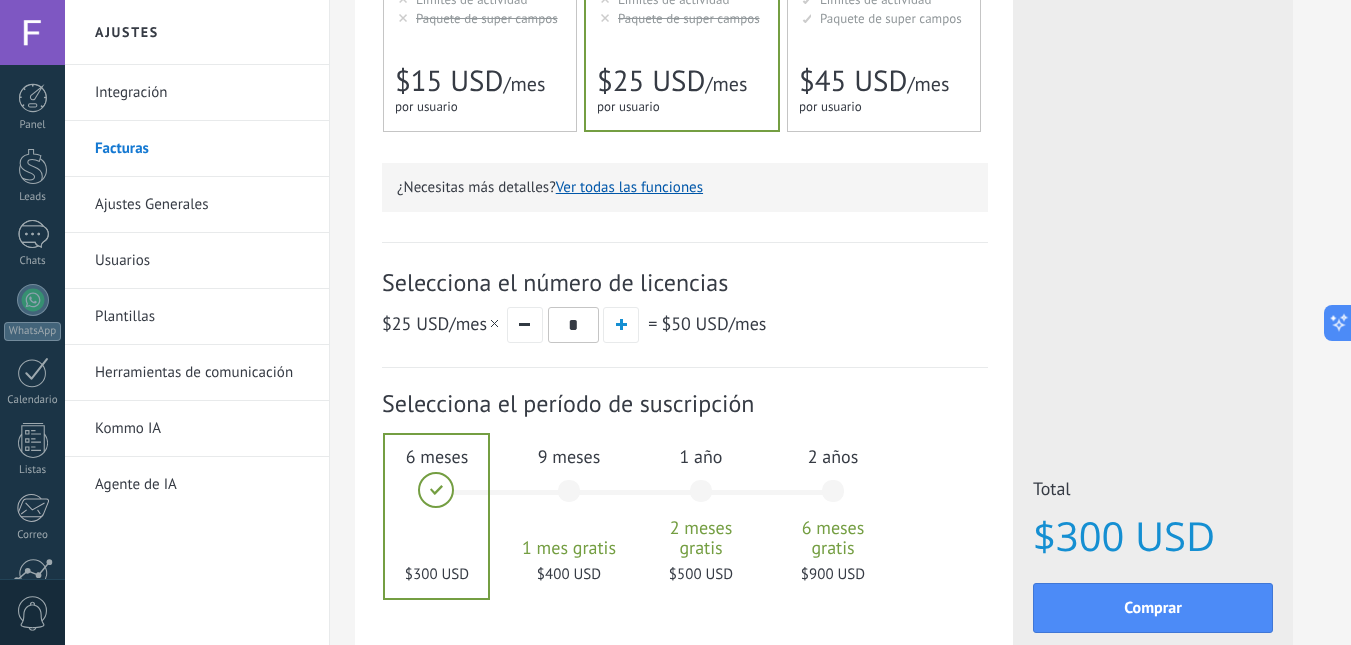 click on "Selecciona el número de licencias
$25 USD /mes
*
=
$50 USD /mes" at bounding box center [685, 305] 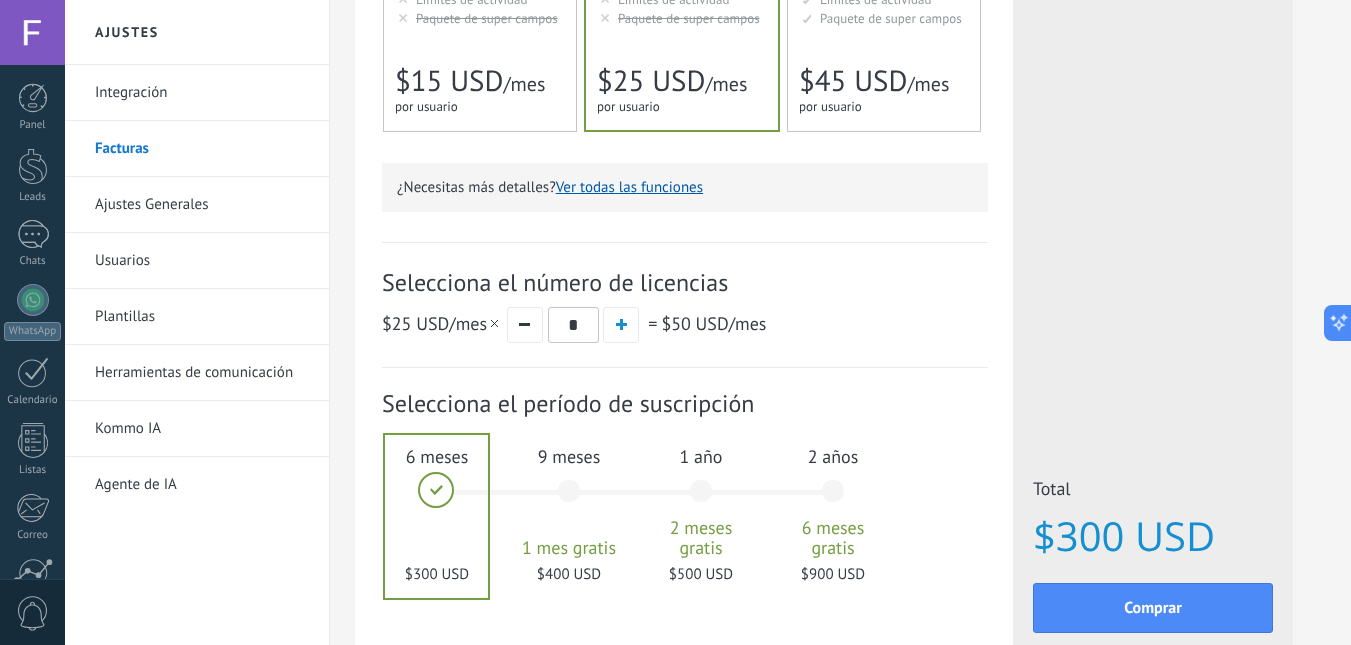 click on "2 años
6 meses gratis
$900 USD" at bounding box center [833, 500] 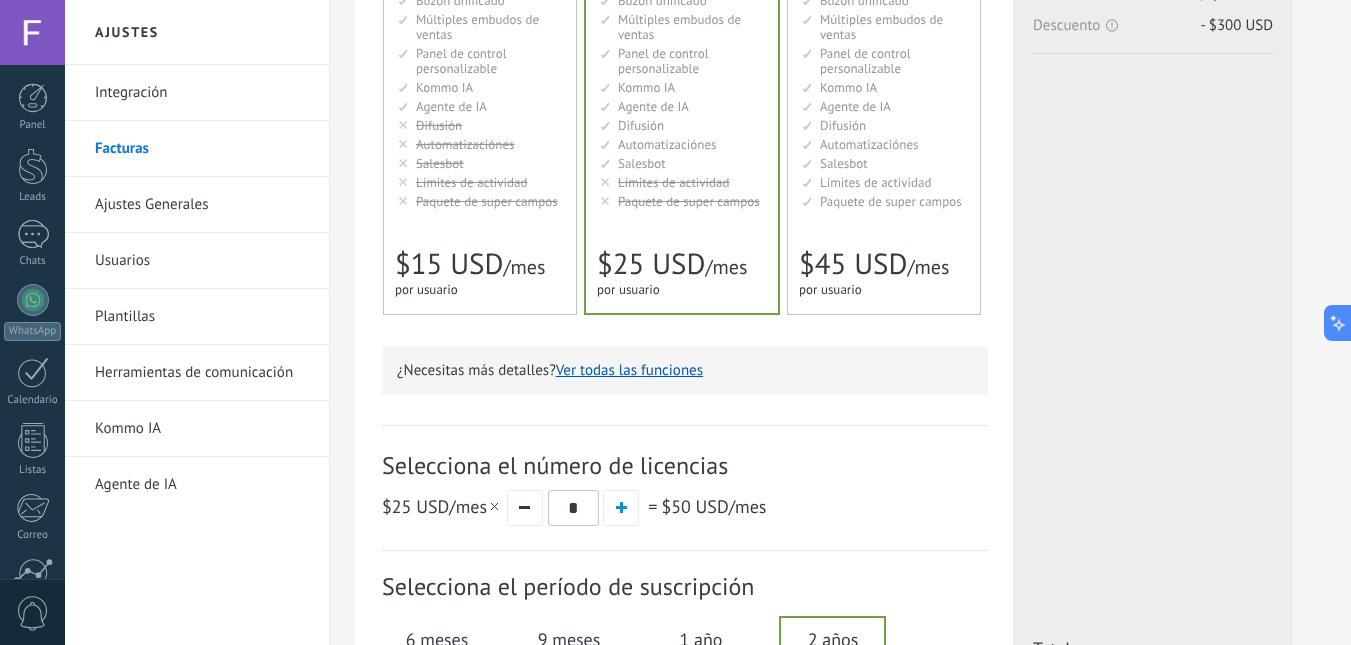 scroll, scrollTop: 0, scrollLeft: 0, axis: both 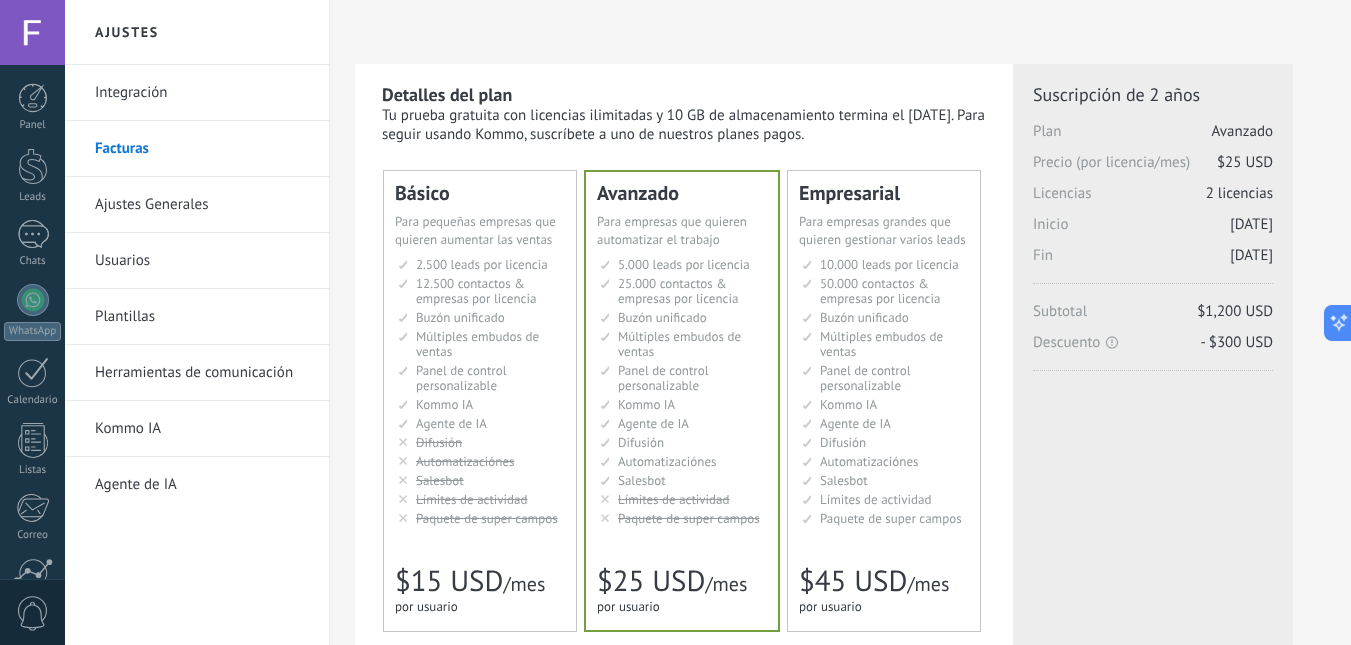 drag, startPoint x: 1196, startPoint y: 346, endPoint x: 1272, endPoint y: 350, distance: 76.105194 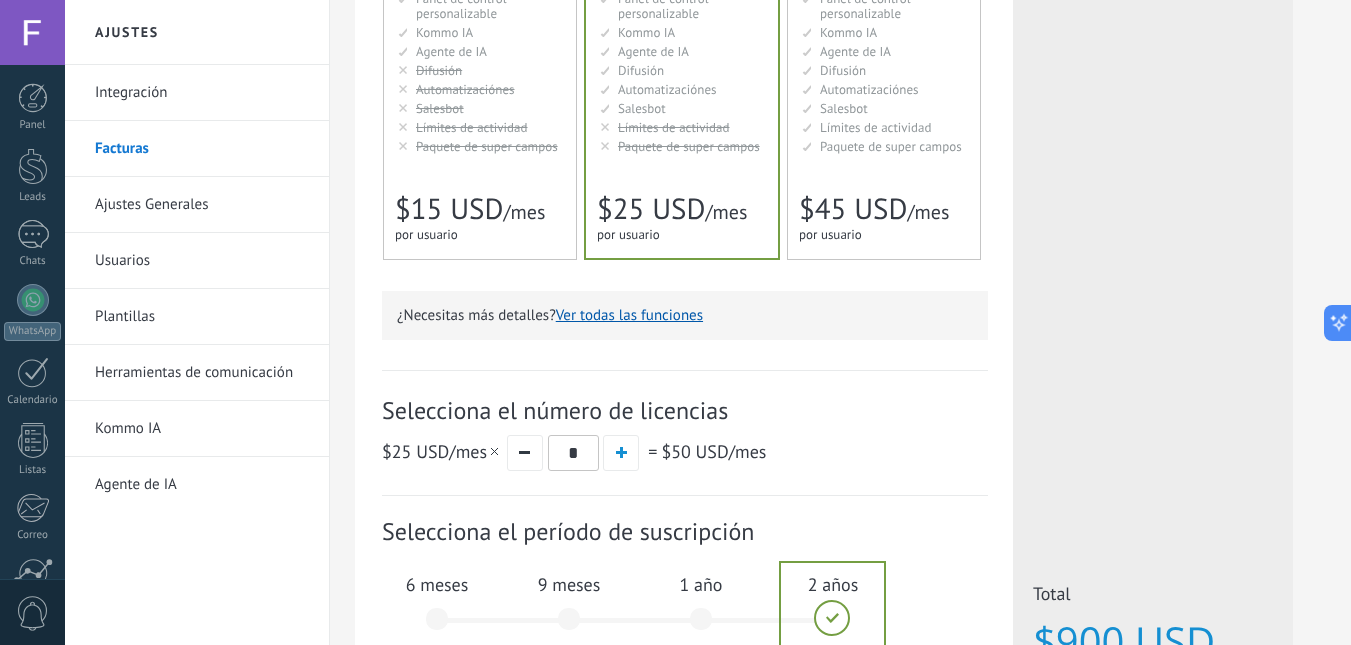 scroll, scrollTop: 500, scrollLeft: 0, axis: vertical 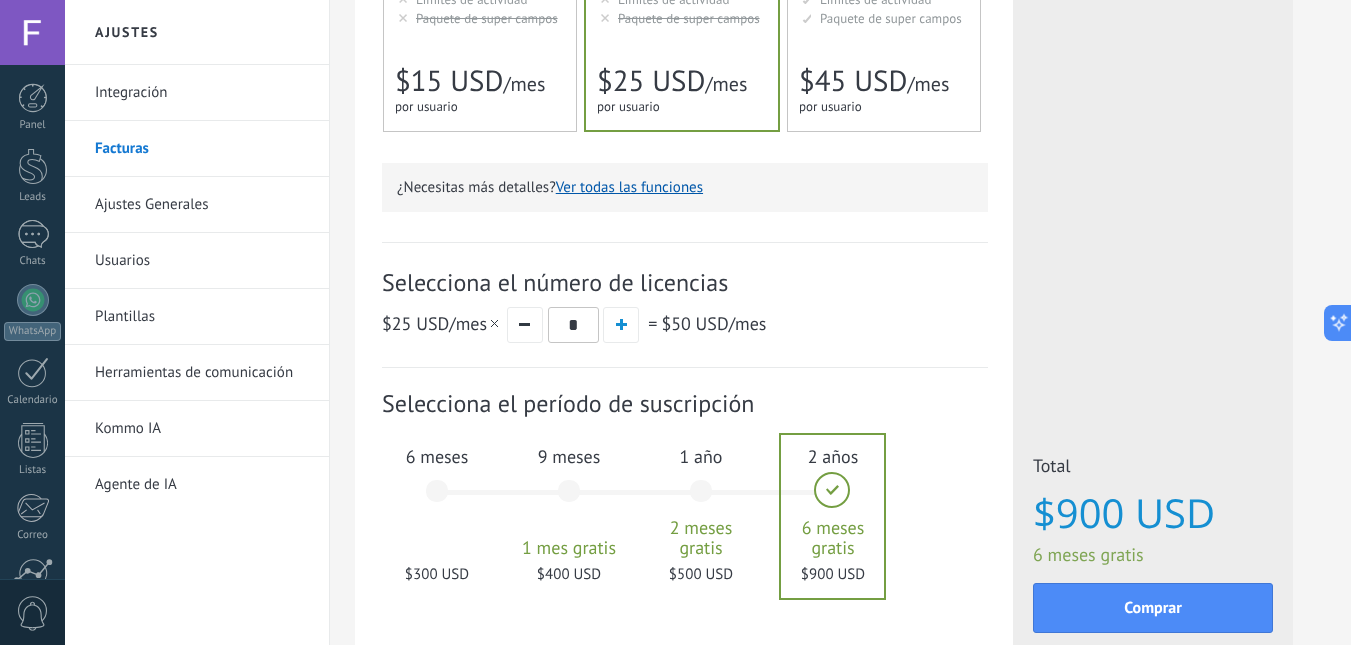 click on "1 año
2 meses gratis
$500 USD" at bounding box center [701, 500] 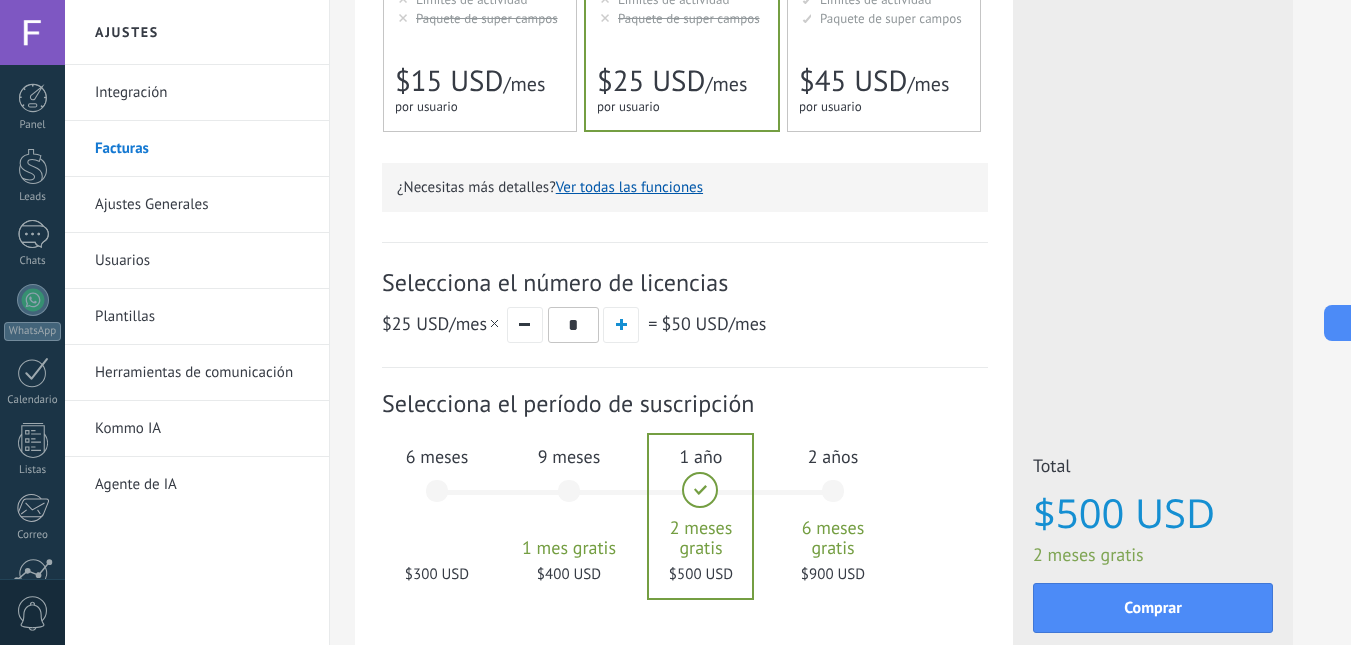 click on "9 meses
1 mes gratis
$400 USD" at bounding box center [569, 500] 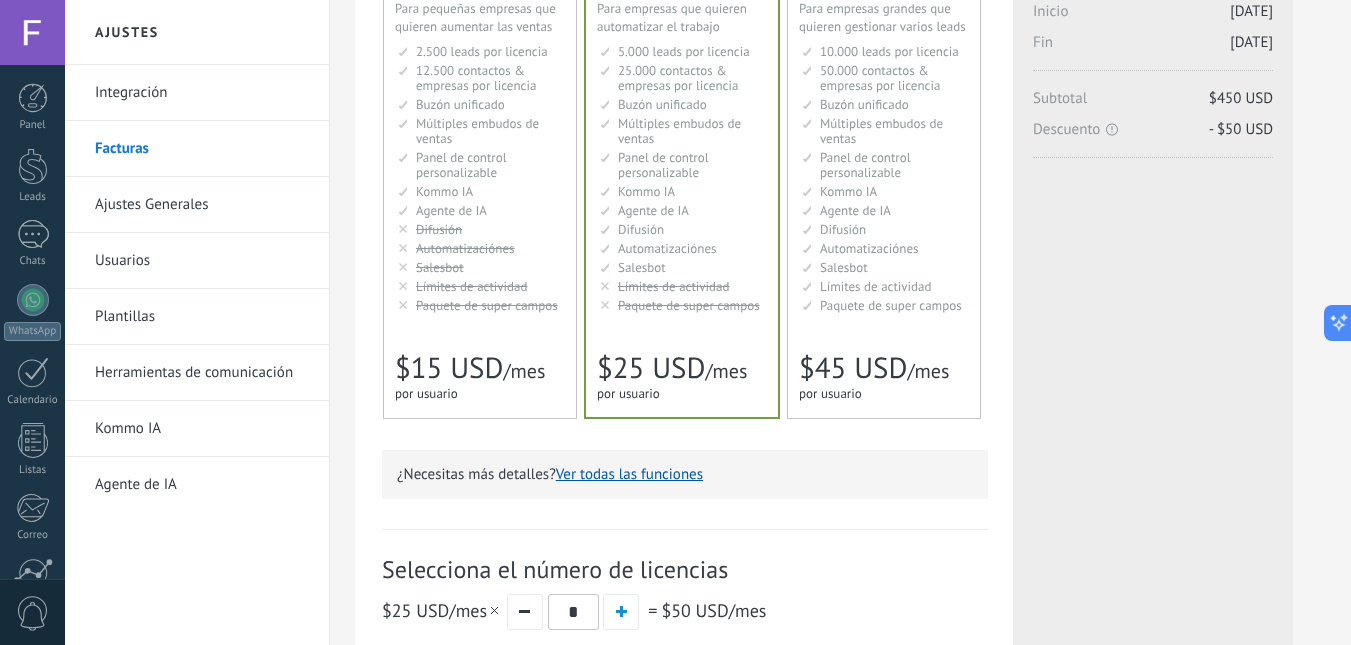 scroll, scrollTop: 500, scrollLeft: 0, axis: vertical 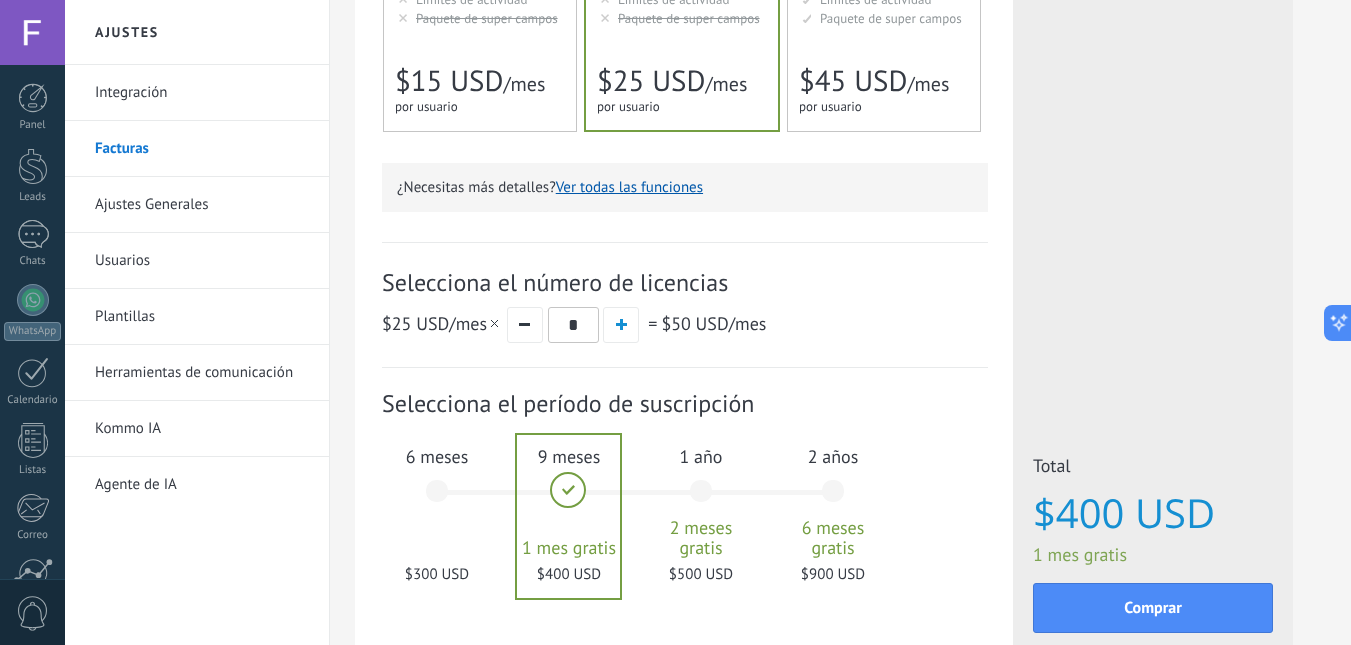 click on "2 años
6 meses gratis
$900 USD" at bounding box center (833, 500) 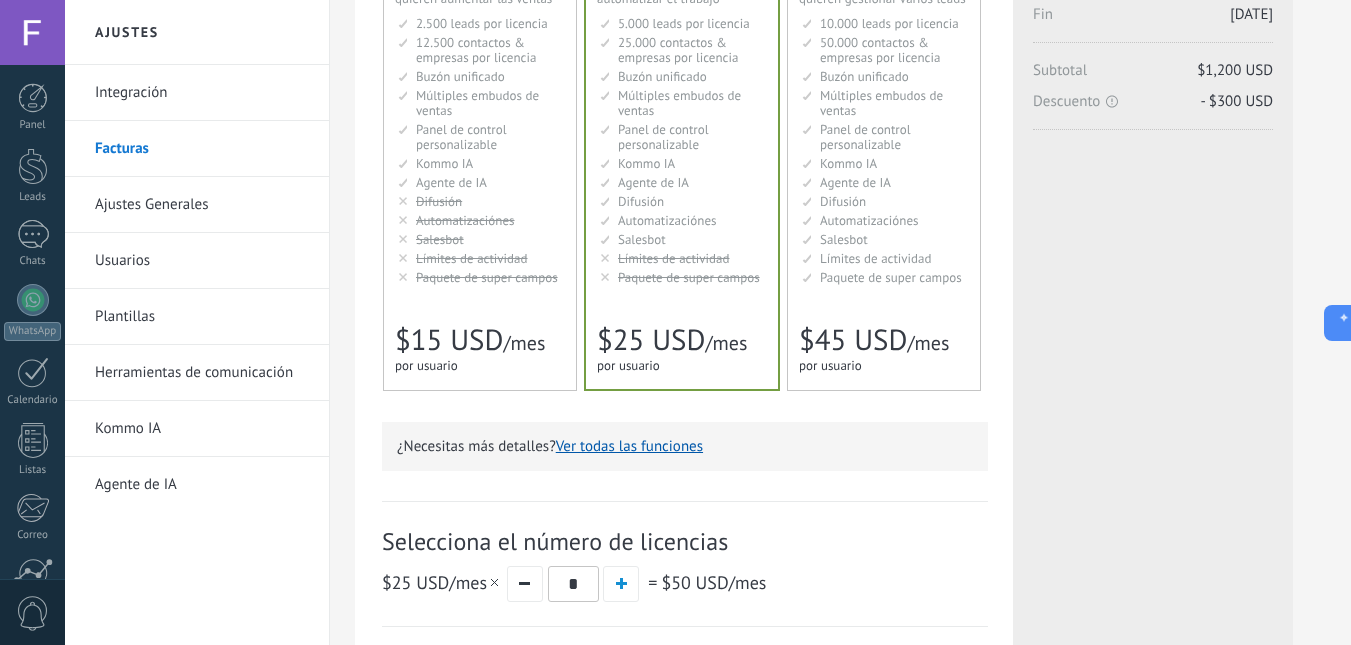 scroll, scrollTop: 0, scrollLeft: 0, axis: both 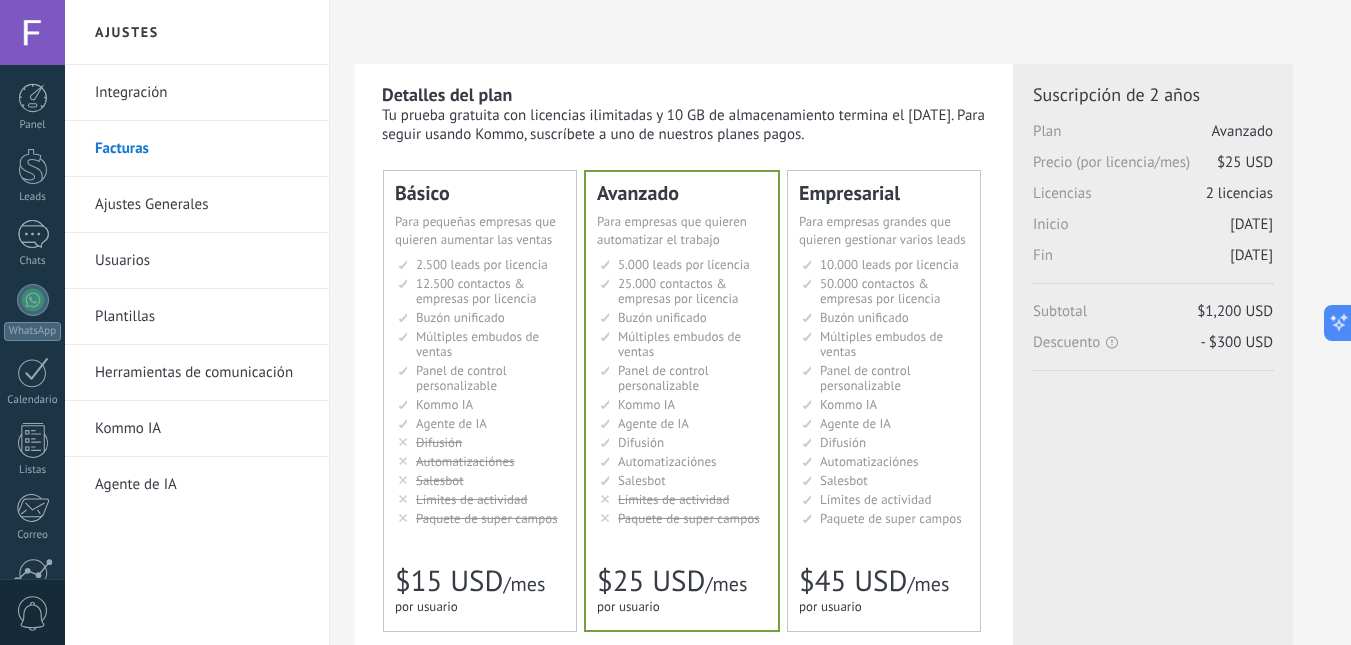 drag, startPoint x: 1193, startPoint y: 315, endPoint x: 1302, endPoint y: 315, distance: 109 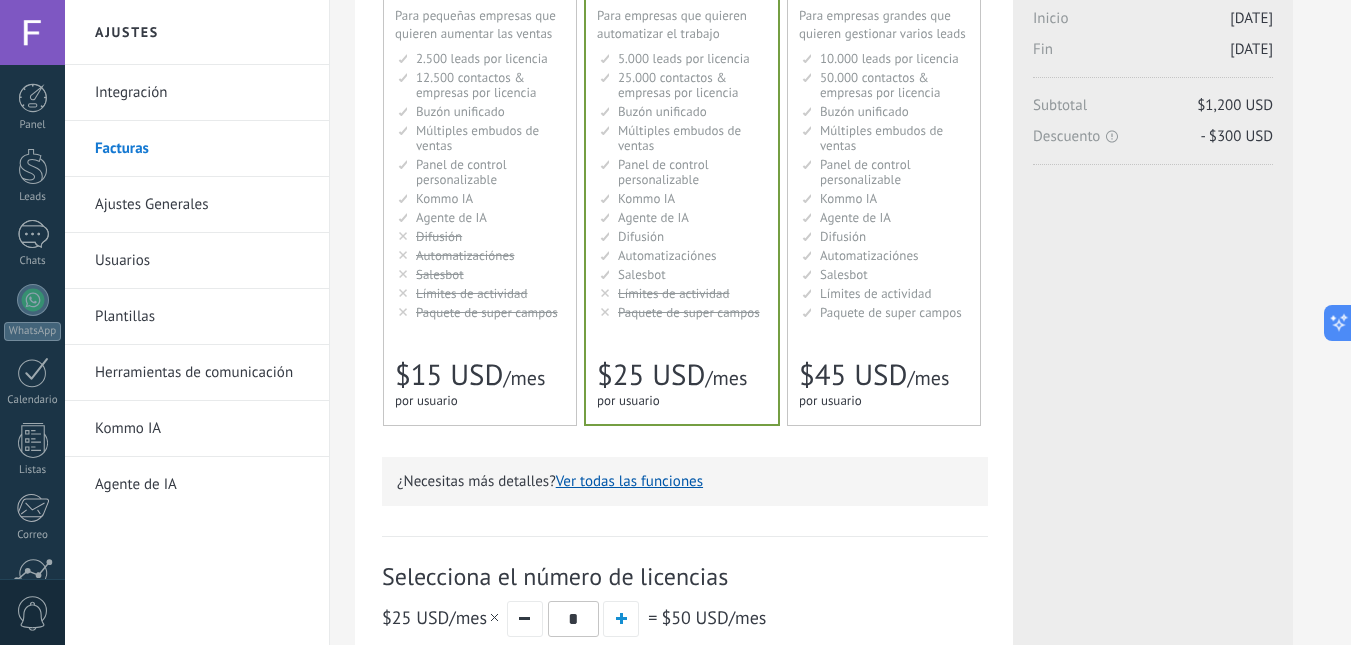 scroll, scrollTop: 500, scrollLeft: 0, axis: vertical 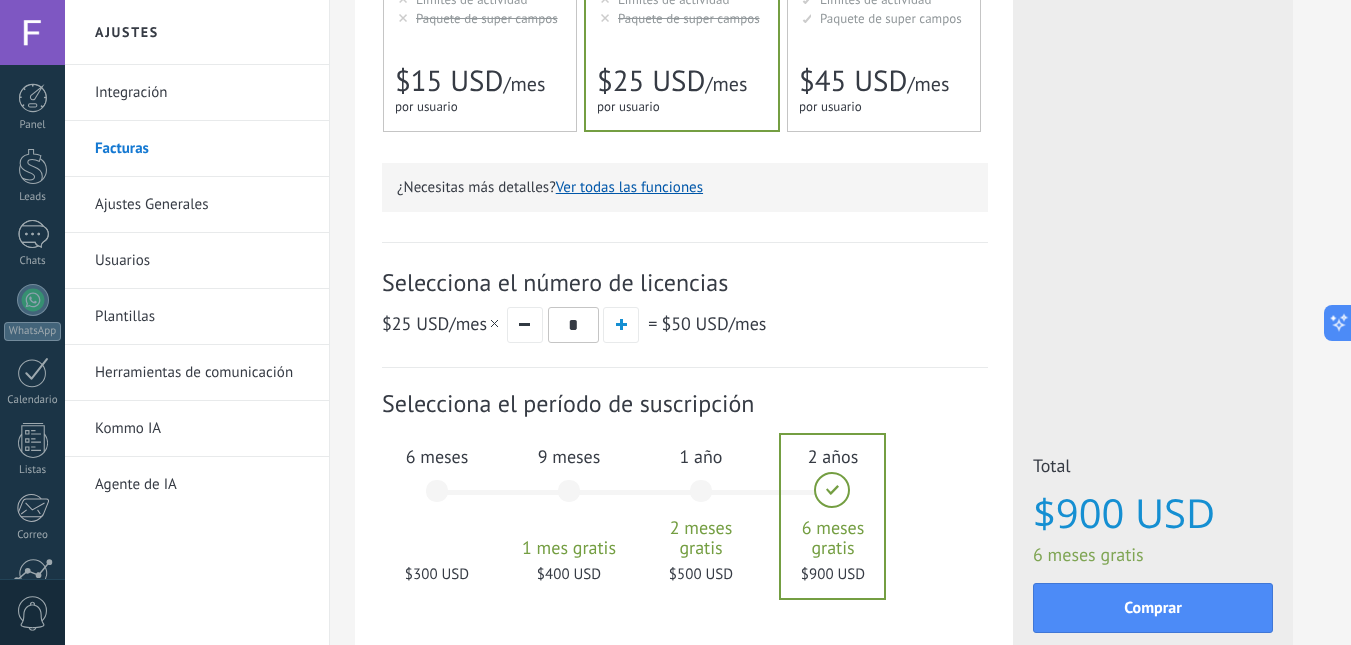 click on "Detalles del plan
Tu prueba gratuita con licencias ilimitadas y 10 GB de almacenamiento termina el 04/08/2025. Para seguir usando Kommo, suscríbete a uno de nuestros planes pagos.
Básico
Для увеличения продаж в малом бизнесе
For small businesses that want to boost sales quickly
Para pequeñas empresas que quieren aumentar las ventas
对于数量较少的小型销售团队
Para pequenos negócios que querem aumentar suas vendas
Untuk bisnis kecil yang ingin meningkatkan penjualan dengan cepat
Küçük işletmelerin satışlarını hızlandırması için" at bounding box center (685, 109) 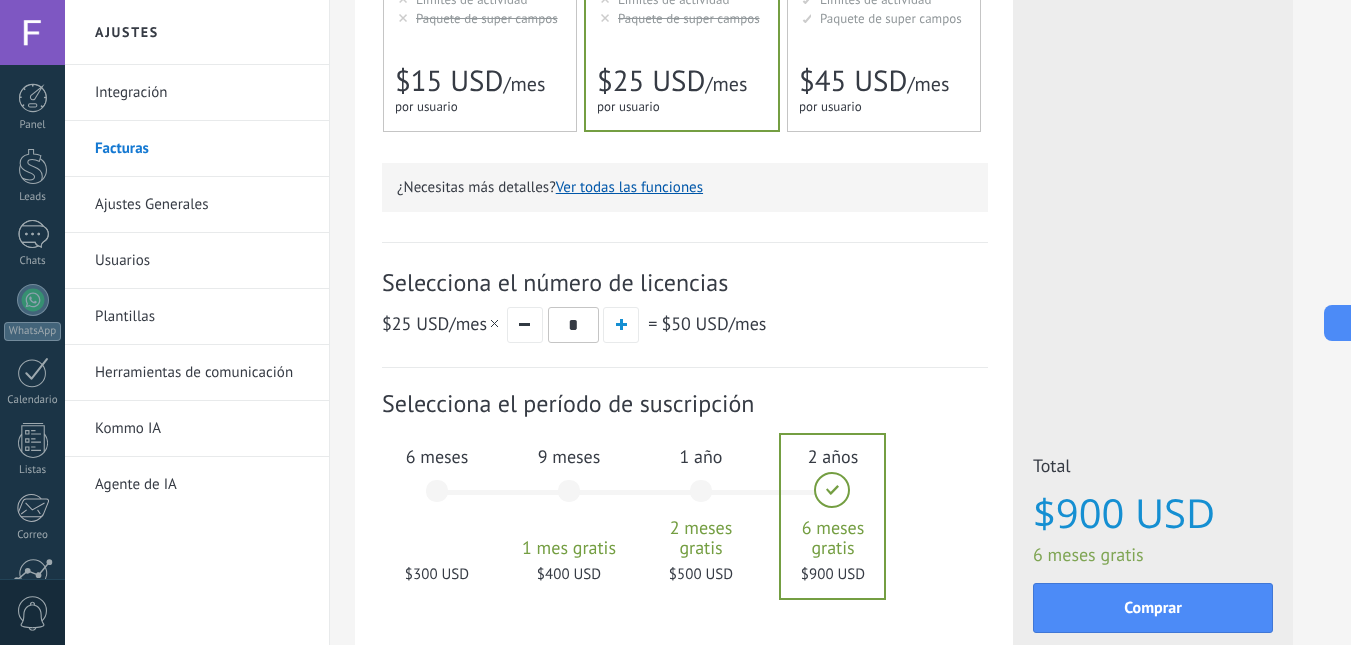 click on "Ajustes Generales" at bounding box center (202, 205) 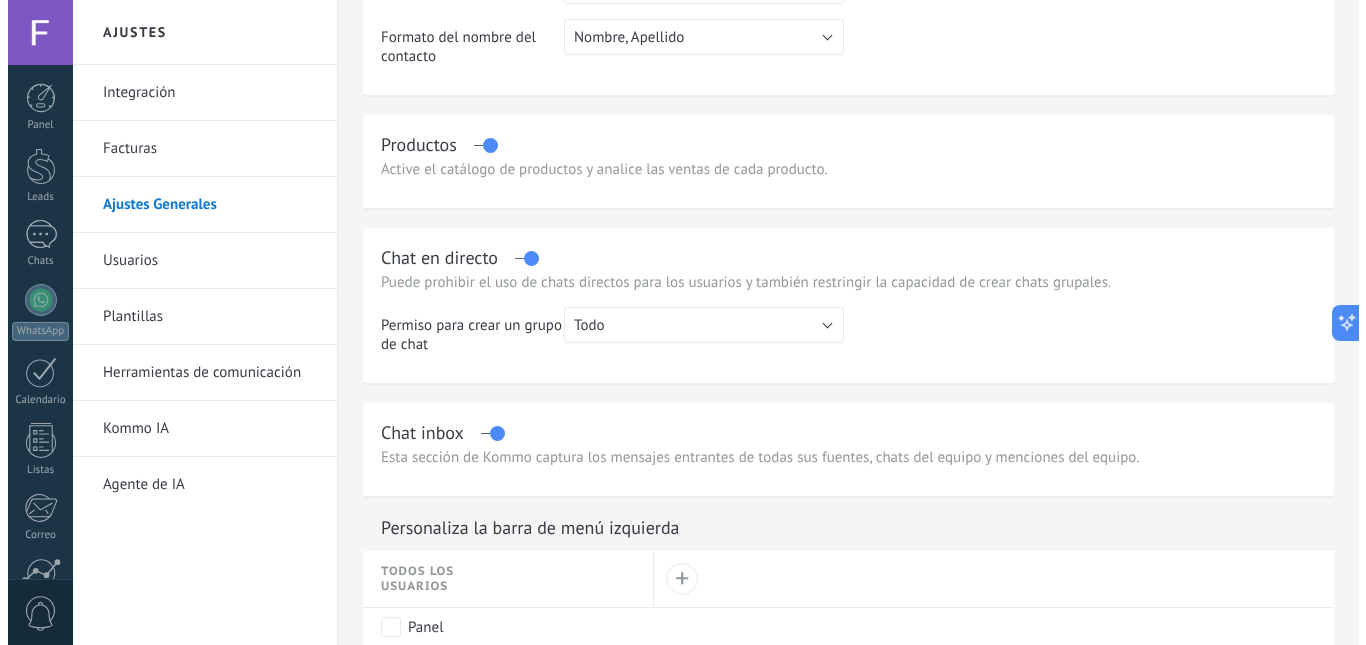 scroll, scrollTop: 0, scrollLeft: 0, axis: both 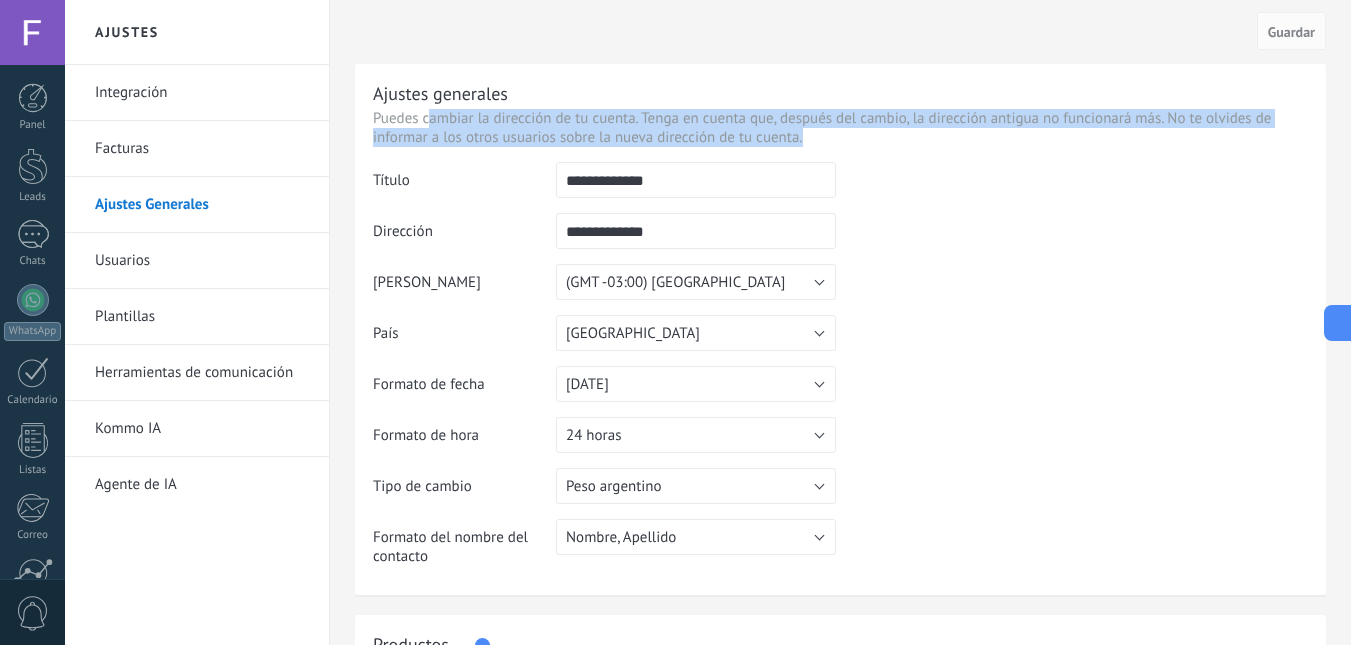 drag, startPoint x: 426, startPoint y: 122, endPoint x: 1288, endPoint y: 132, distance: 862.058 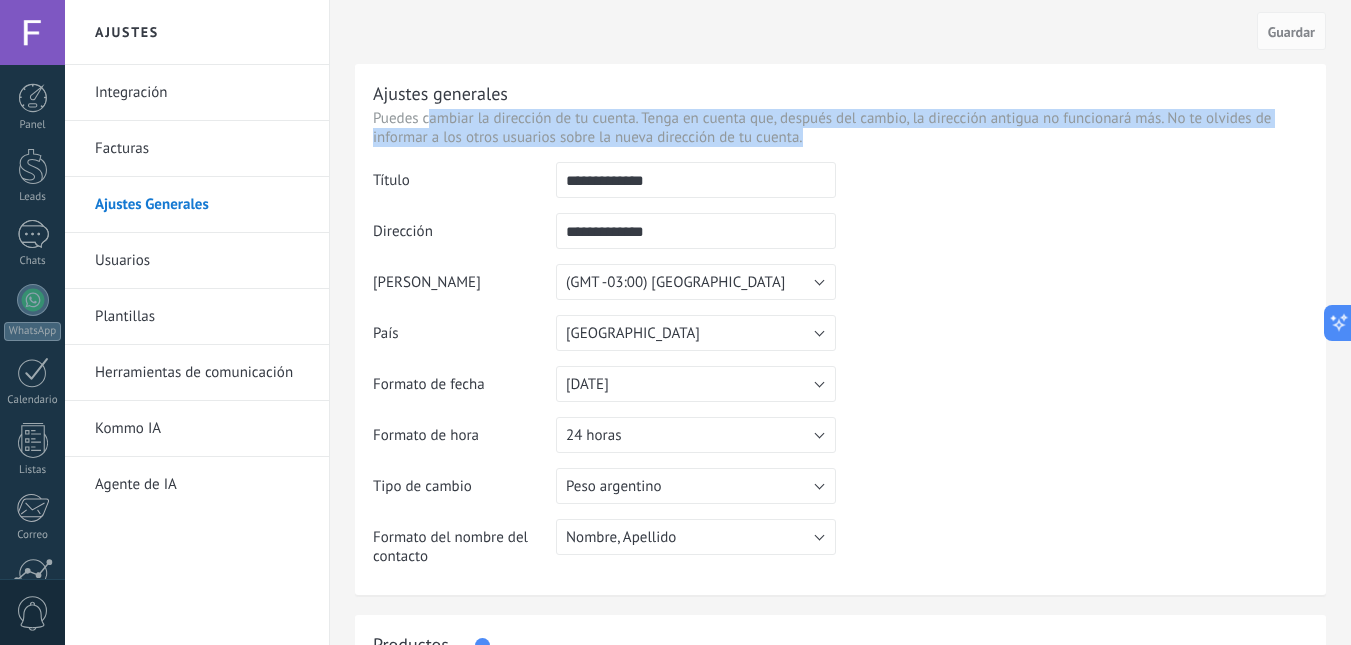click on "Usuarios" at bounding box center [202, 261] 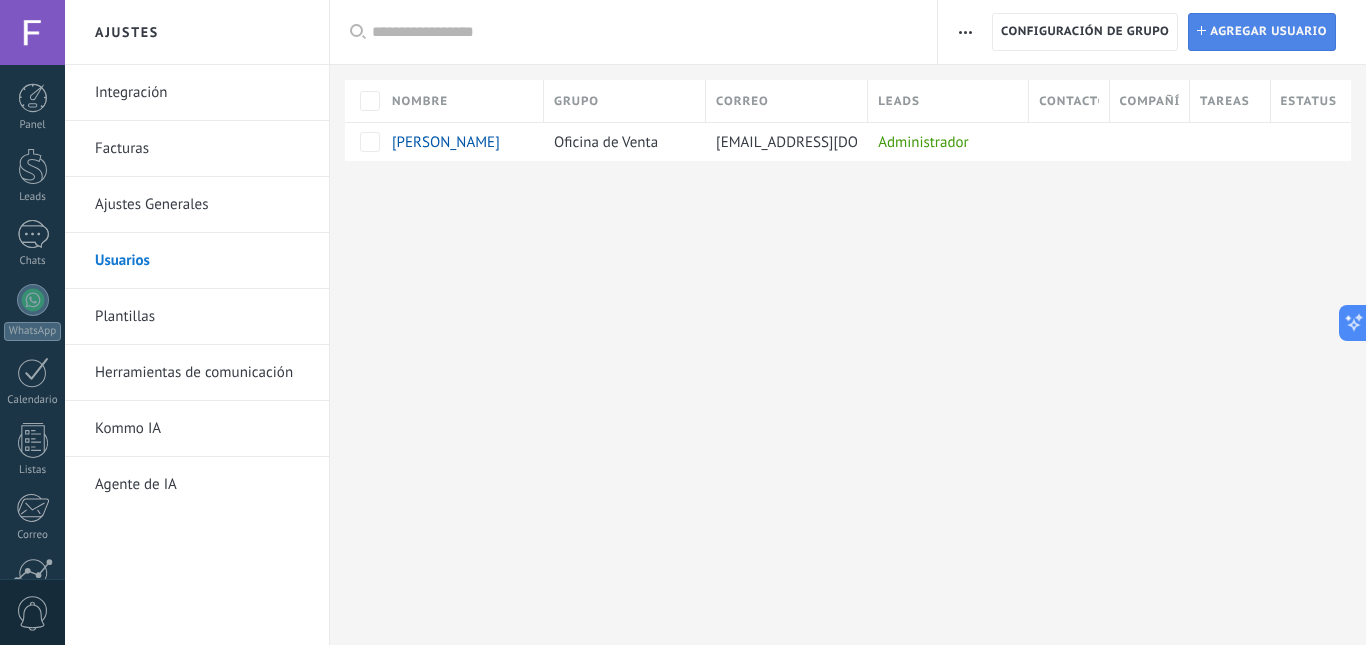 click on "Agregar usuario" at bounding box center [1268, 32] 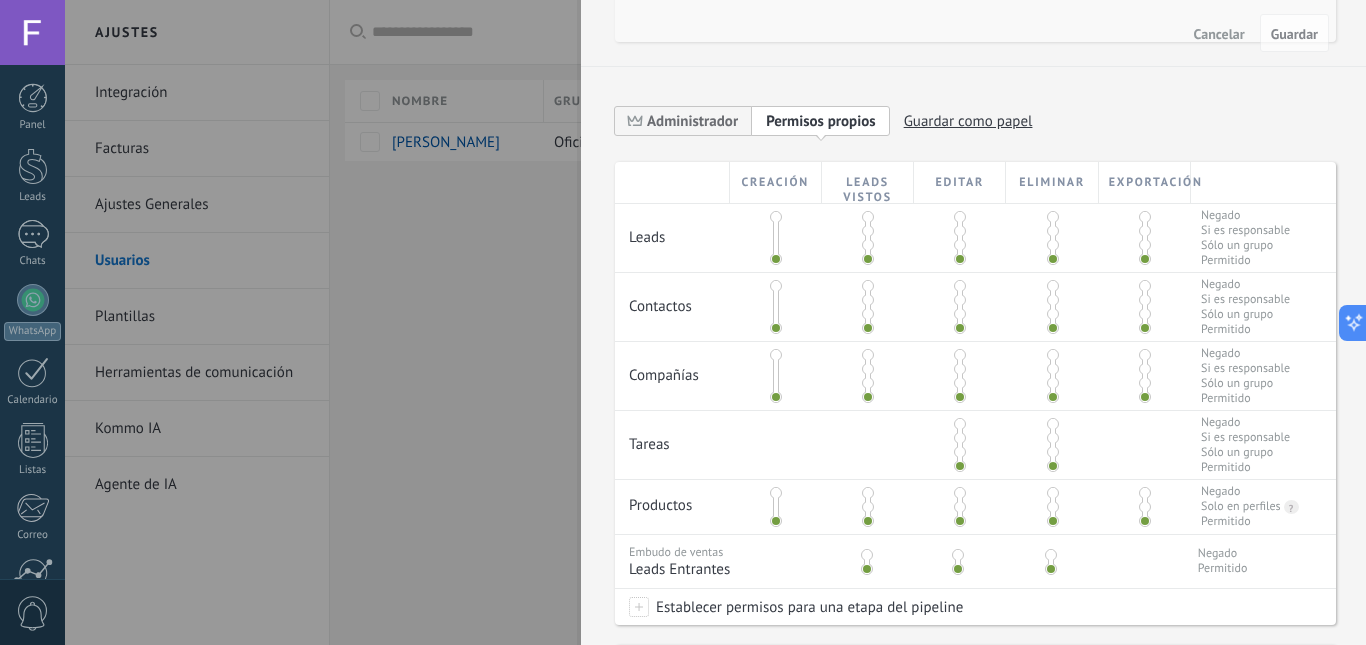 scroll, scrollTop: 200, scrollLeft: 0, axis: vertical 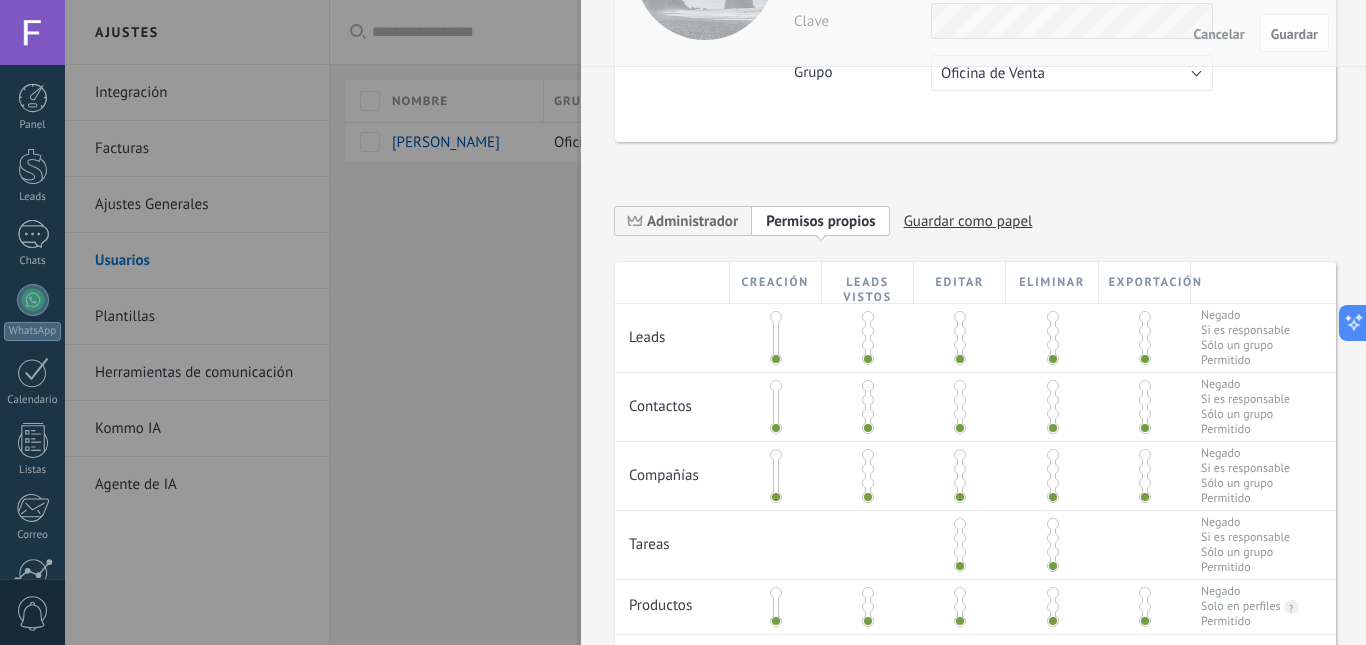 click at bounding box center (776, 317) 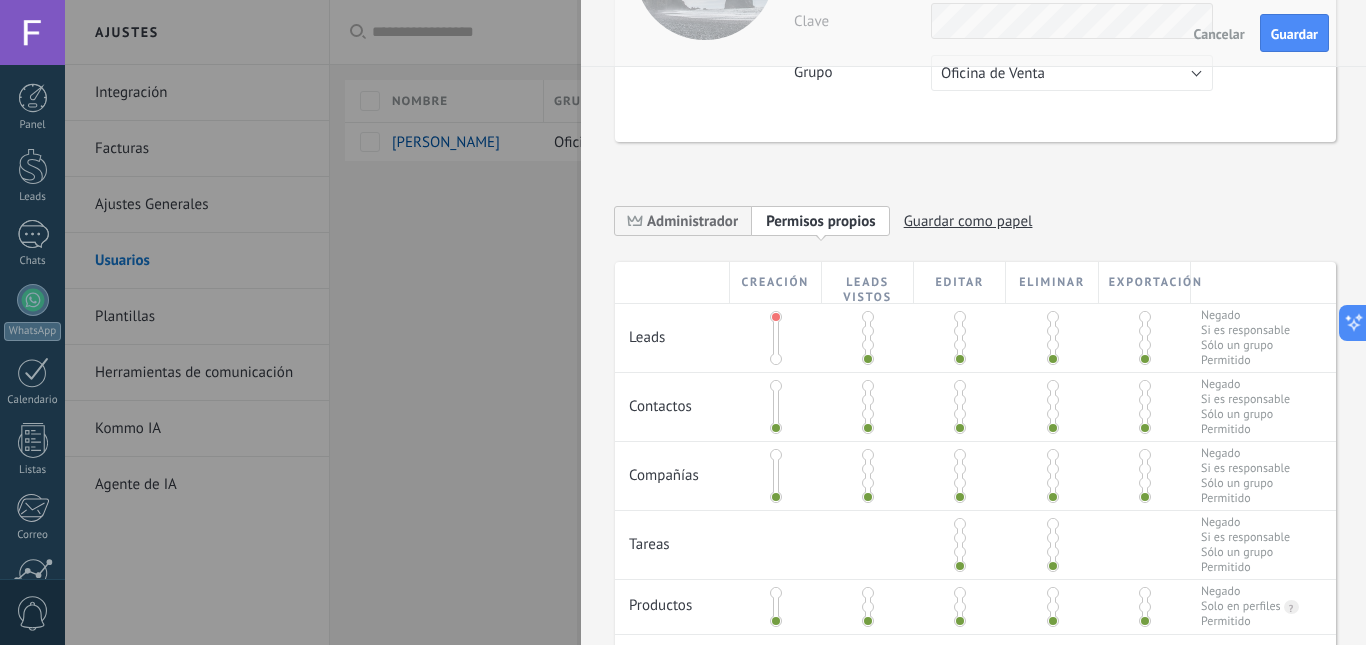 click at bounding box center [868, 331] 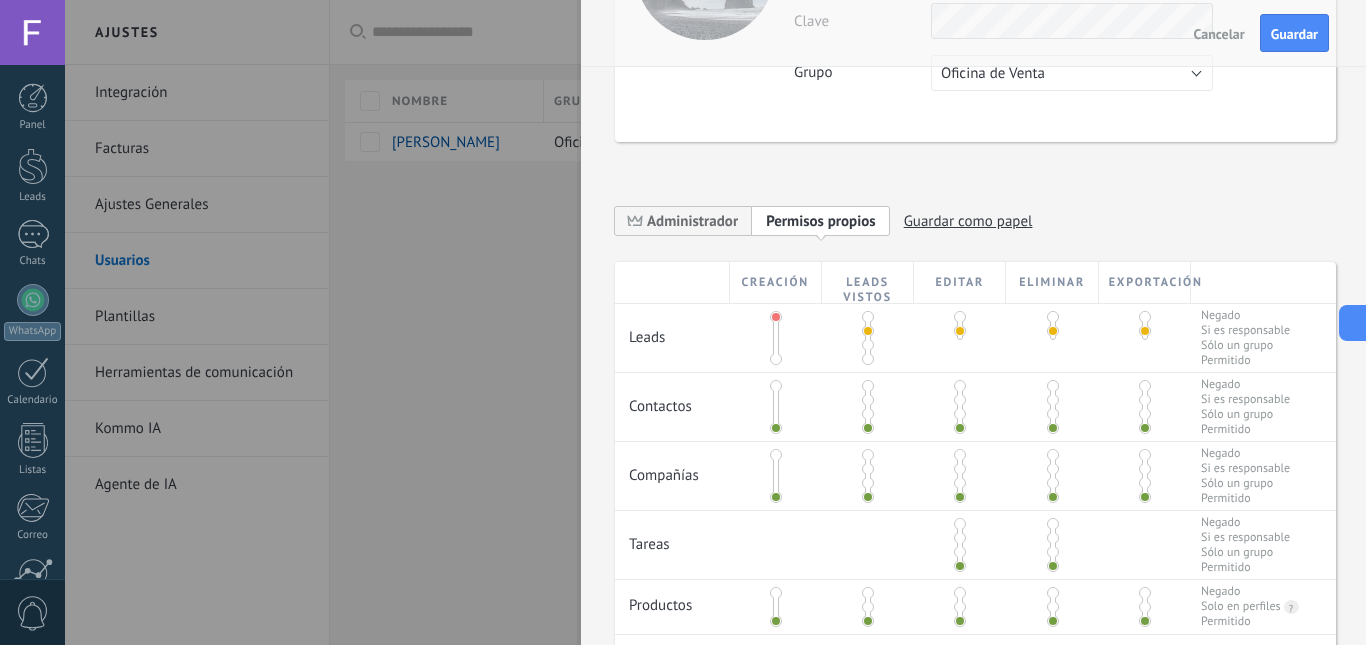 click at bounding box center (868, 359) 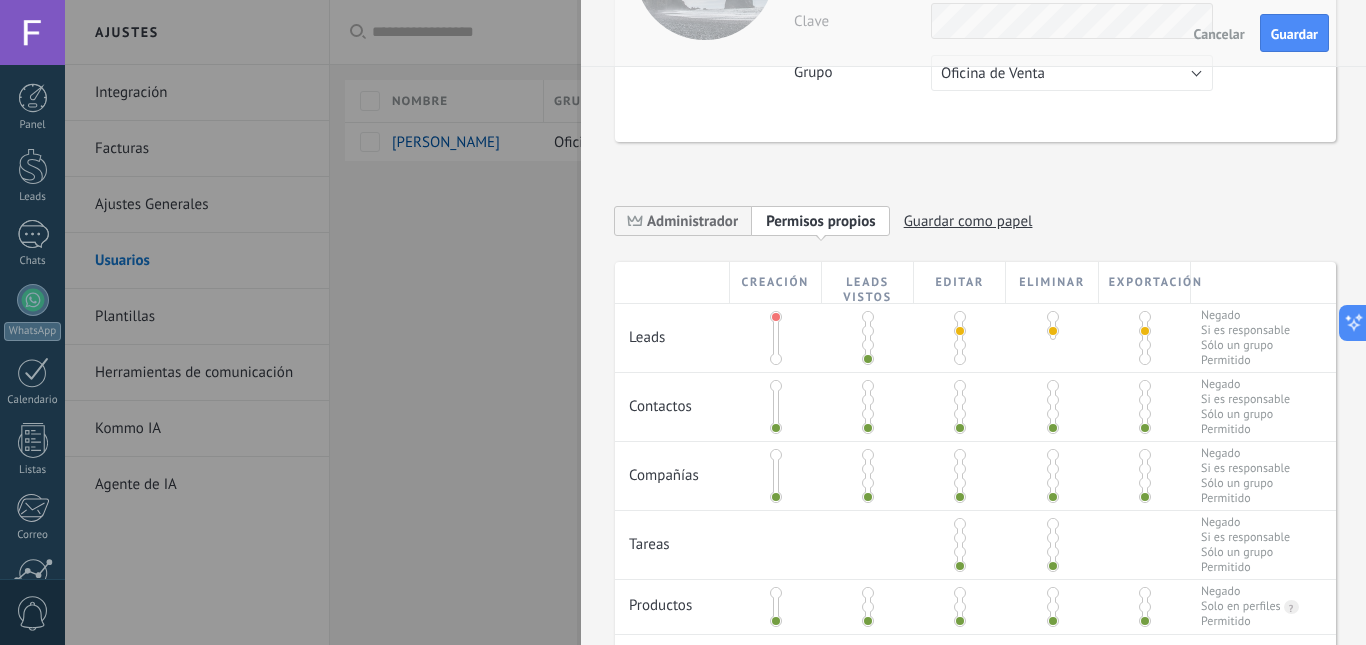 click at bounding box center (776, 359) 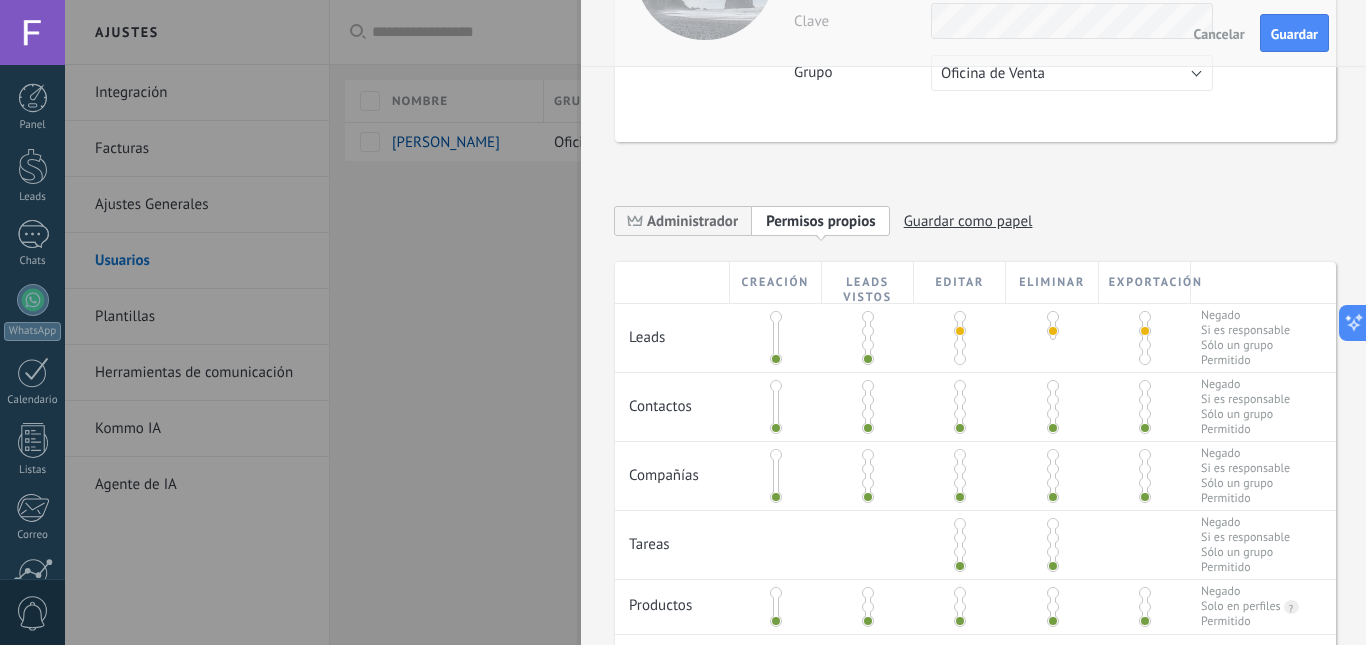 click at bounding box center [960, 317] 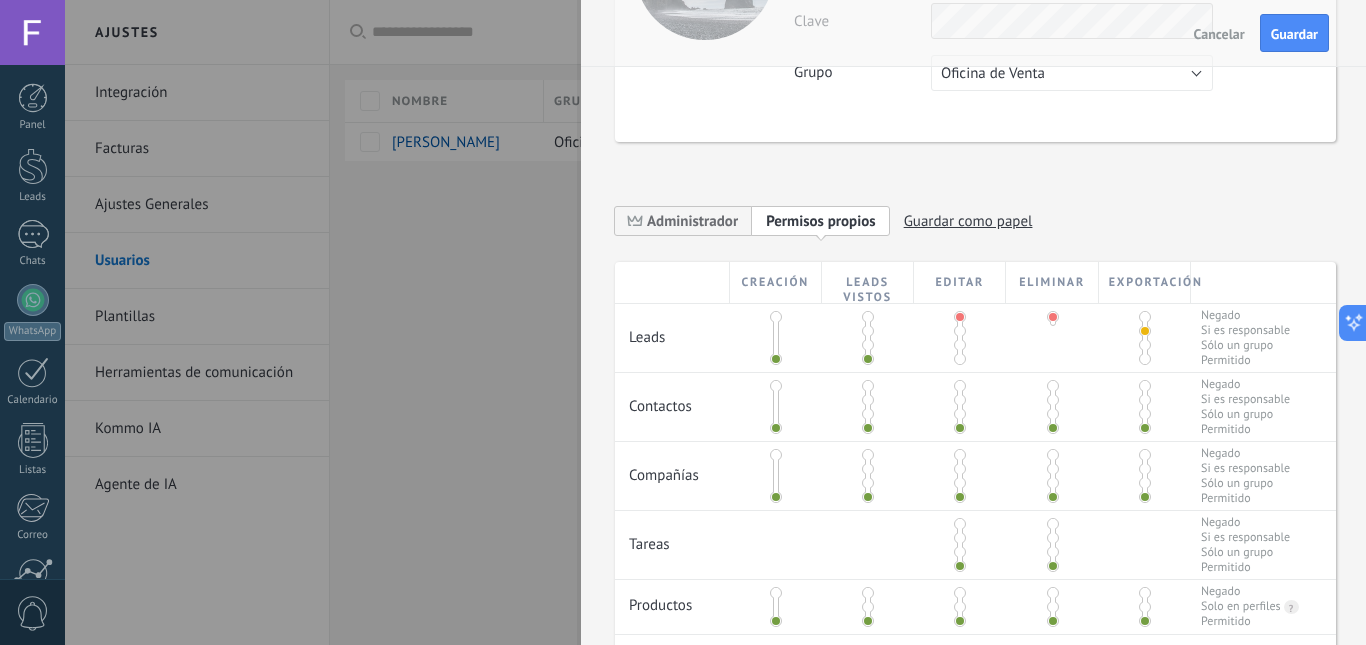 click at bounding box center [960, 331] 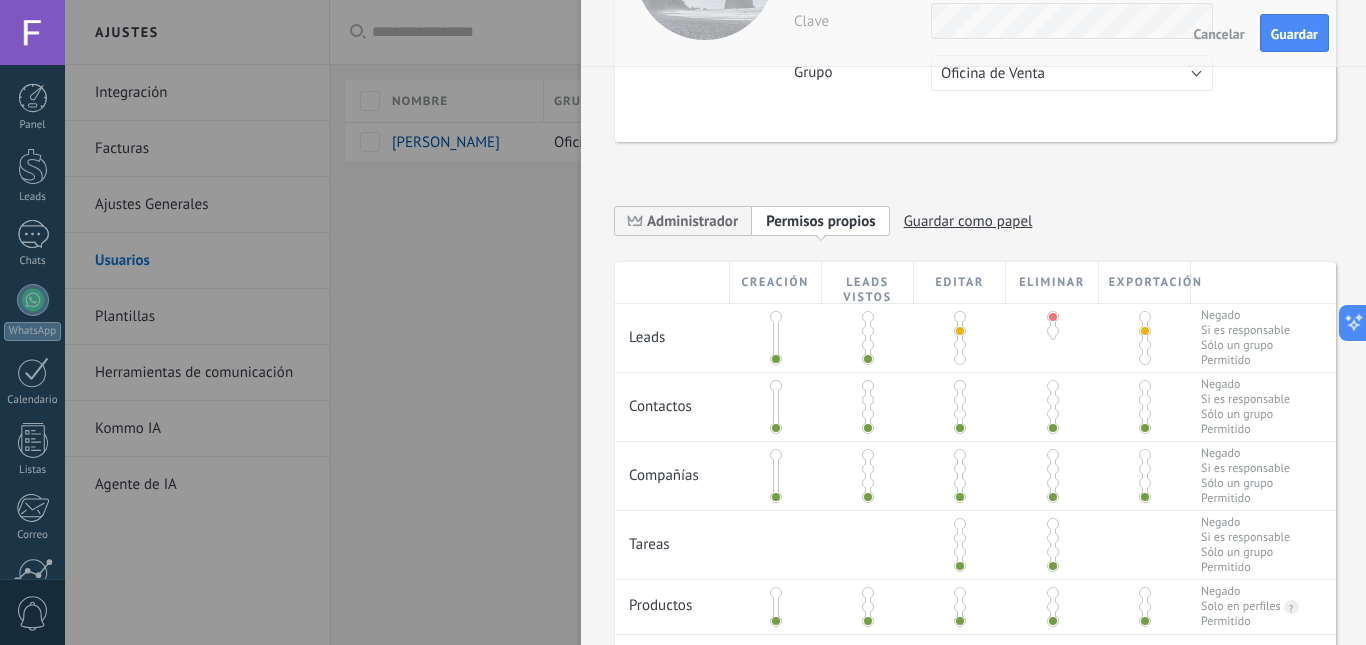 click at bounding box center [960, 345] 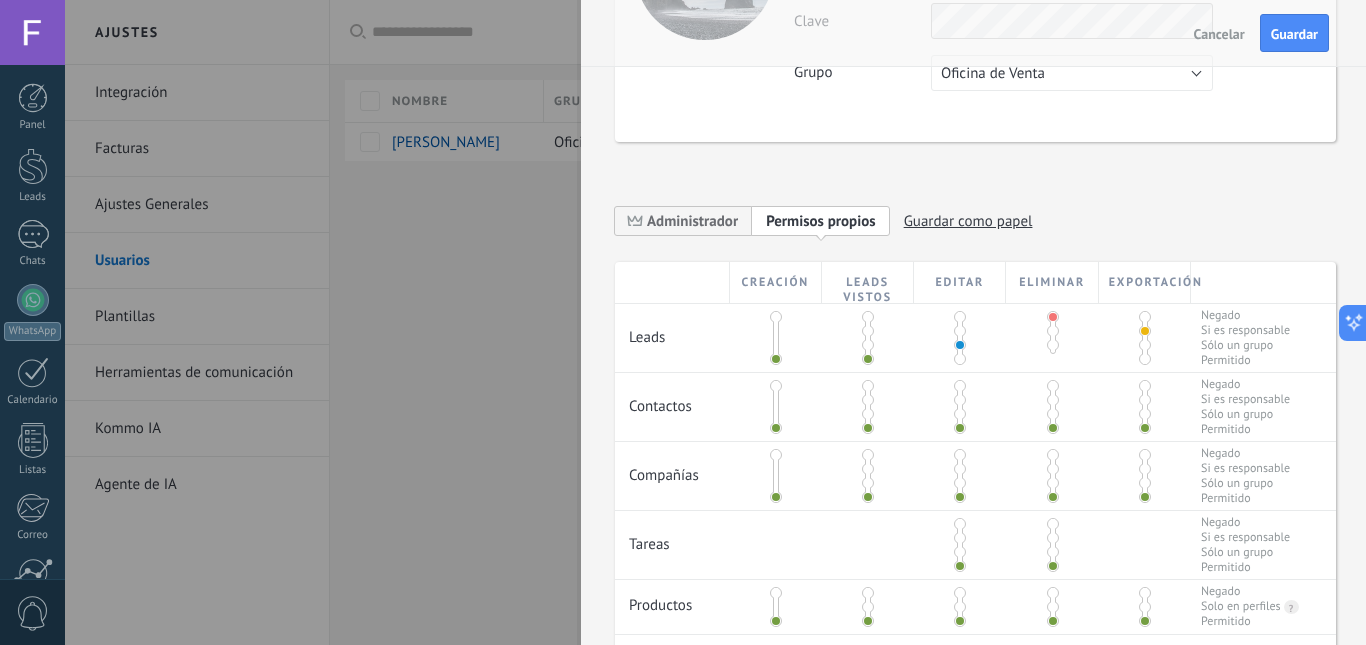 click at bounding box center [960, 359] 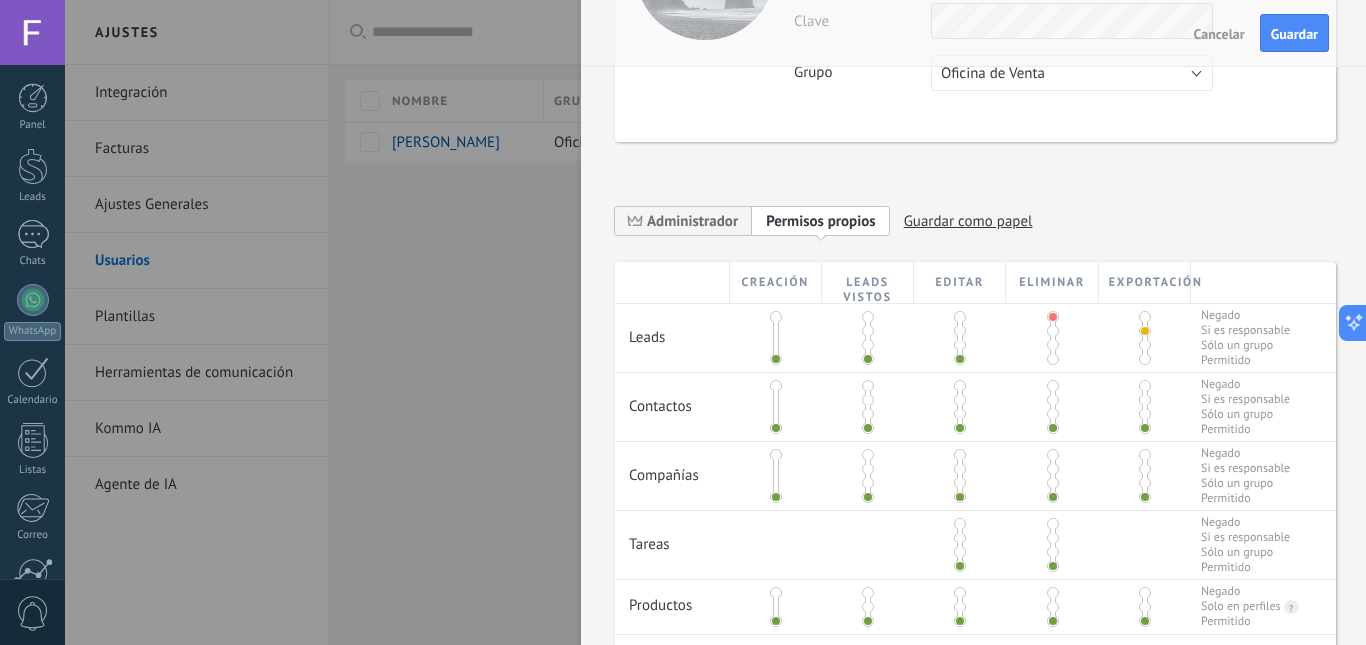 click at bounding box center [960, 317] 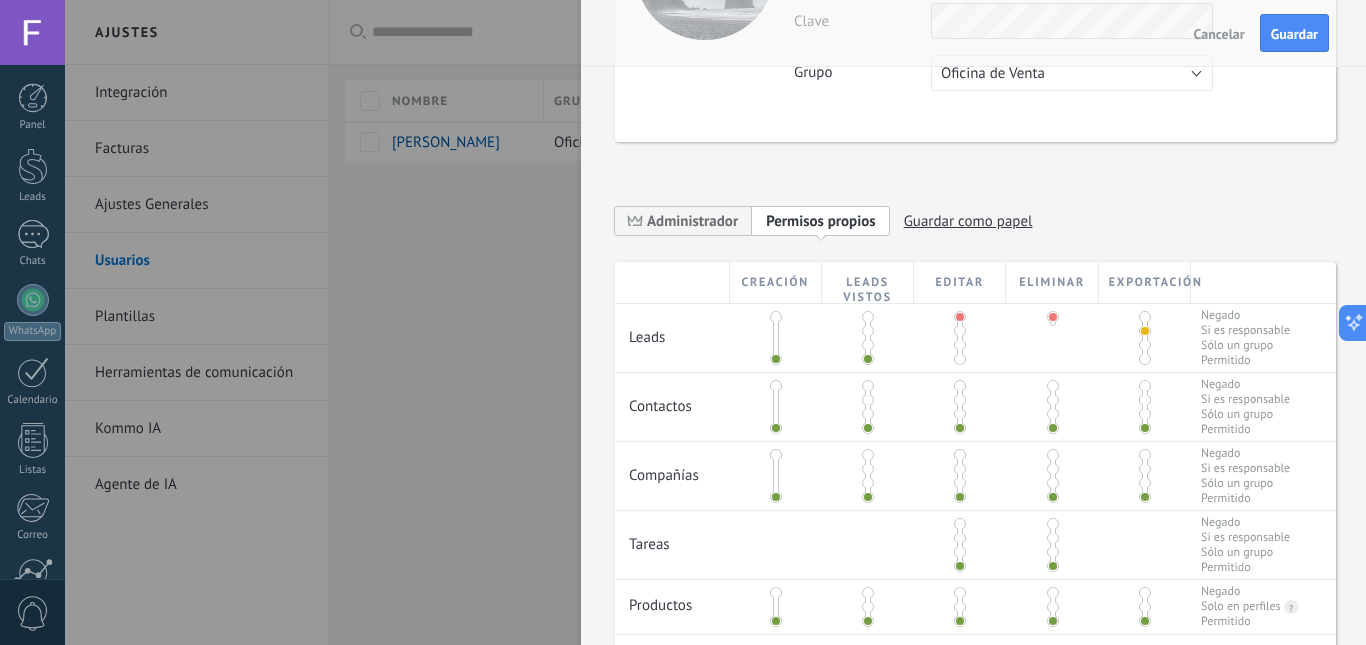 click at bounding box center (960, 331) 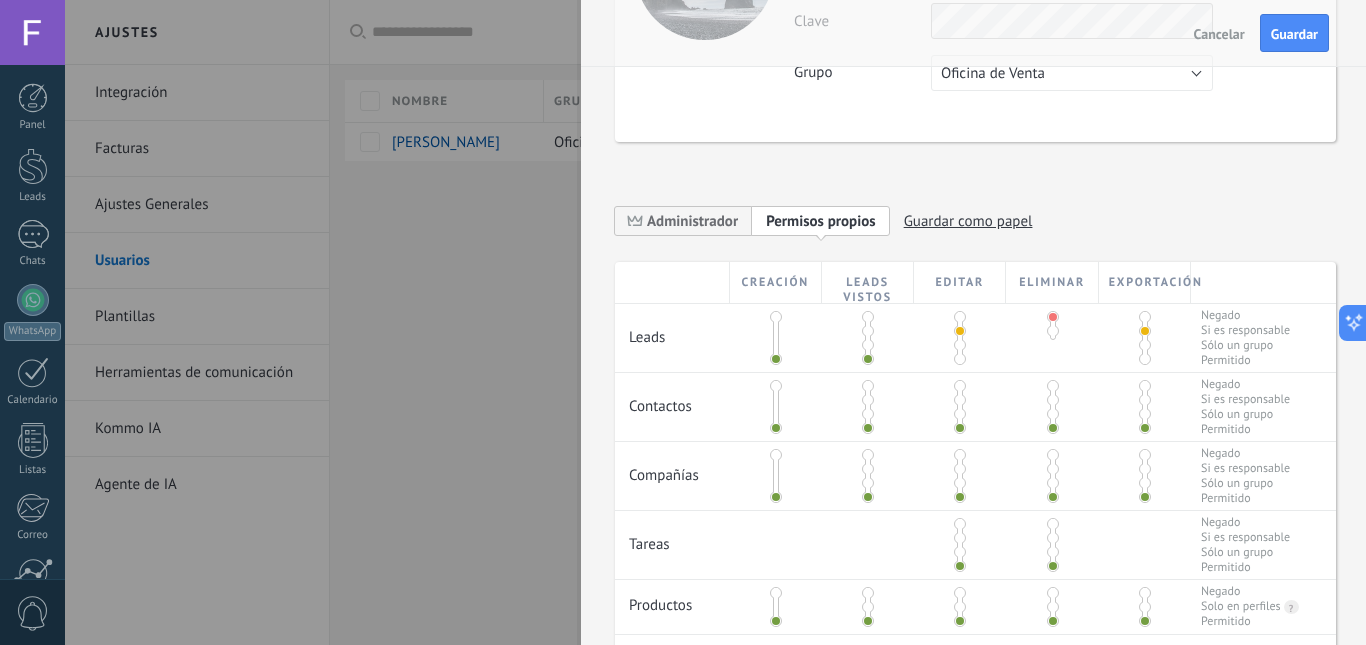 click at bounding box center (960, 345) 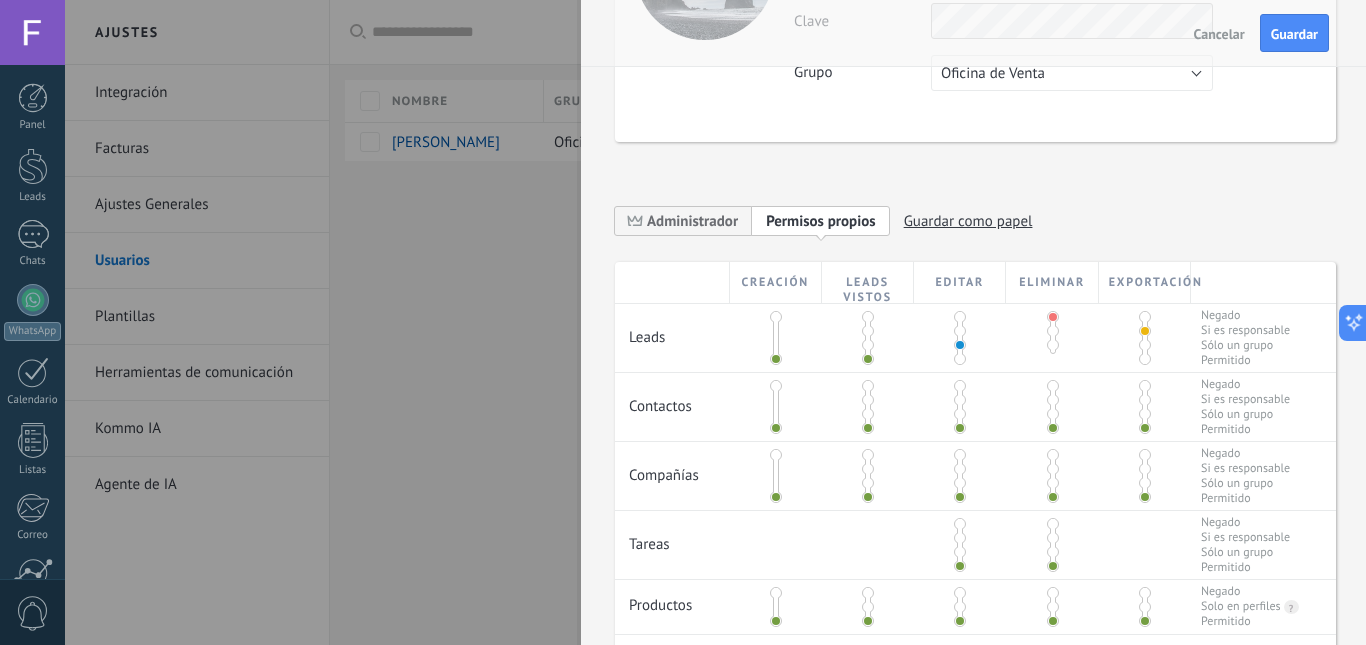 click at bounding box center [960, 359] 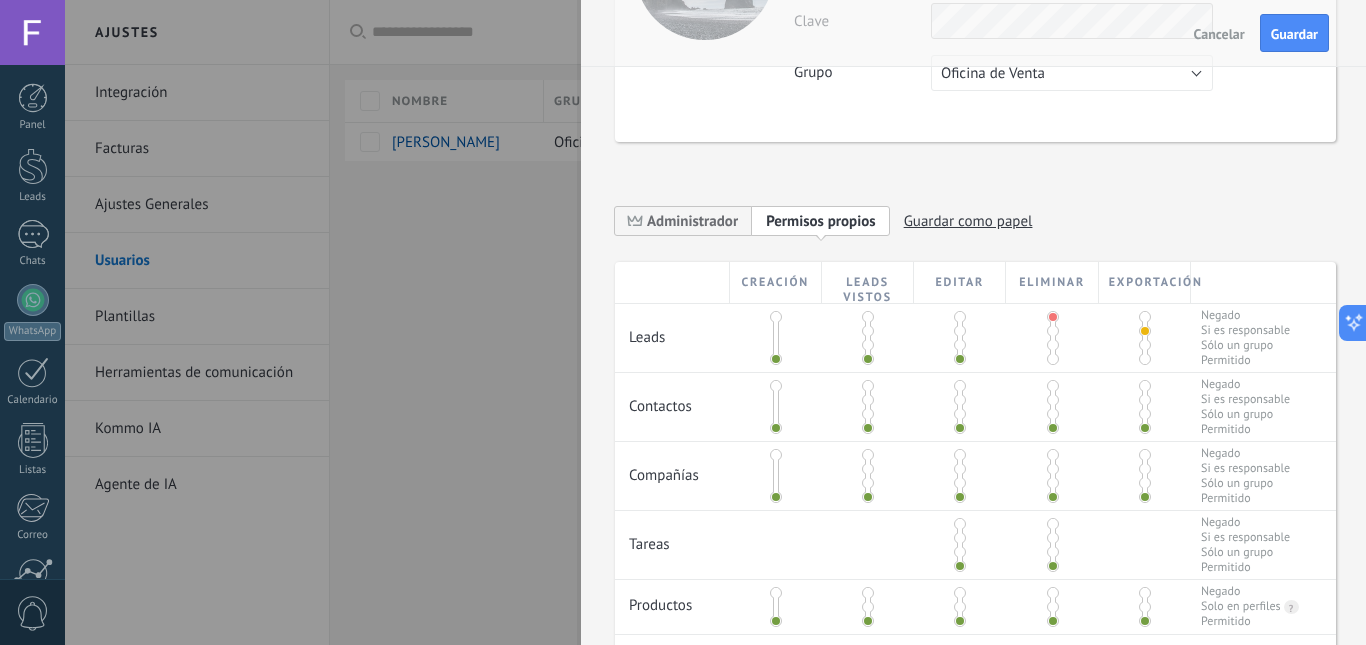 click at bounding box center (776, 386) 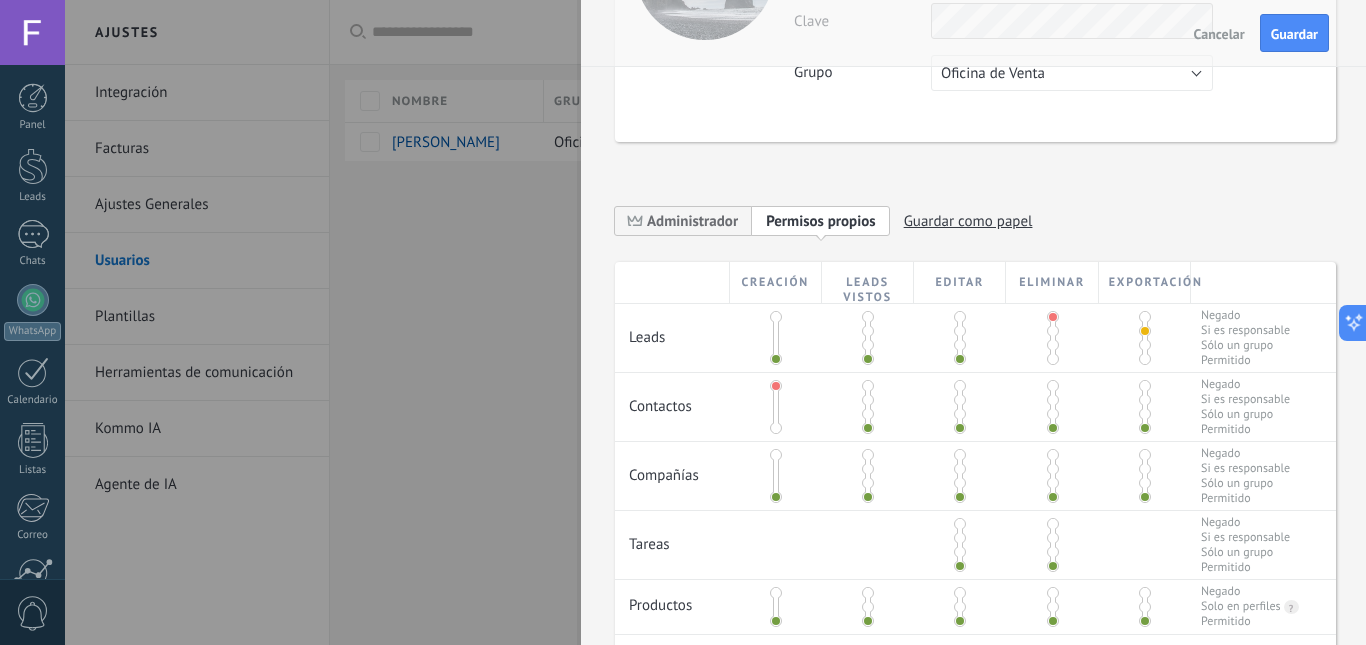 click at bounding box center [776, 428] 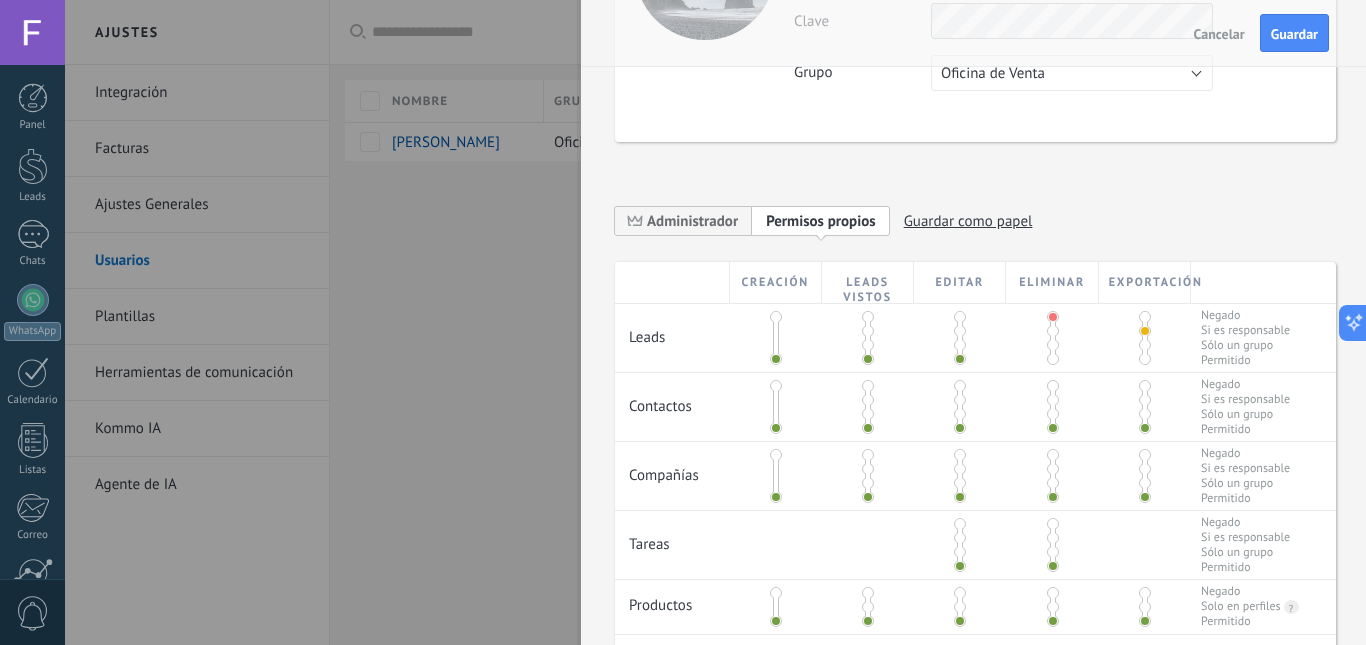 drag, startPoint x: 859, startPoint y: 401, endPoint x: 874, endPoint y: 402, distance: 15.033297 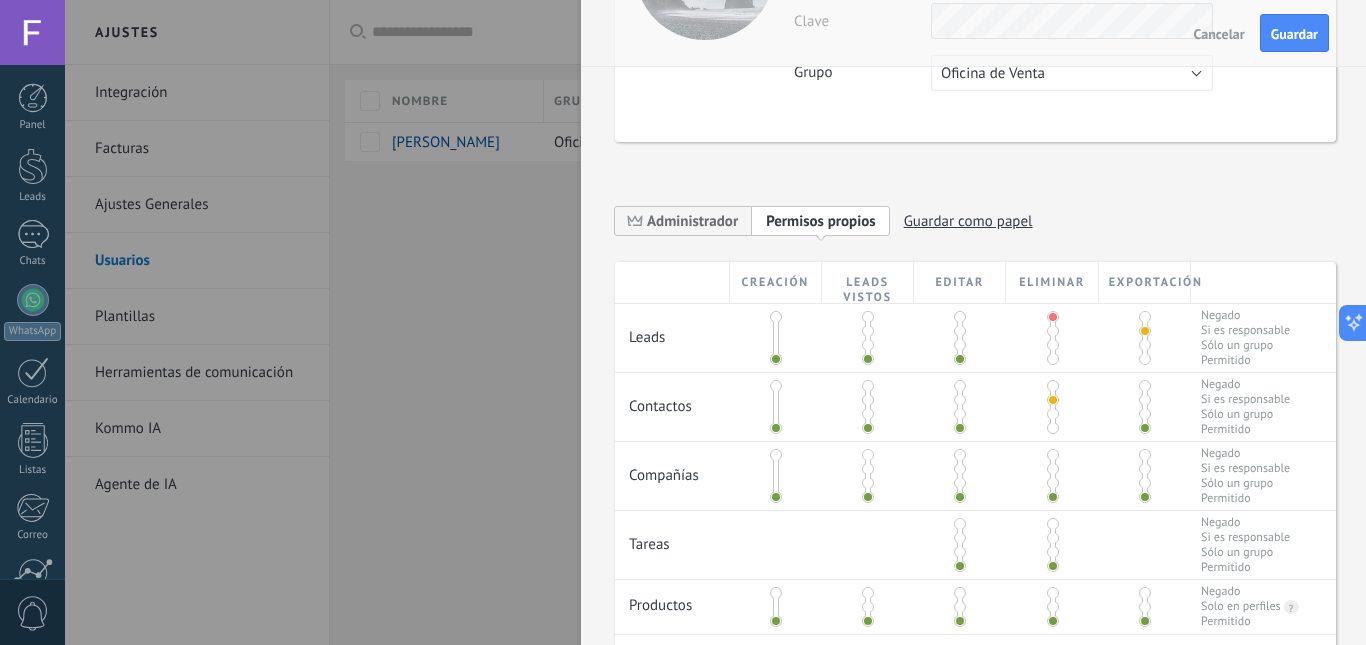 click at bounding box center (960, 400) 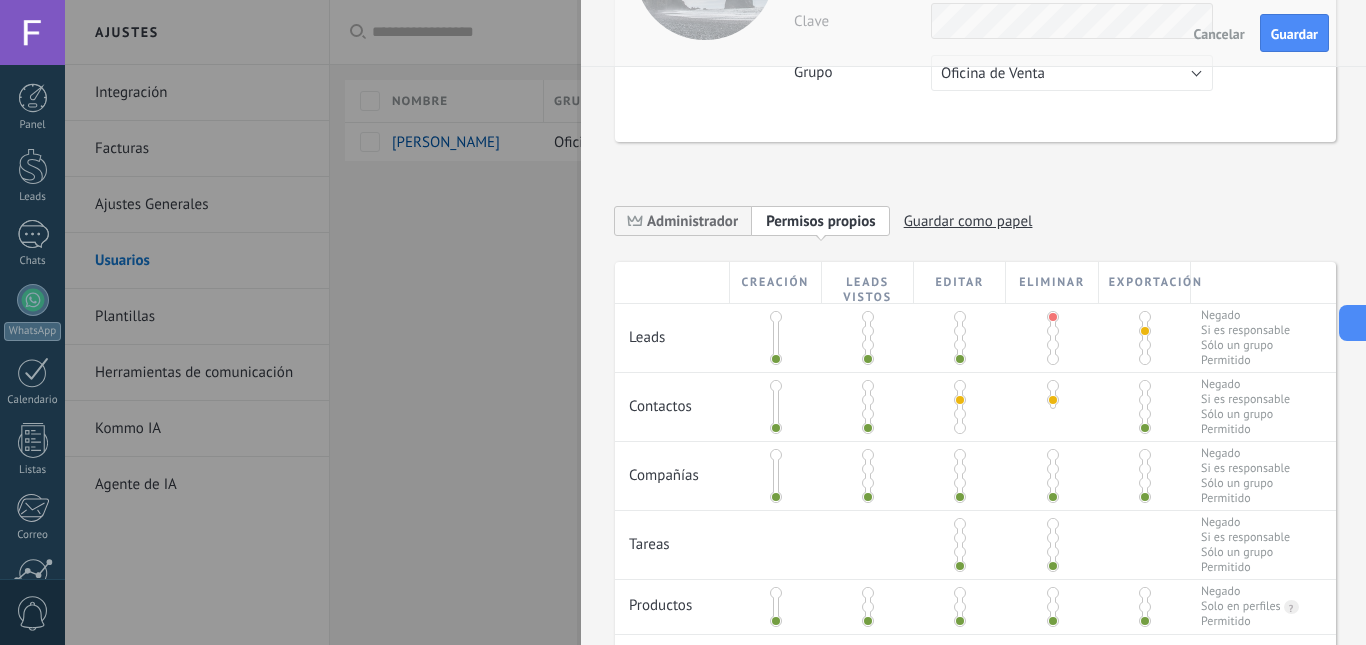 click at bounding box center (868, 407) 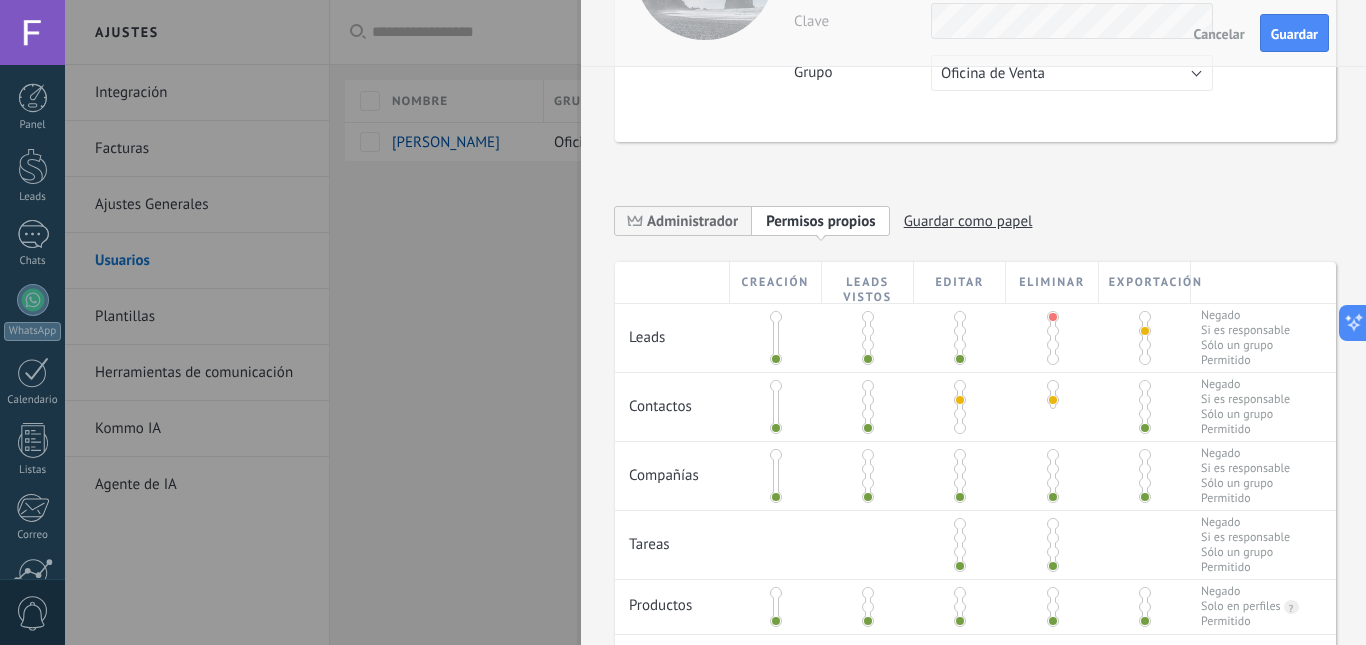 click at bounding box center [868, 400] 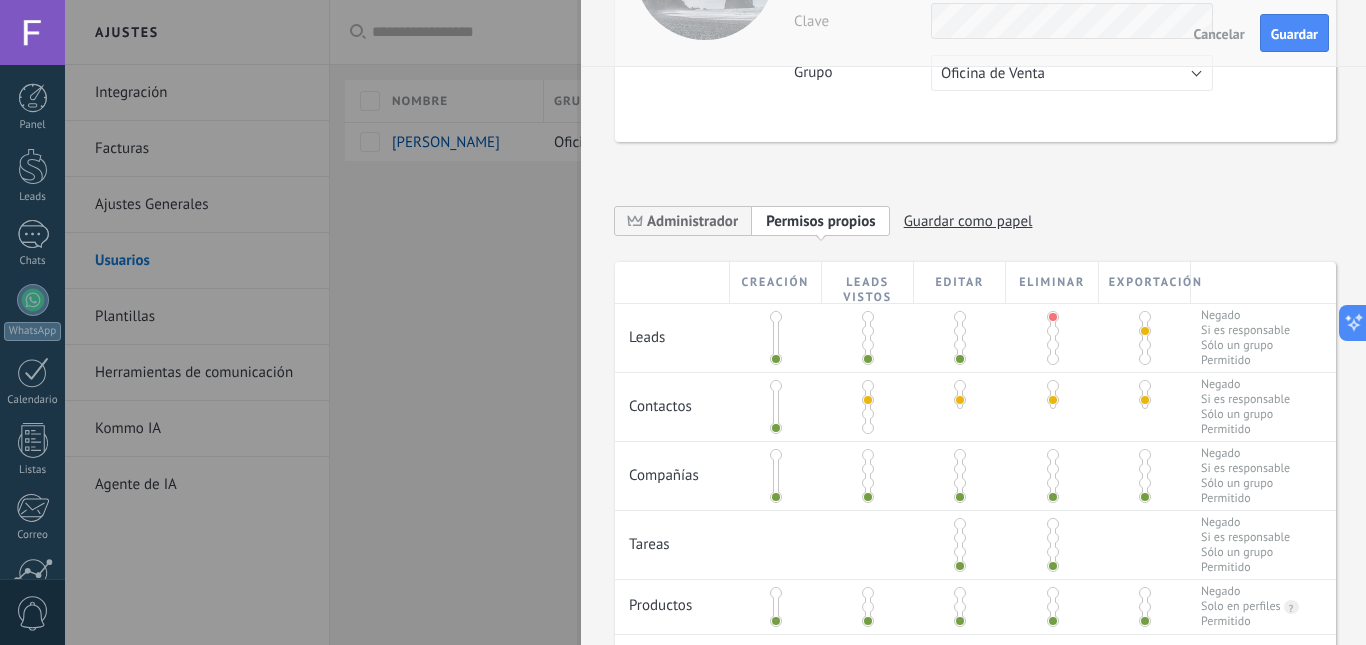 click at bounding box center [1053, 345] 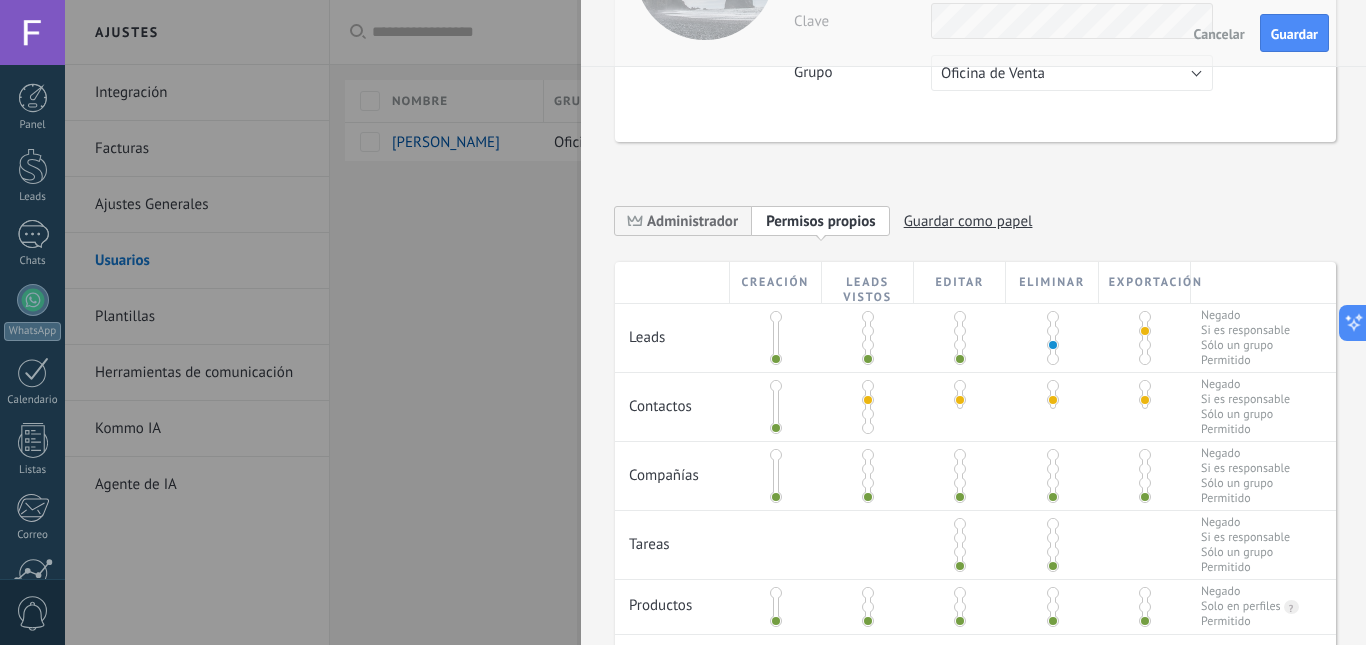 click at bounding box center [1053, 359] 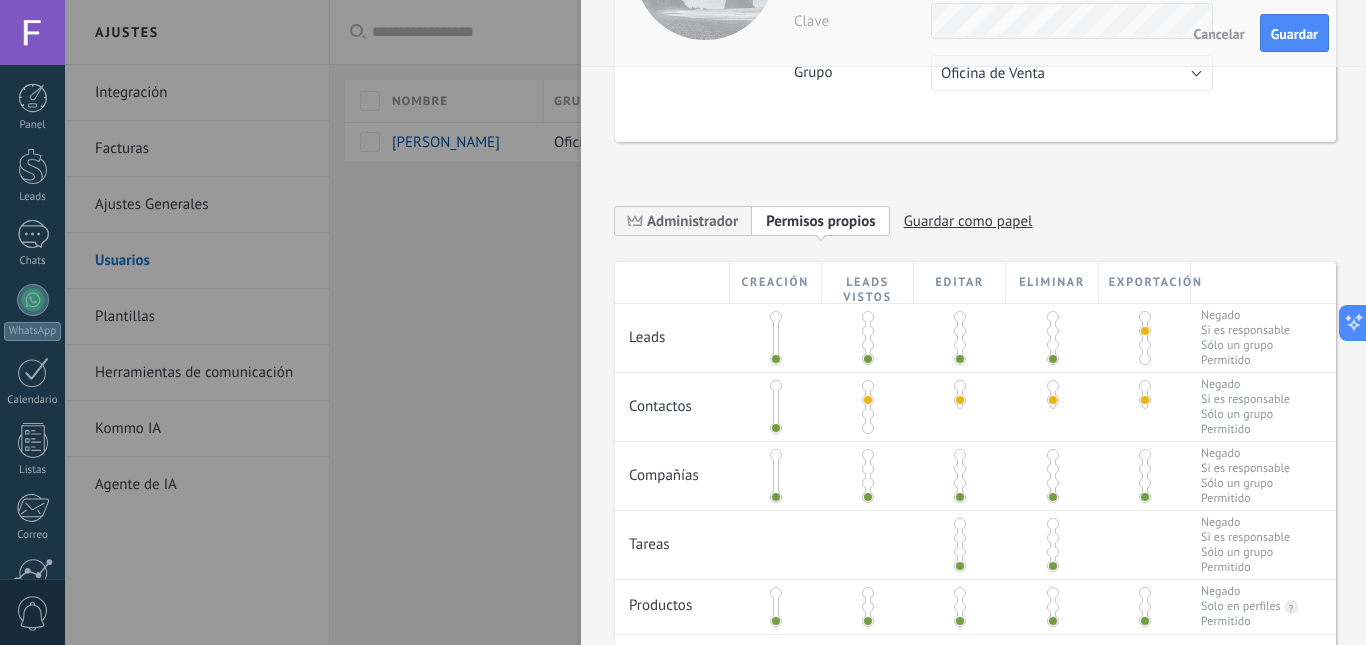 click at bounding box center [1145, 359] 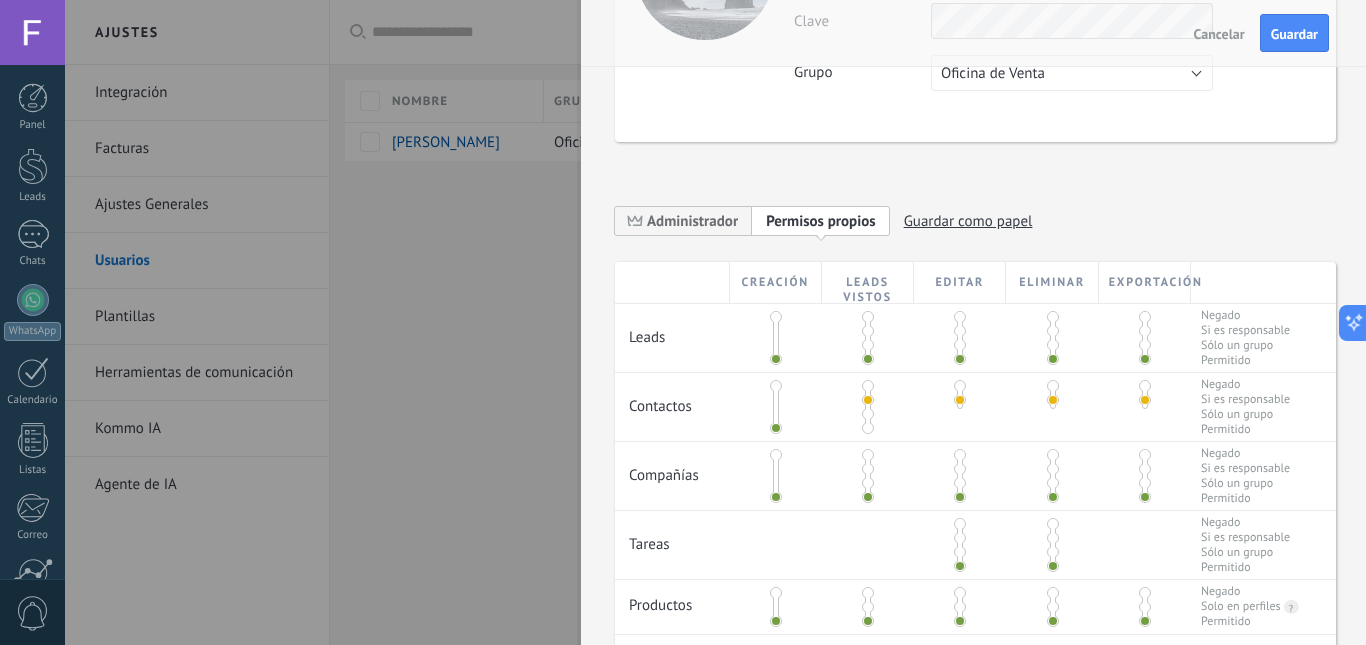 click at bounding box center [1145, 386] 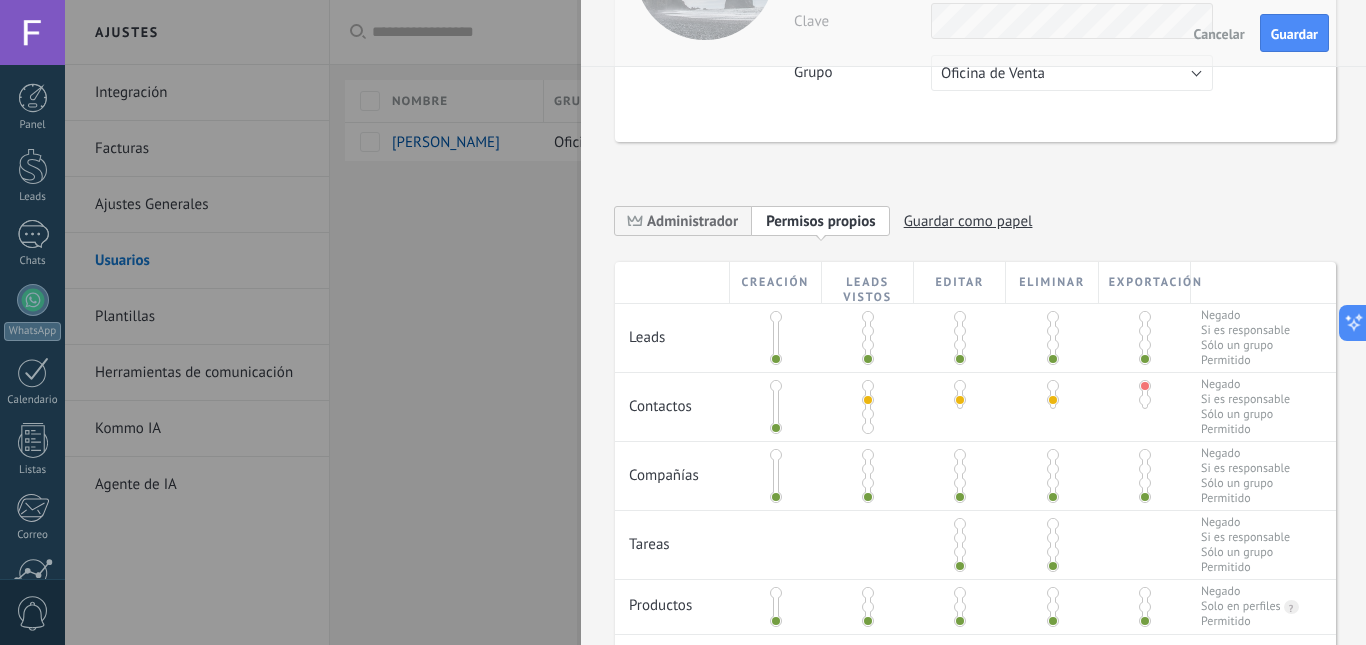 click at bounding box center [1145, 400] 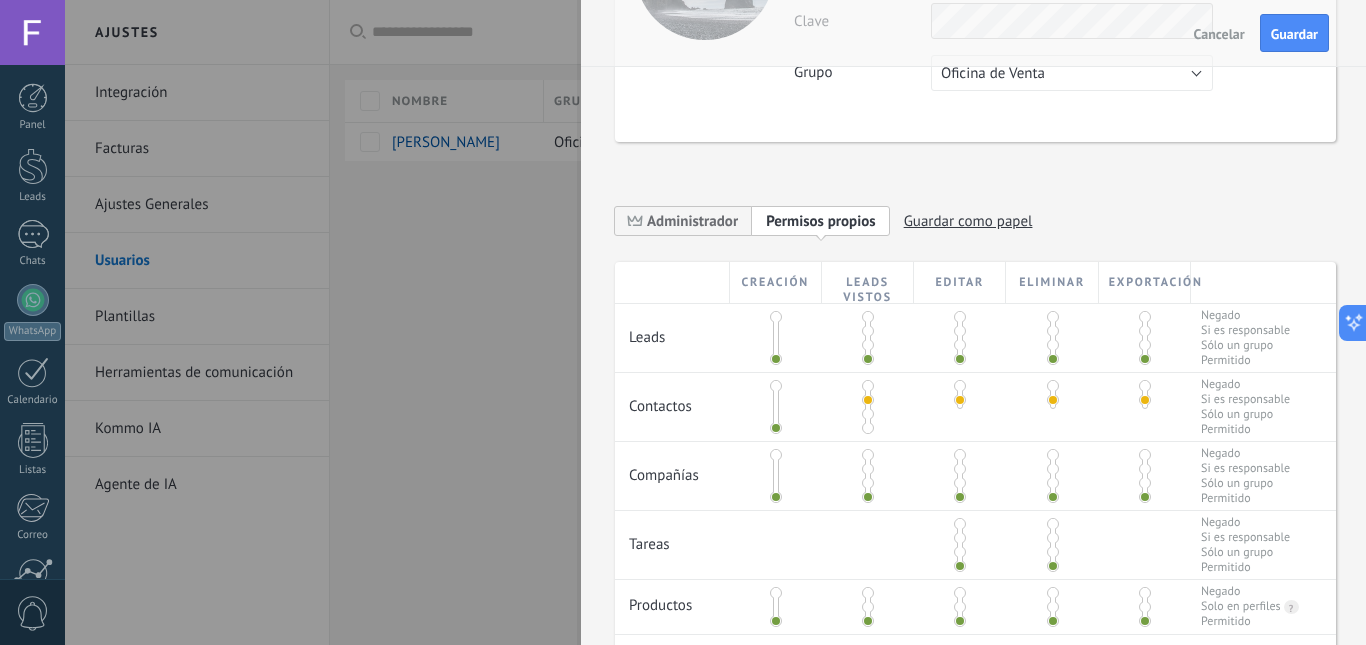 click at bounding box center [868, 428] 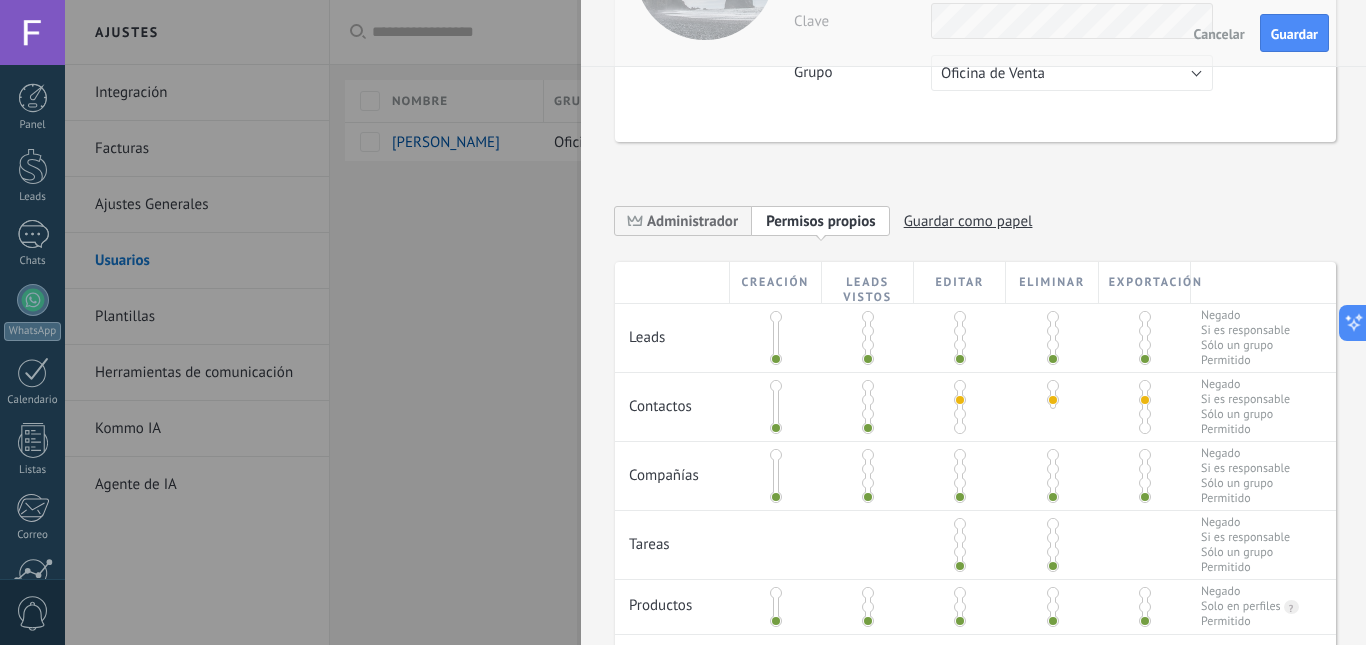 click at bounding box center (868, 386) 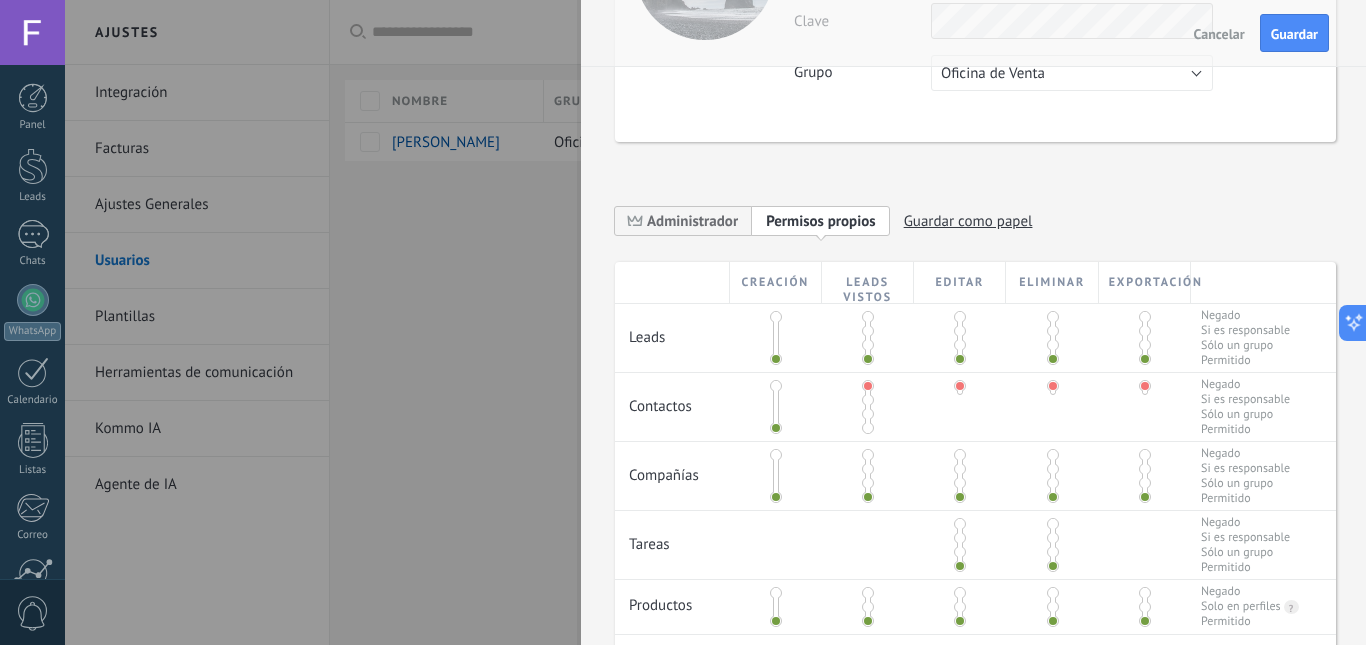 click at bounding box center [868, 428] 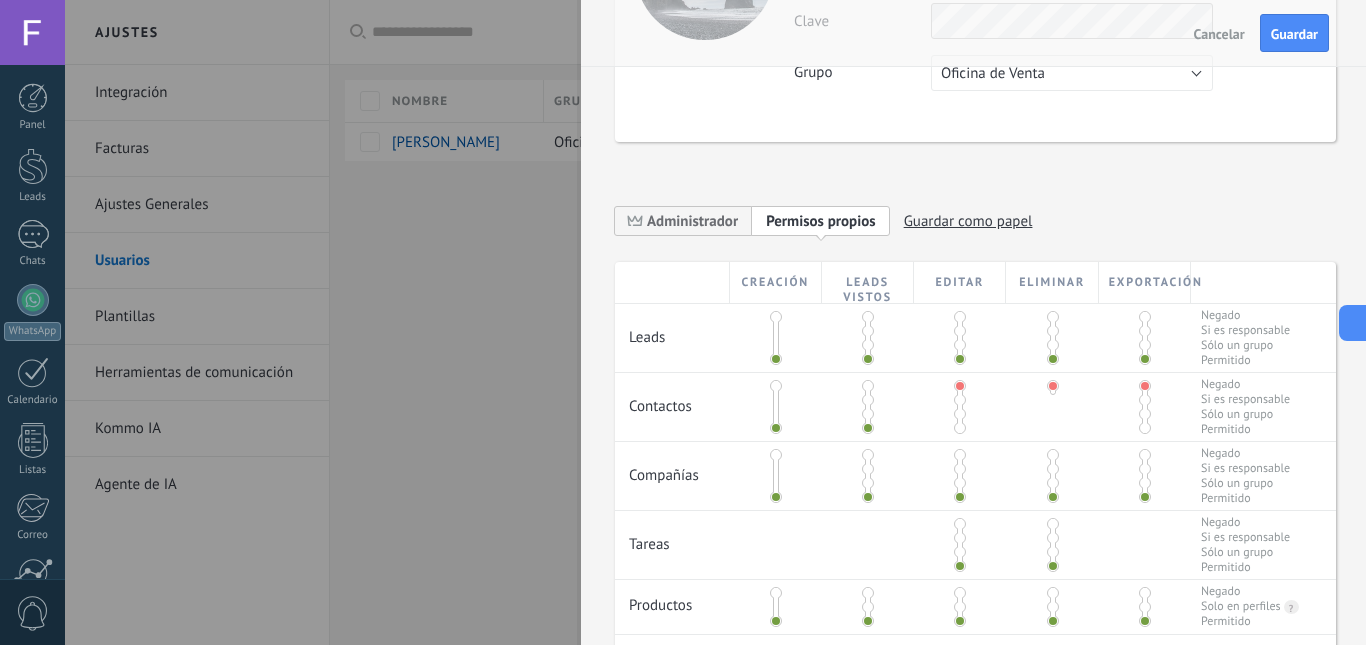 click at bounding box center [868, 455] 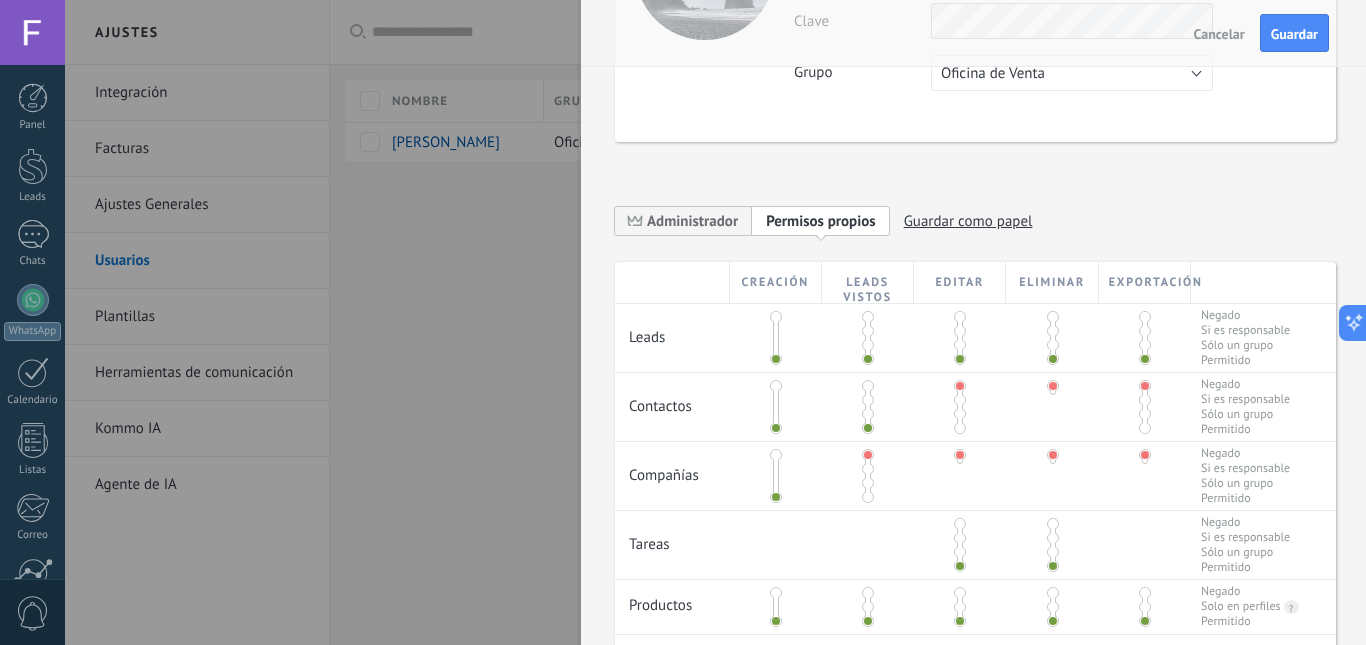 click at bounding box center [868, 497] 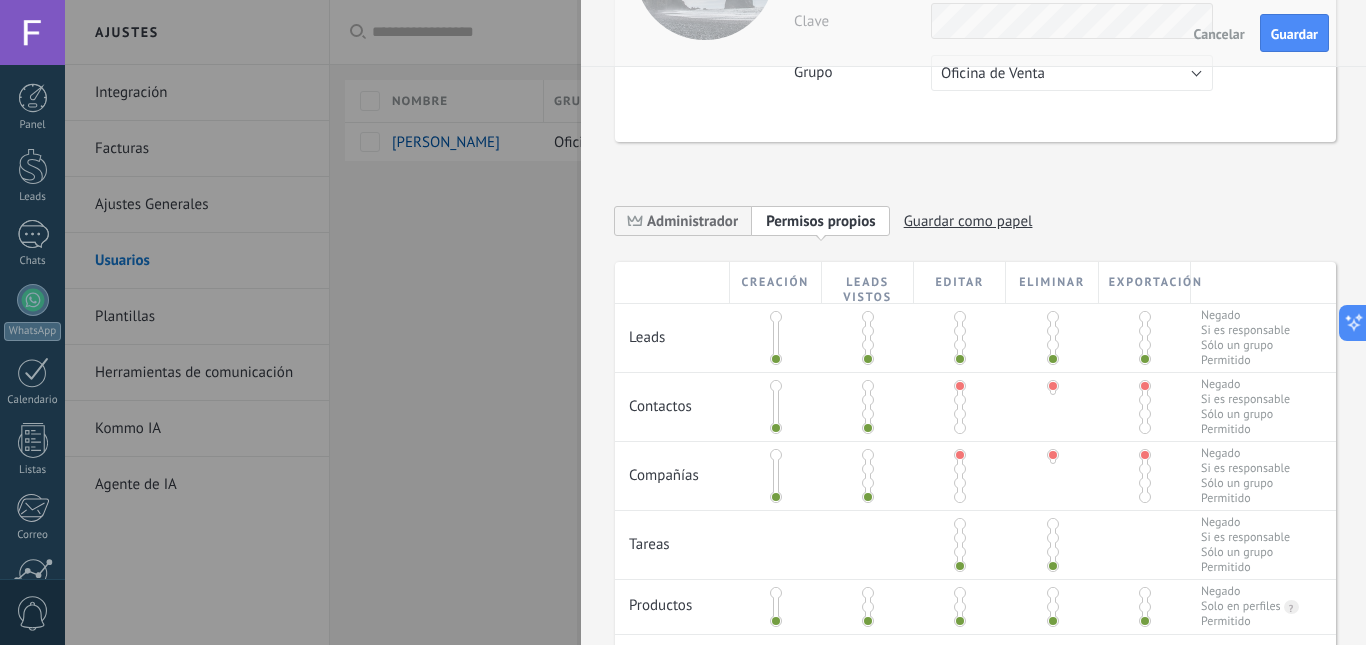 click at bounding box center (776, 476) 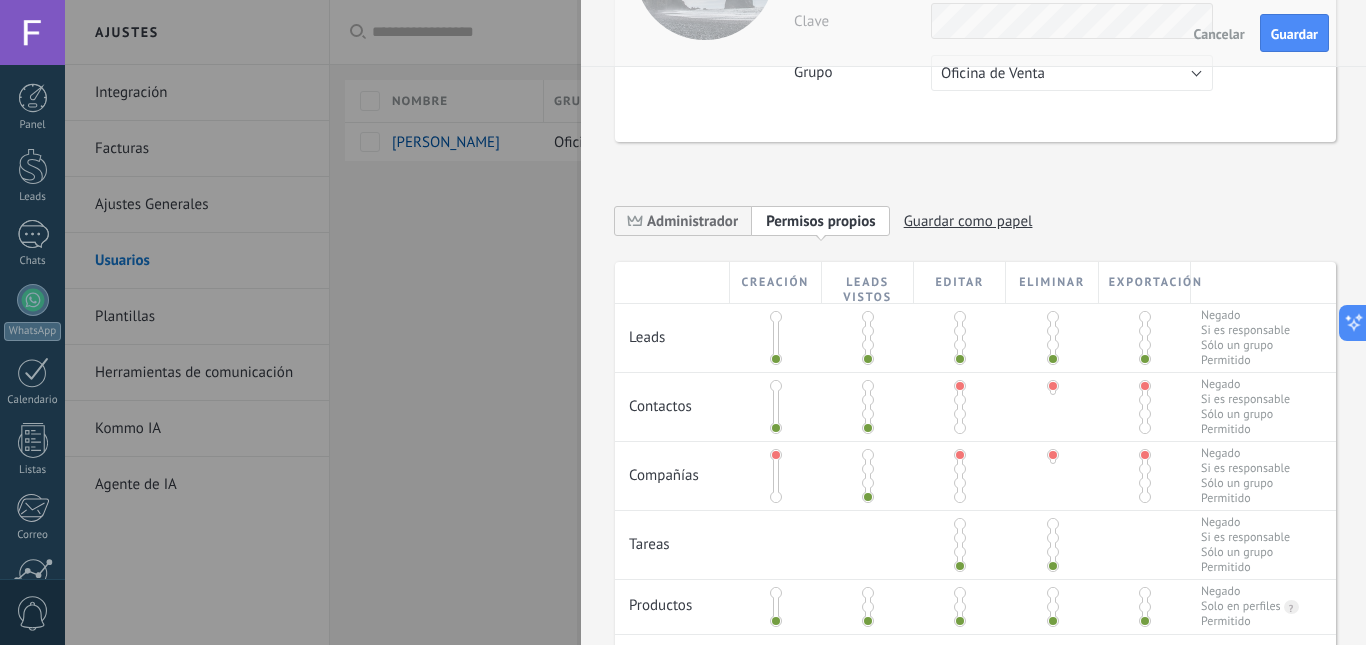 click at bounding box center (868, 455) 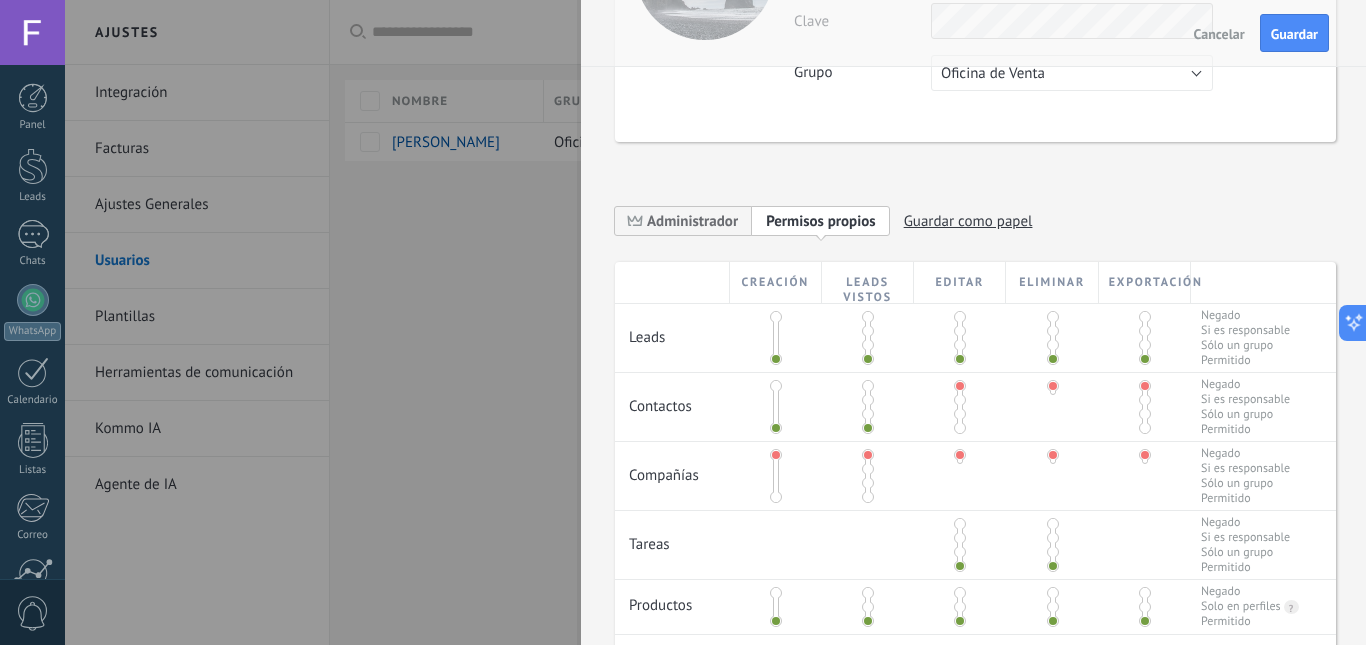 click at bounding box center (776, 497) 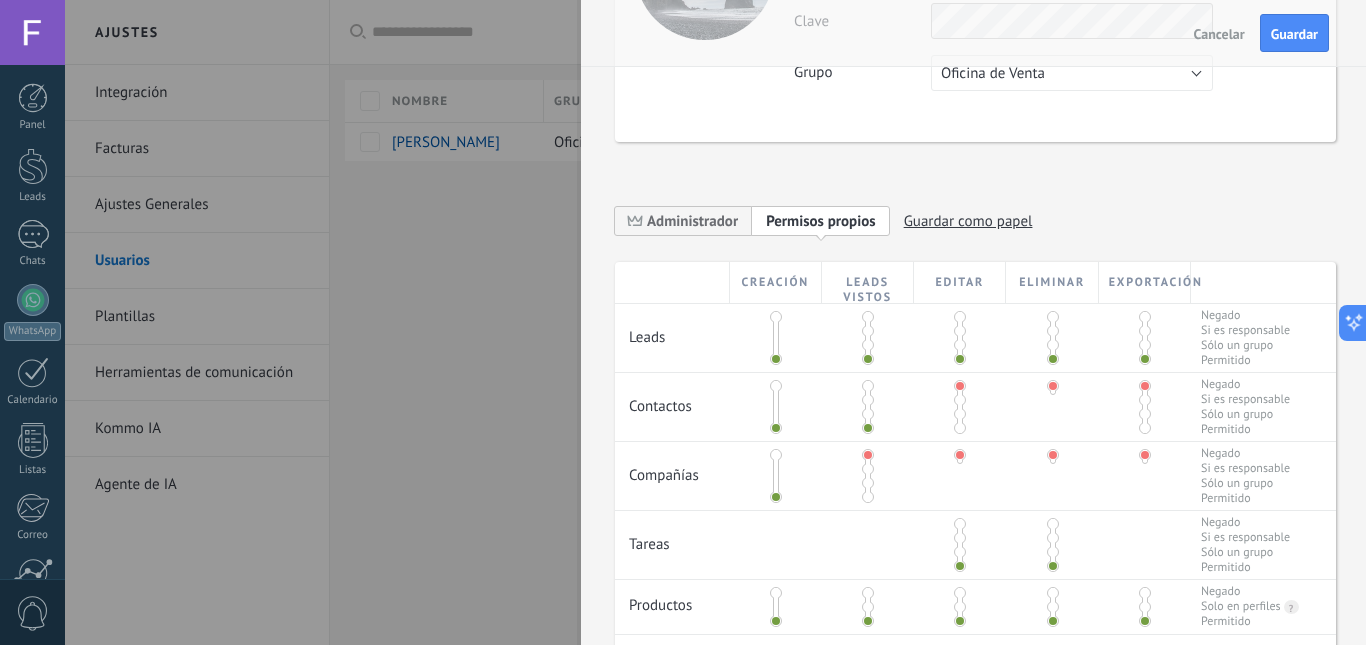 click at bounding box center [868, 497] 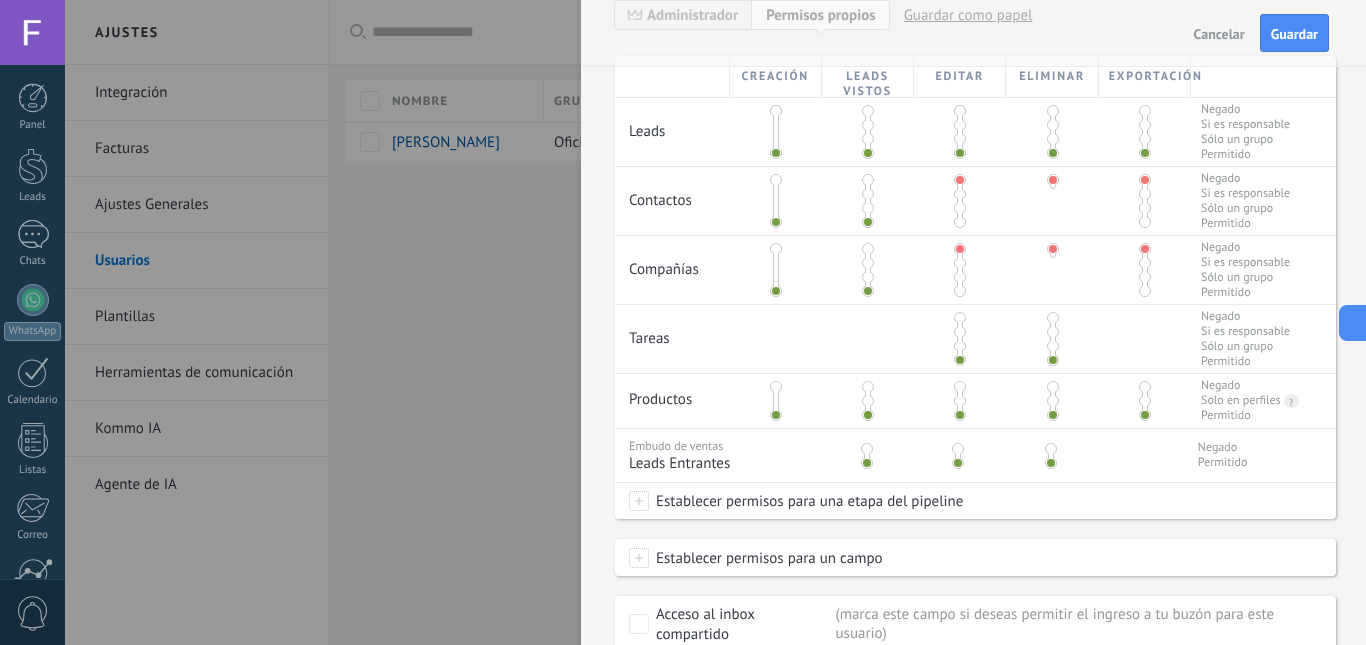 scroll, scrollTop: 241, scrollLeft: 0, axis: vertical 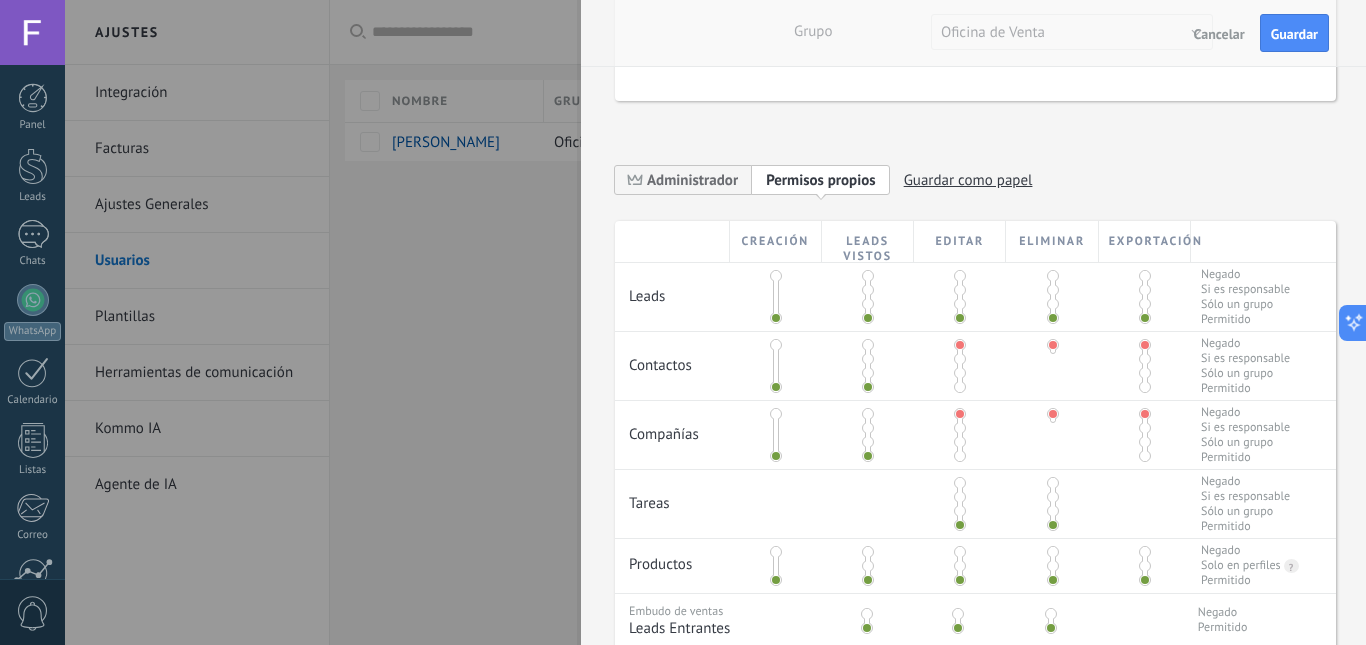 click at bounding box center [960, 456] 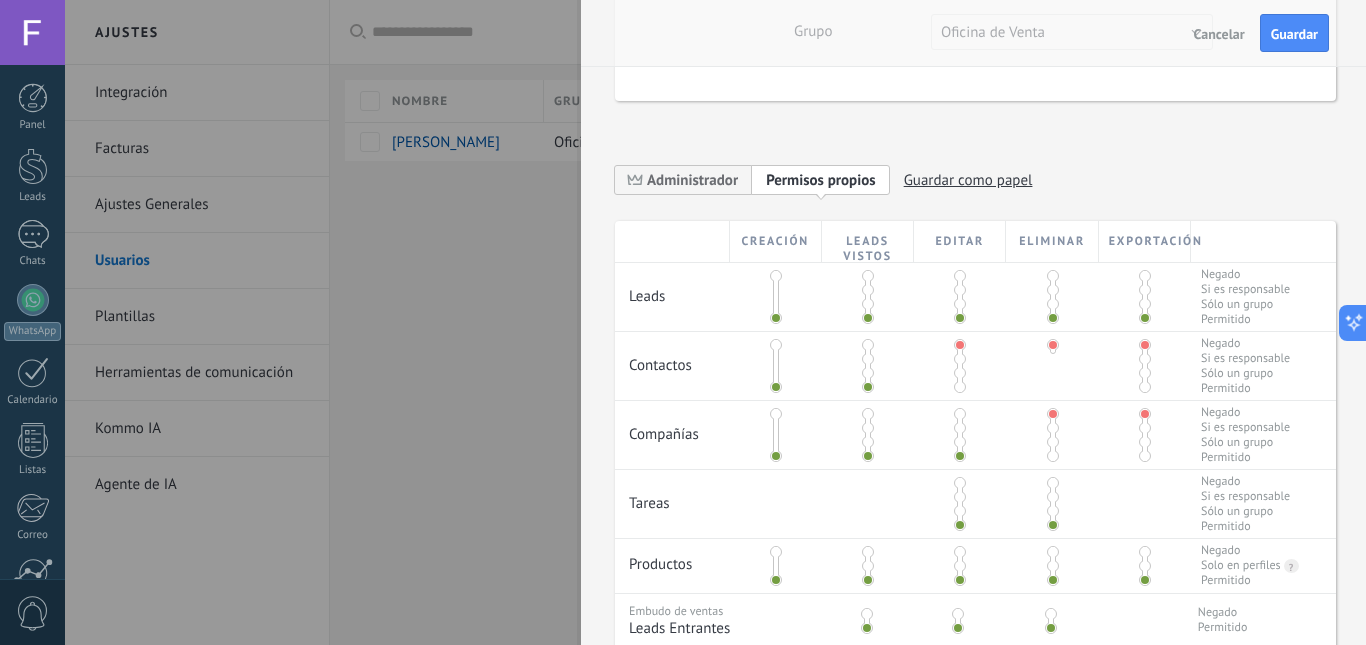 click at bounding box center [1053, 456] 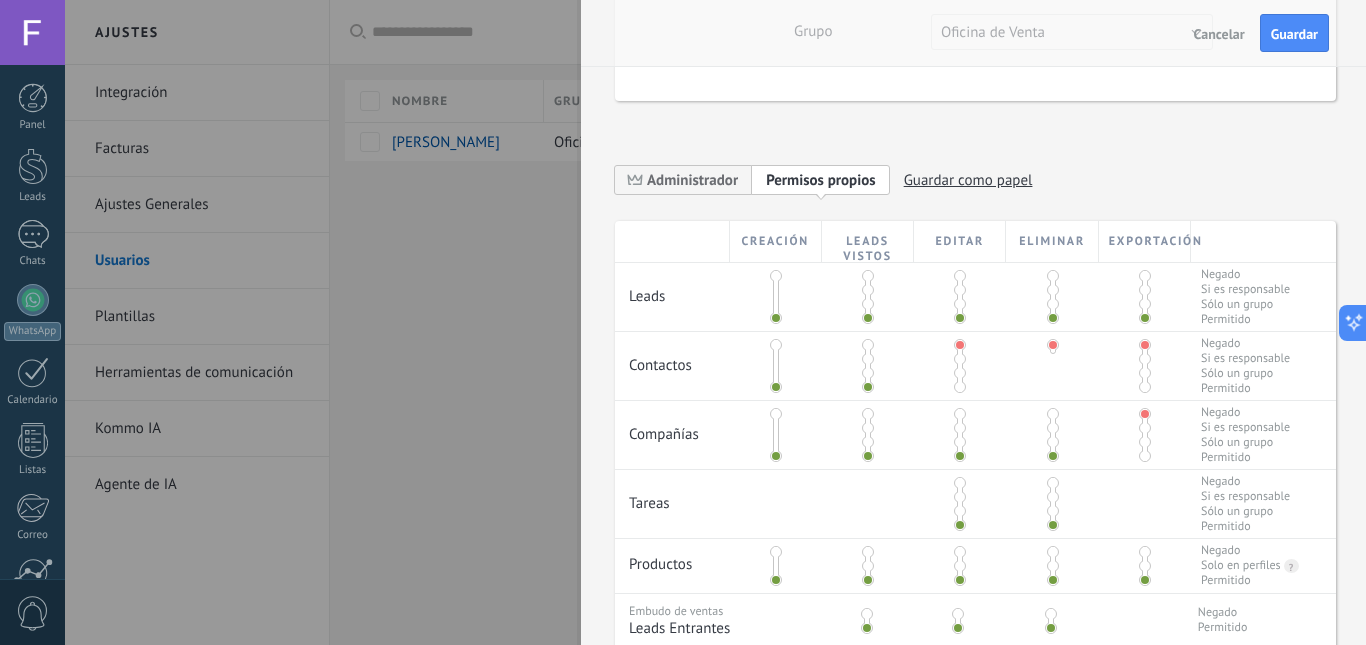 click at bounding box center [1145, 456] 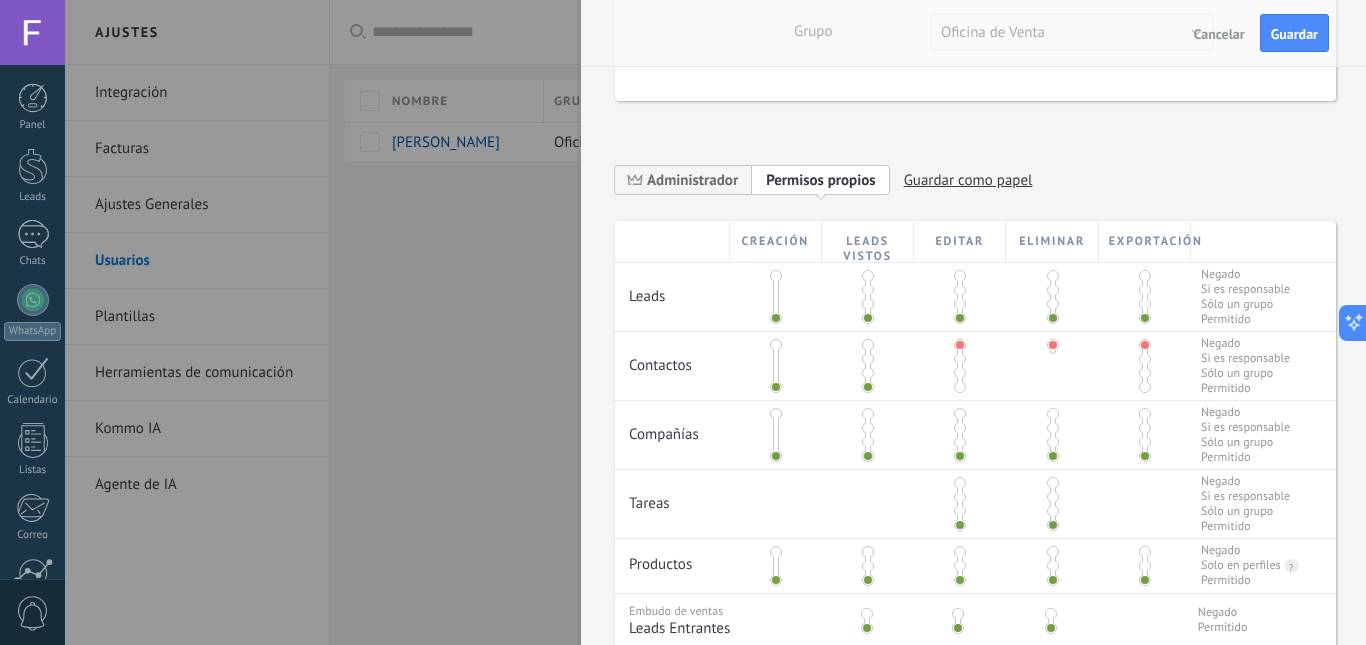 click at bounding box center (960, 387) 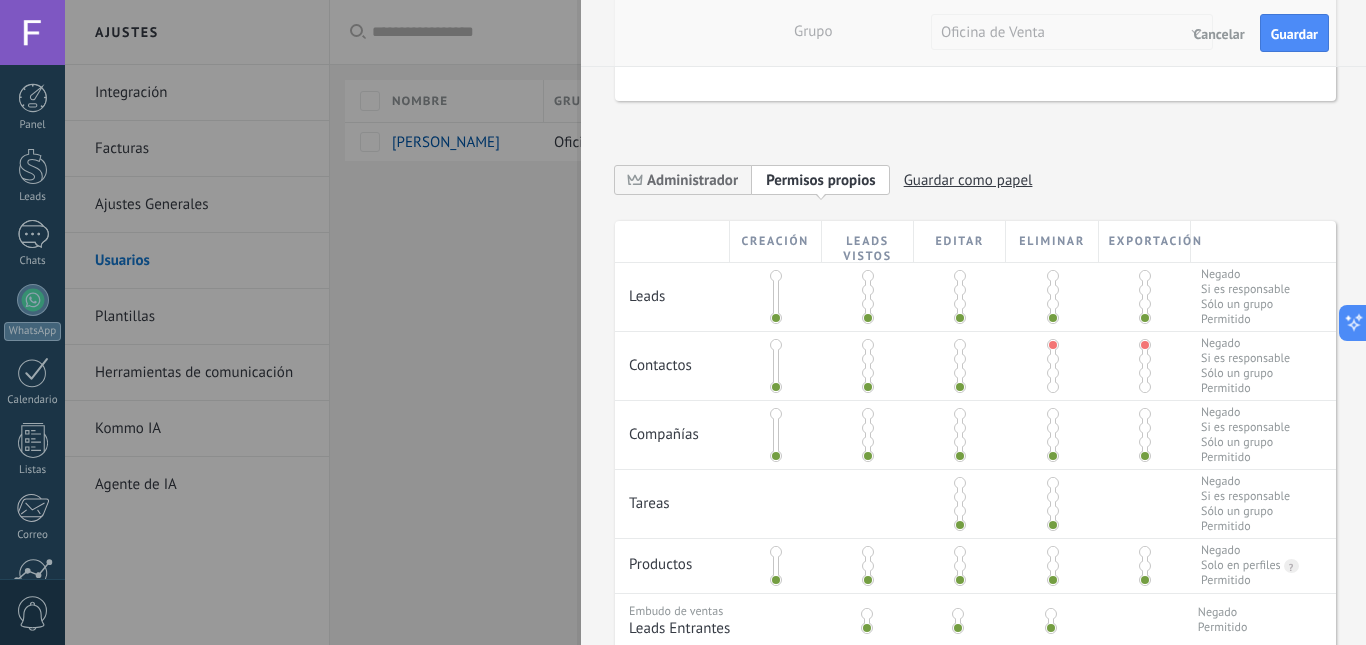 click at bounding box center (1053, 387) 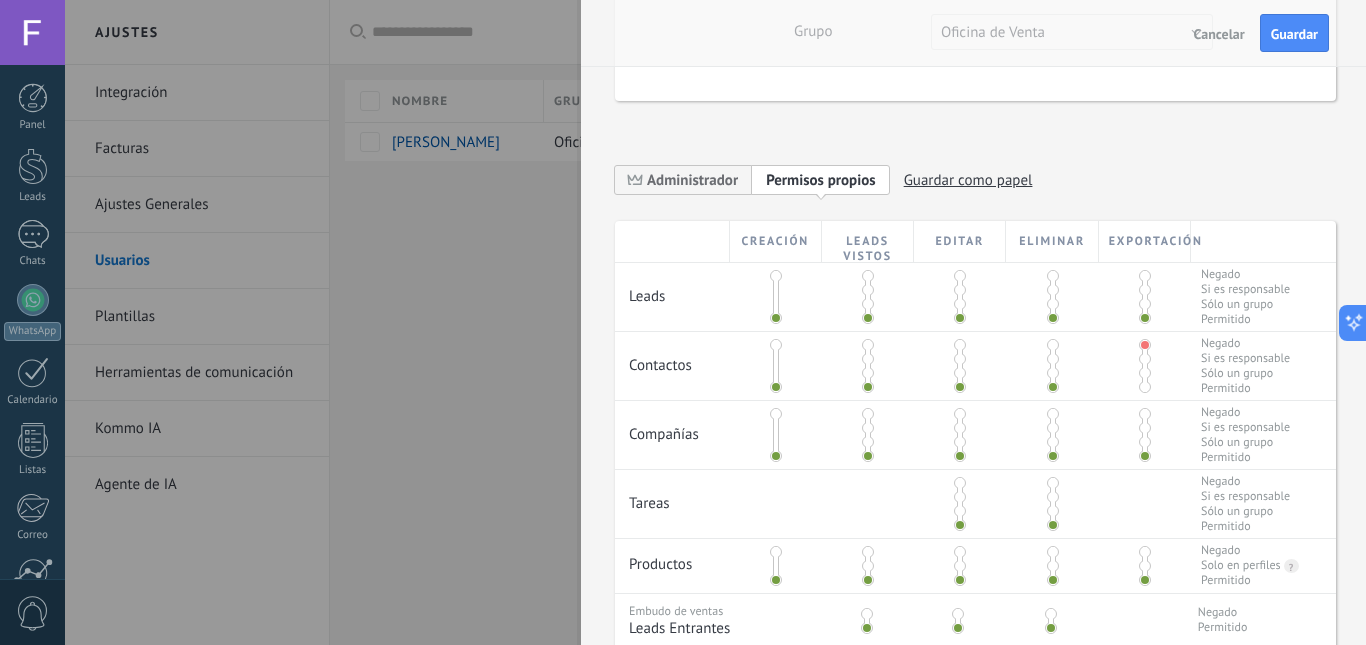 click at bounding box center [1145, 387] 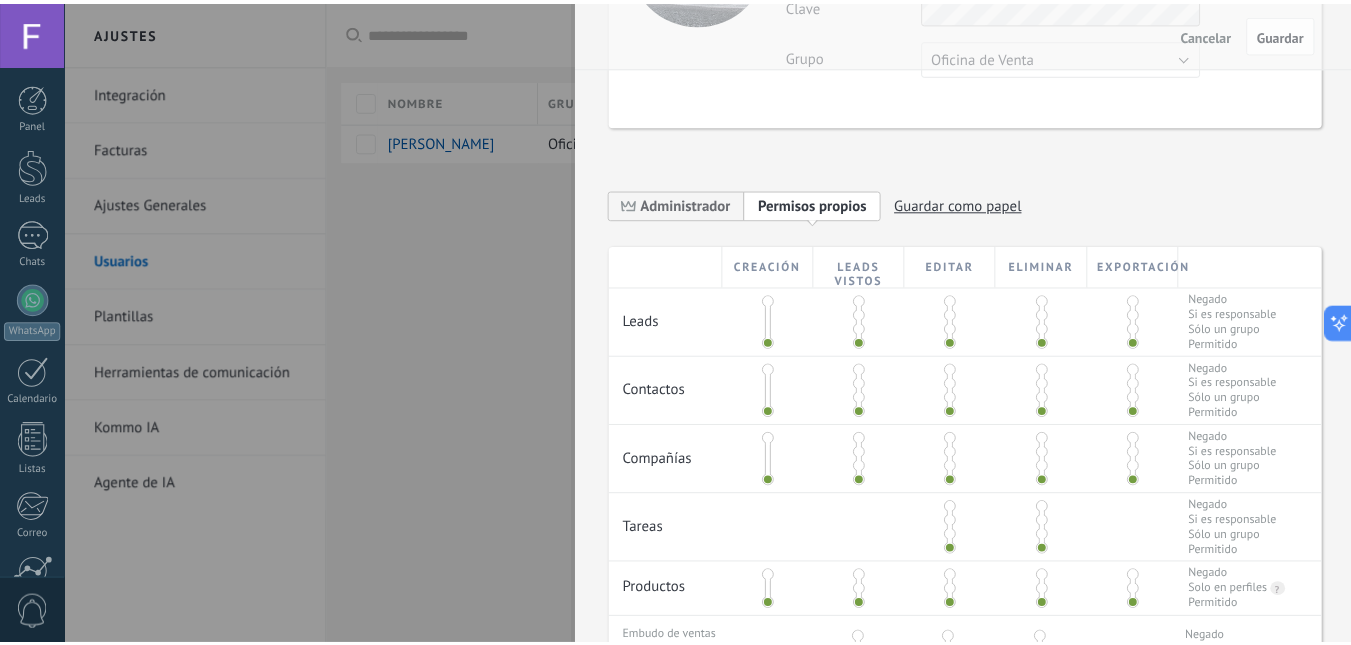 scroll, scrollTop: 0, scrollLeft: 0, axis: both 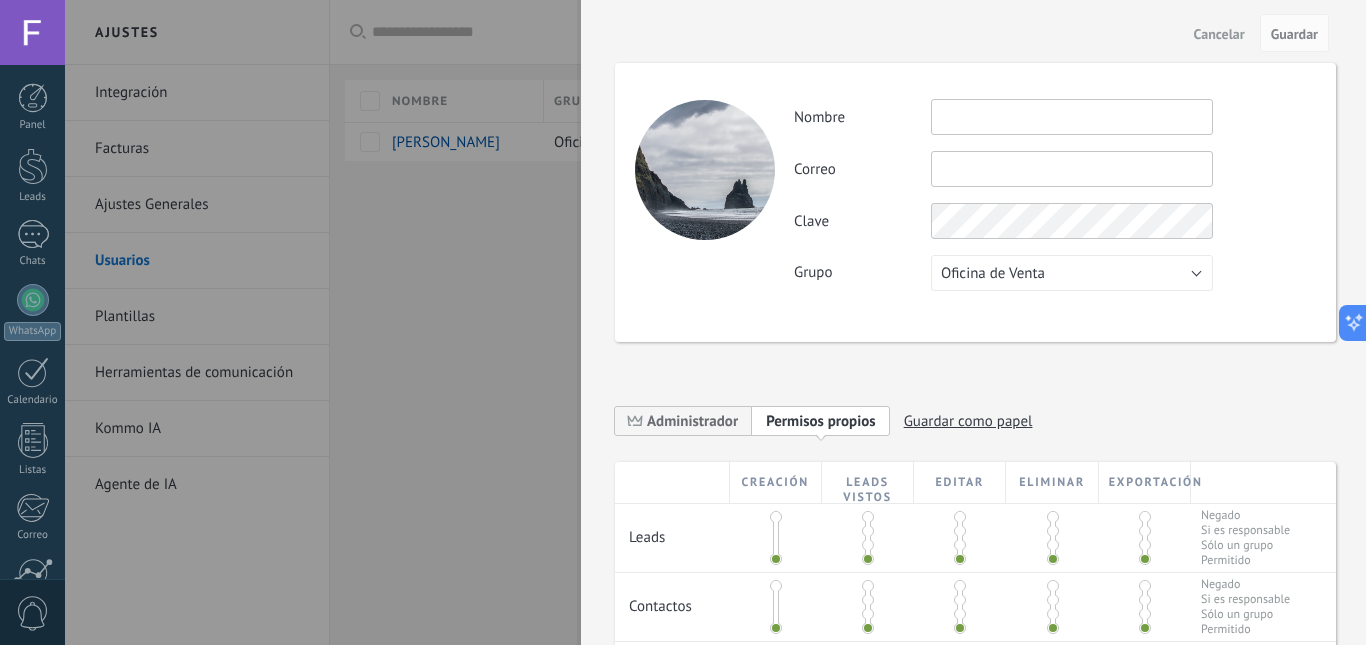 click on "Cancelar" at bounding box center [1219, 34] 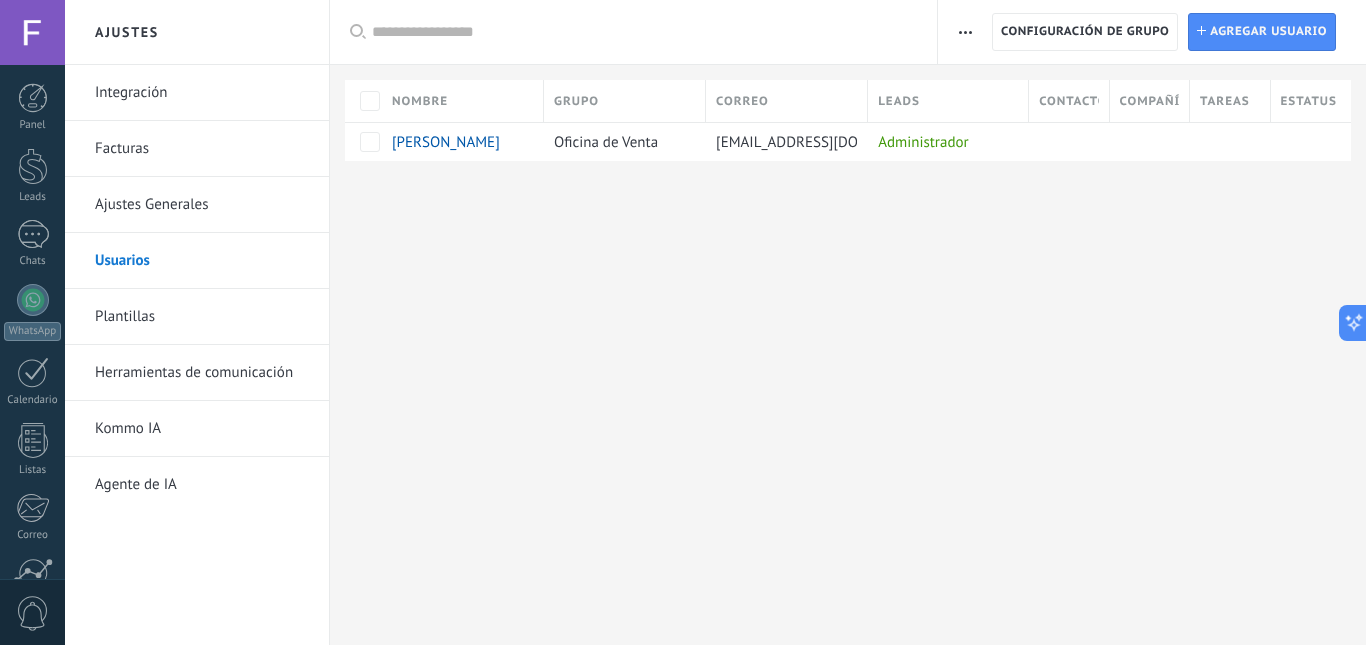 click on "Plantillas" at bounding box center (202, 317) 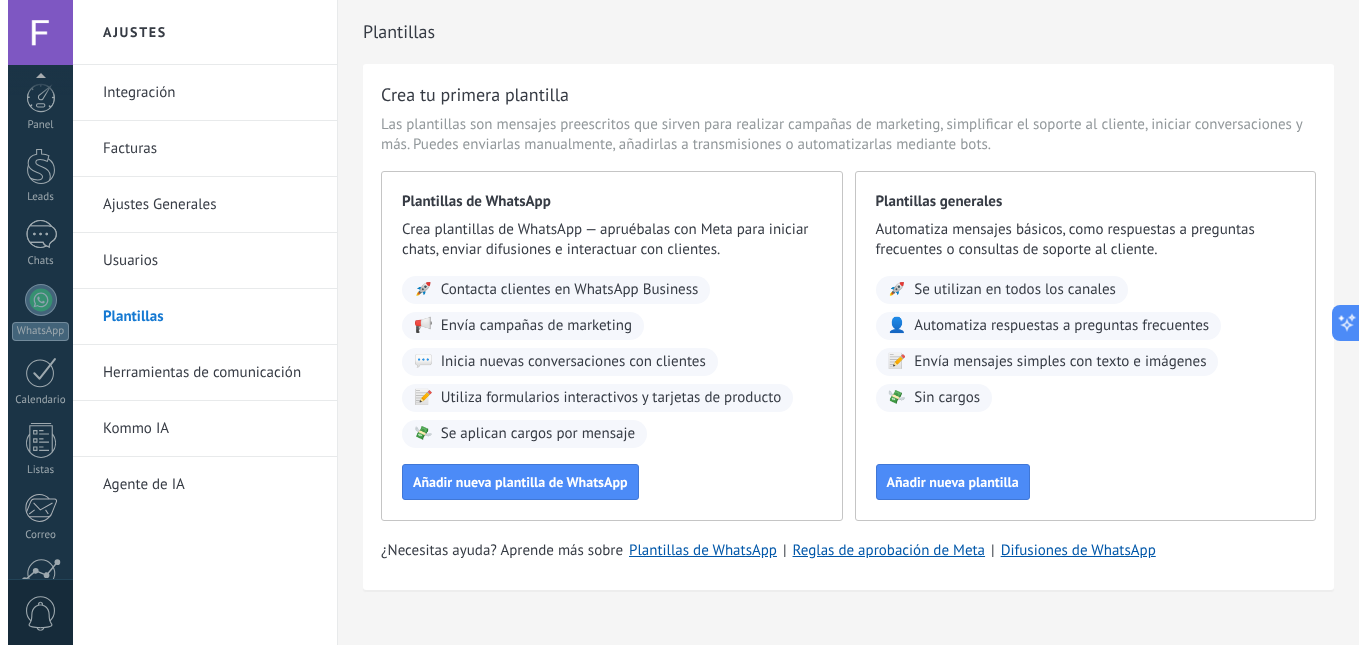 scroll, scrollTop: 187, scrollLeft: 0, axis: vertical 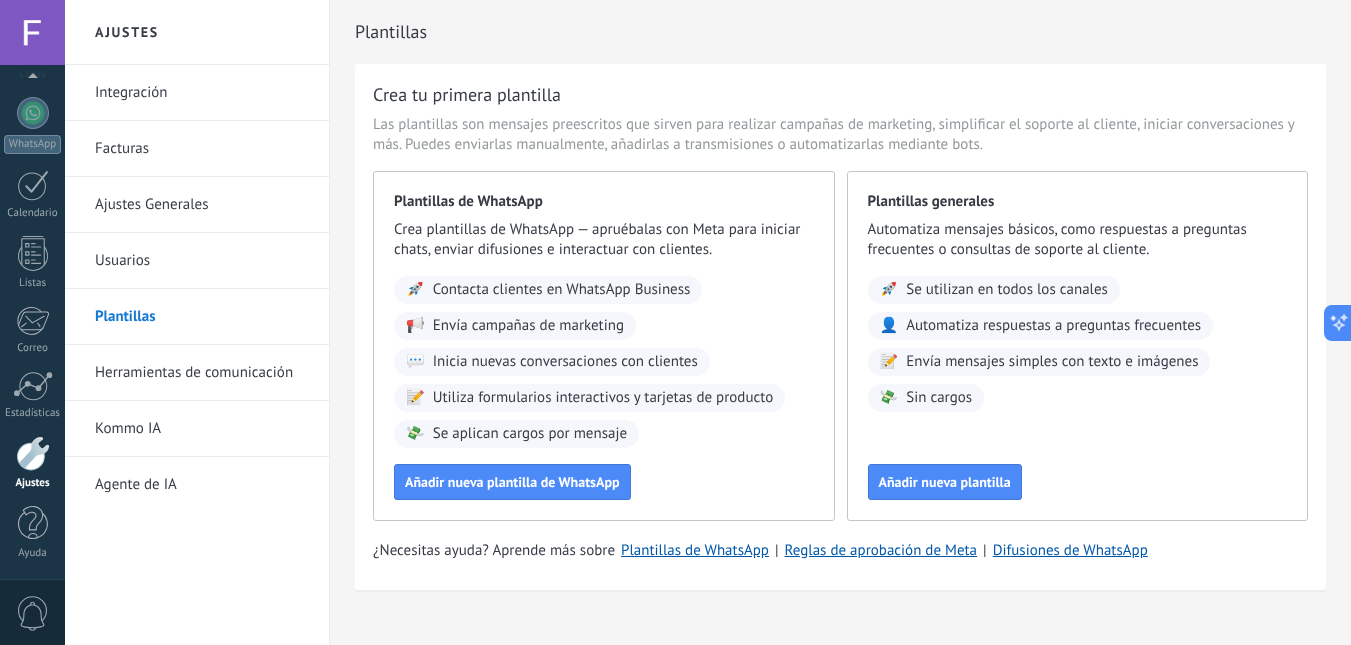 click at bounding box center [33, 453] 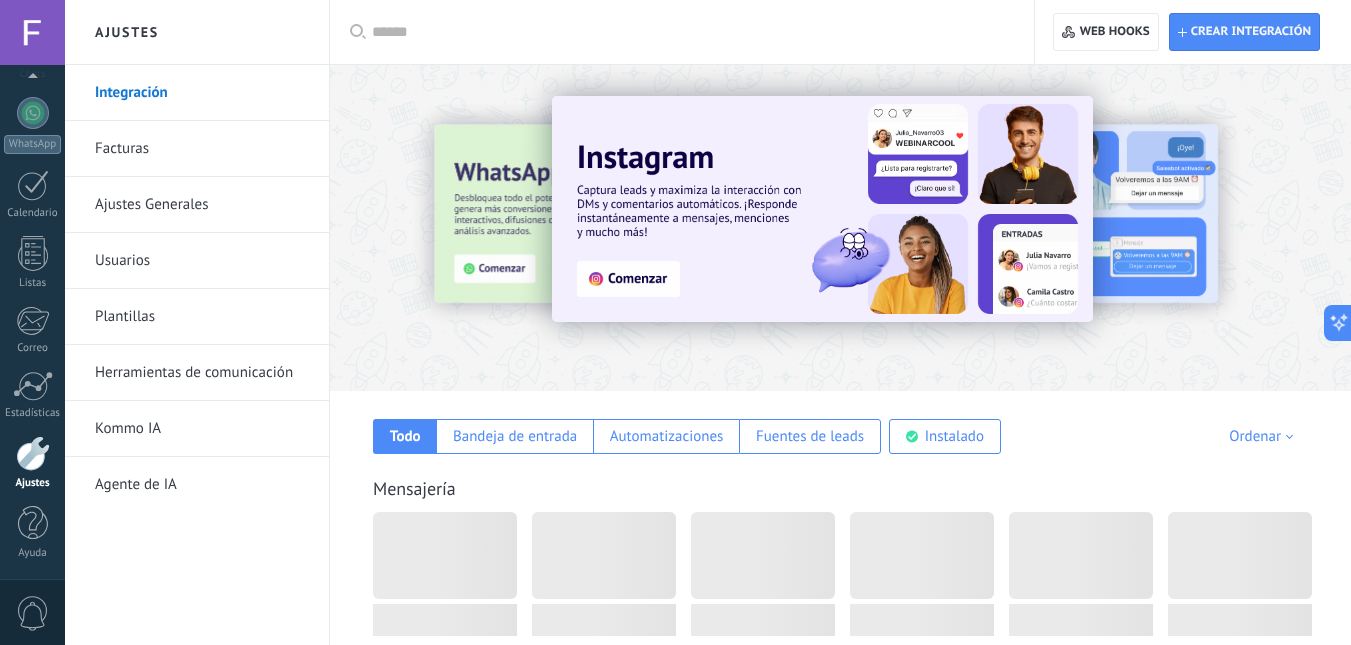click on "Integración" at bounding box center [202, 93] 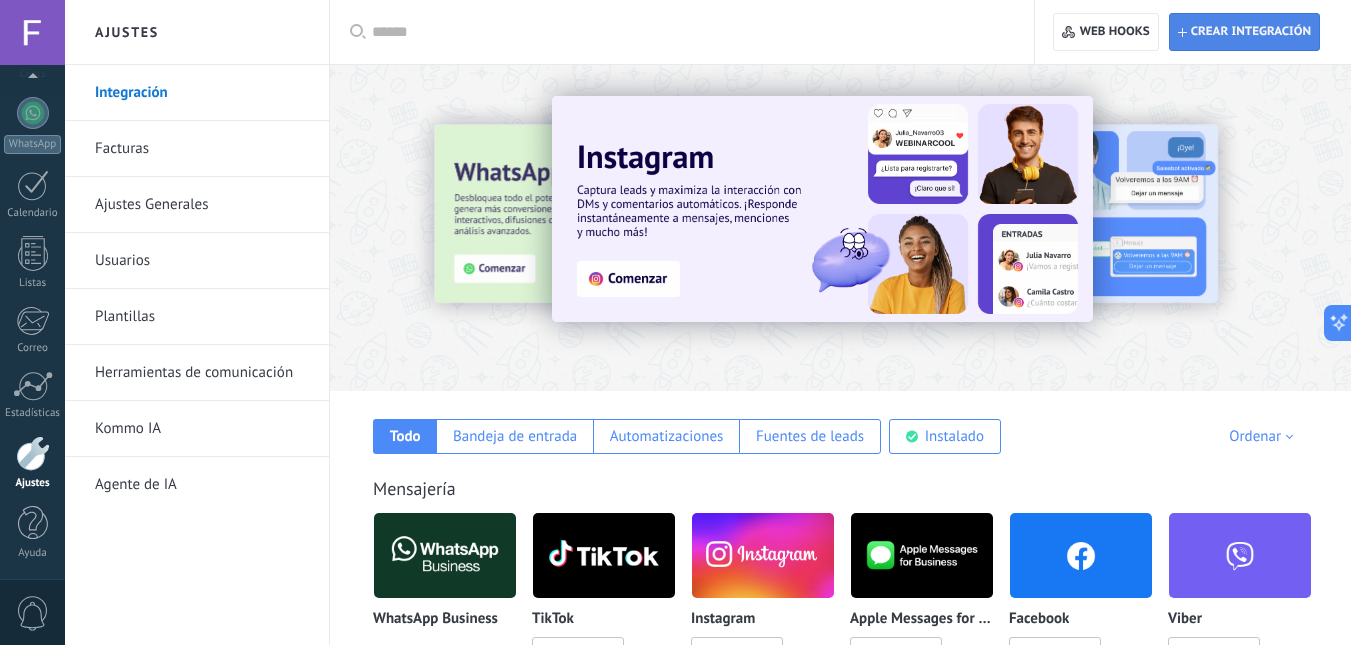 click on "Crear integración" at bounding box center [1251, 32] 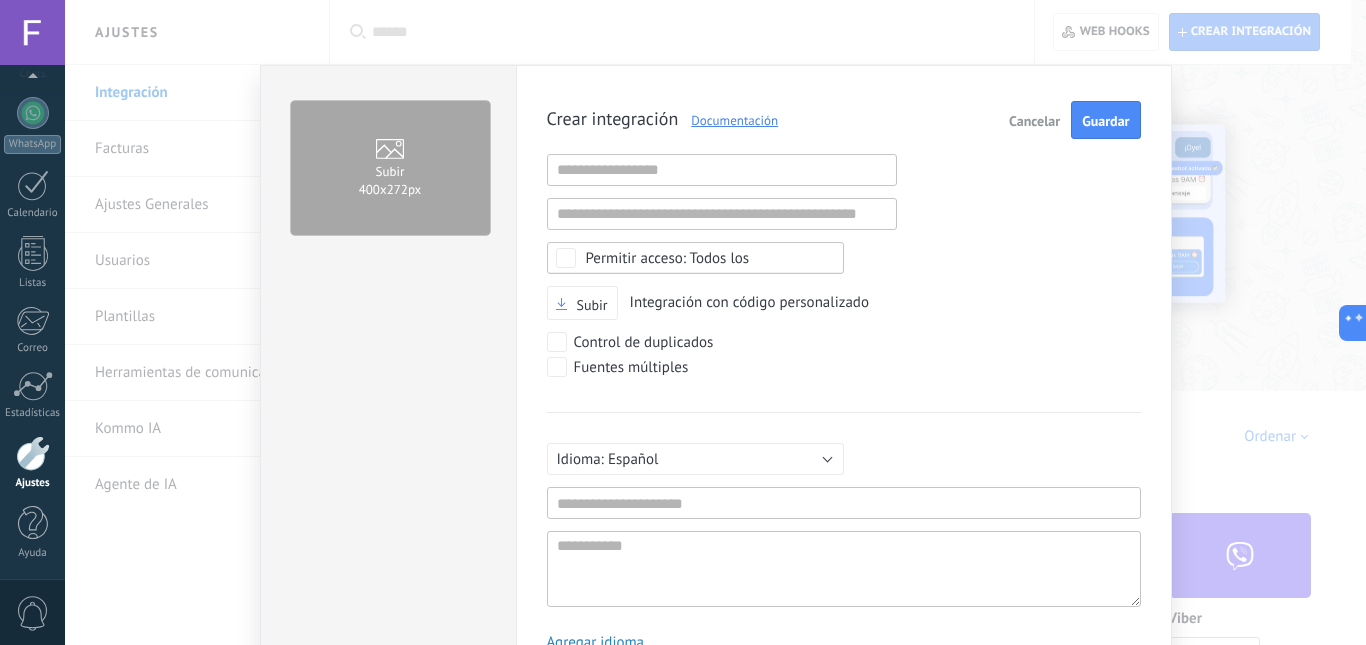 scroll, scrollTop: 19, scrollLeft: 0, axis: vertical 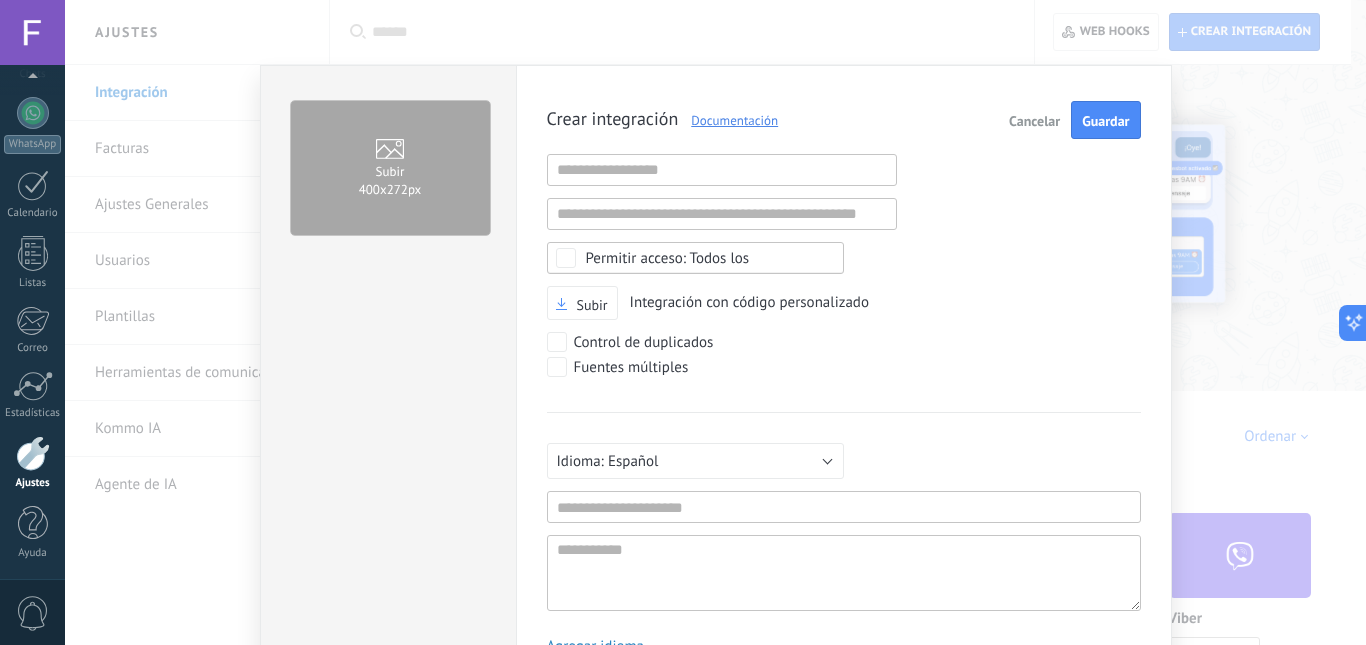 click on "Cancelar" at bounding box center (1034, 121) 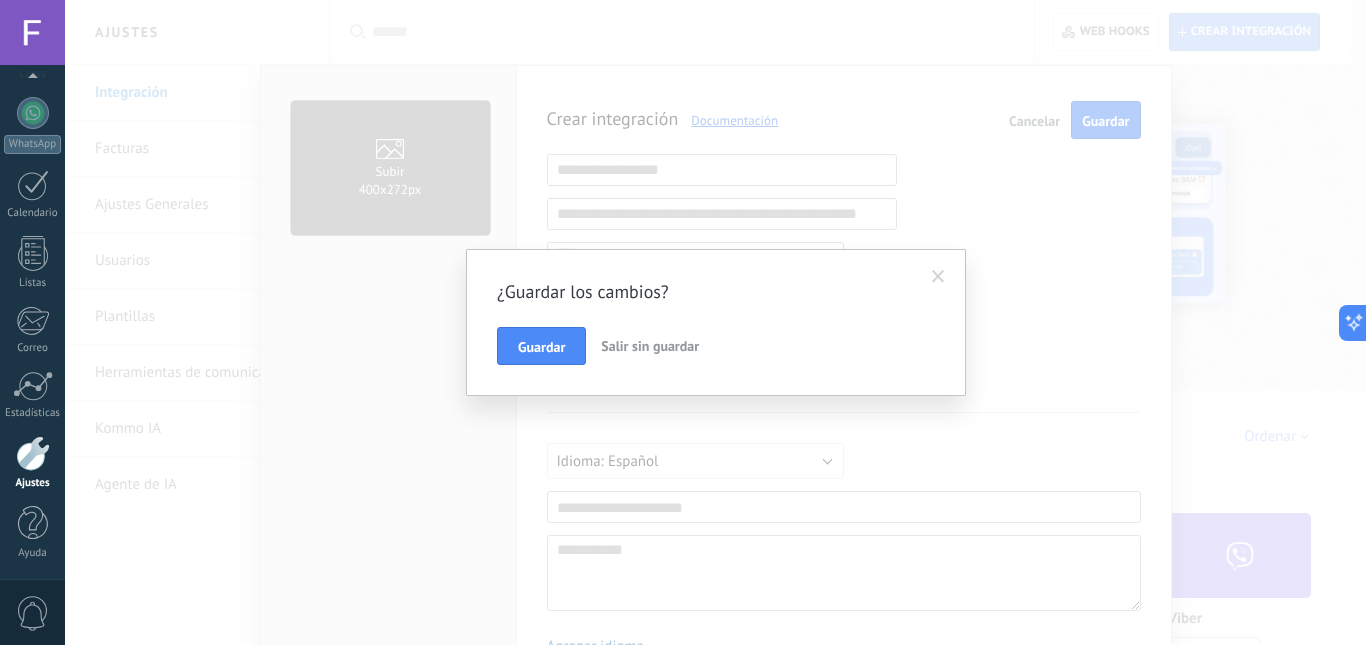 click on "Salir sin guardar" at bounding box center (650, 346) 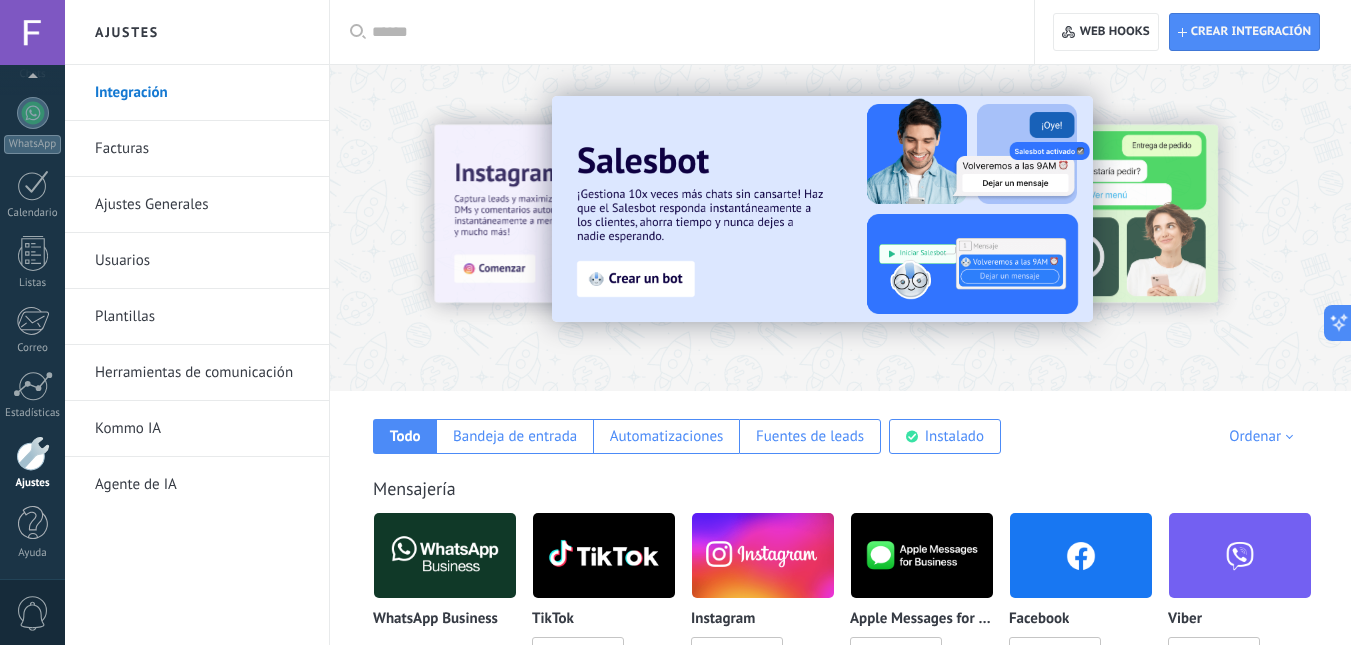 click on "Usuarios" at bounding box center (202, 261) 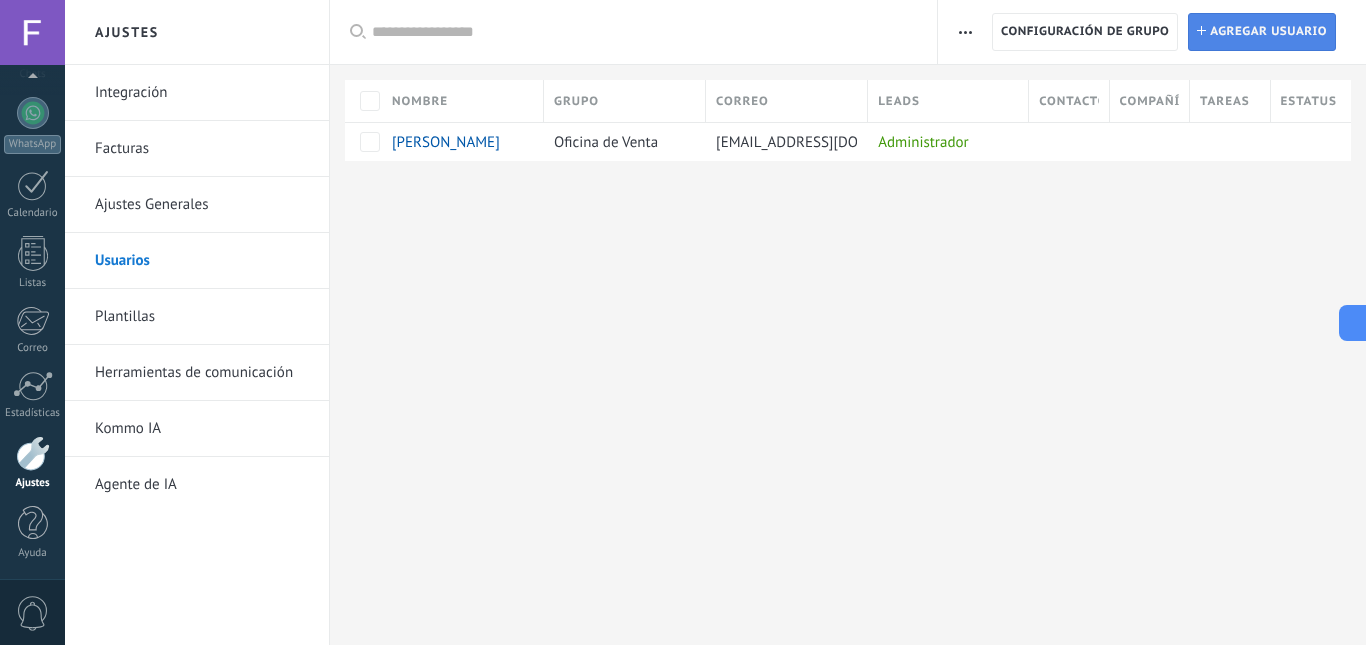 click on "Agregar usuario" at bounding box center (1268, 32) 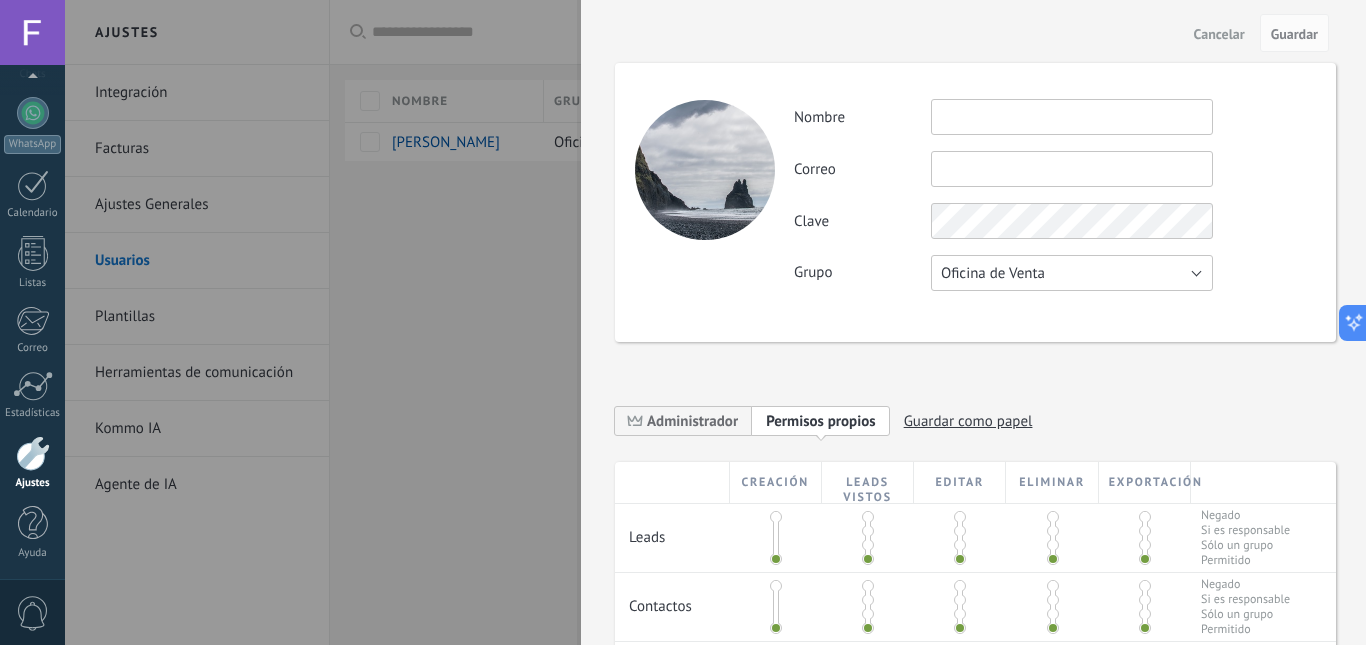 click on "Oficina de Venta" at bounding box center [993, 273] 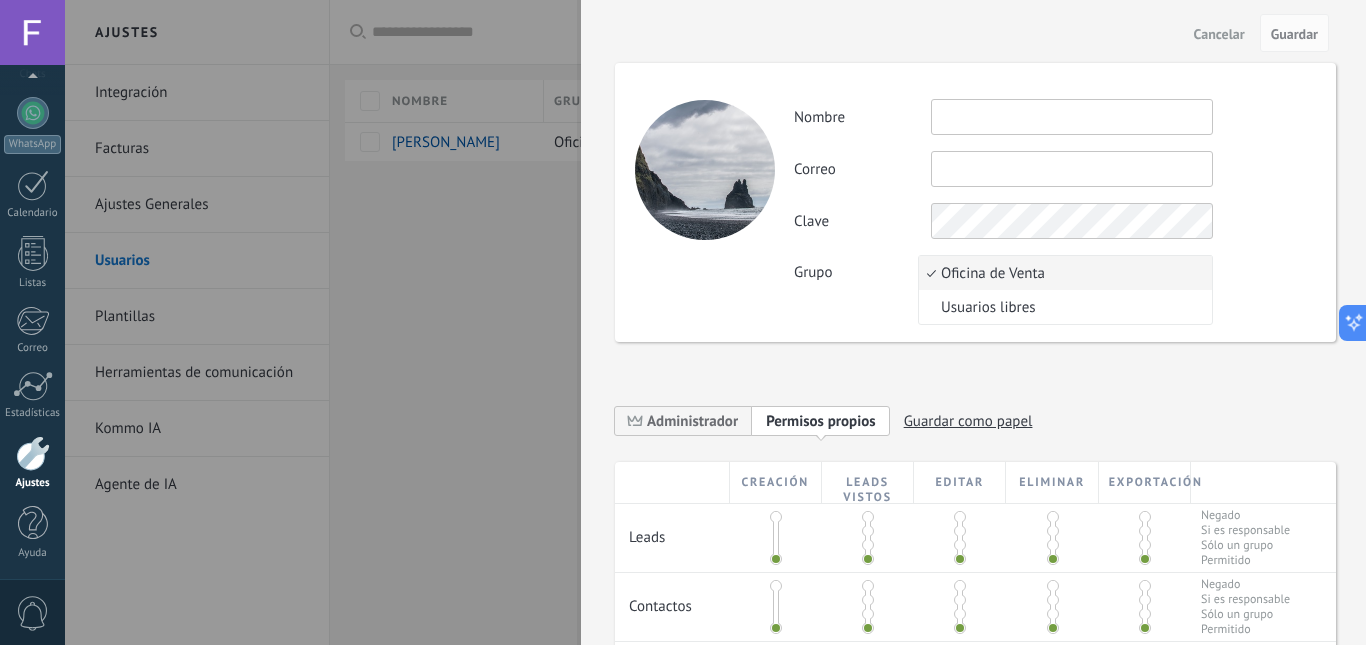 click on "Oficina de Venta" at bounding box center [1062, 273] 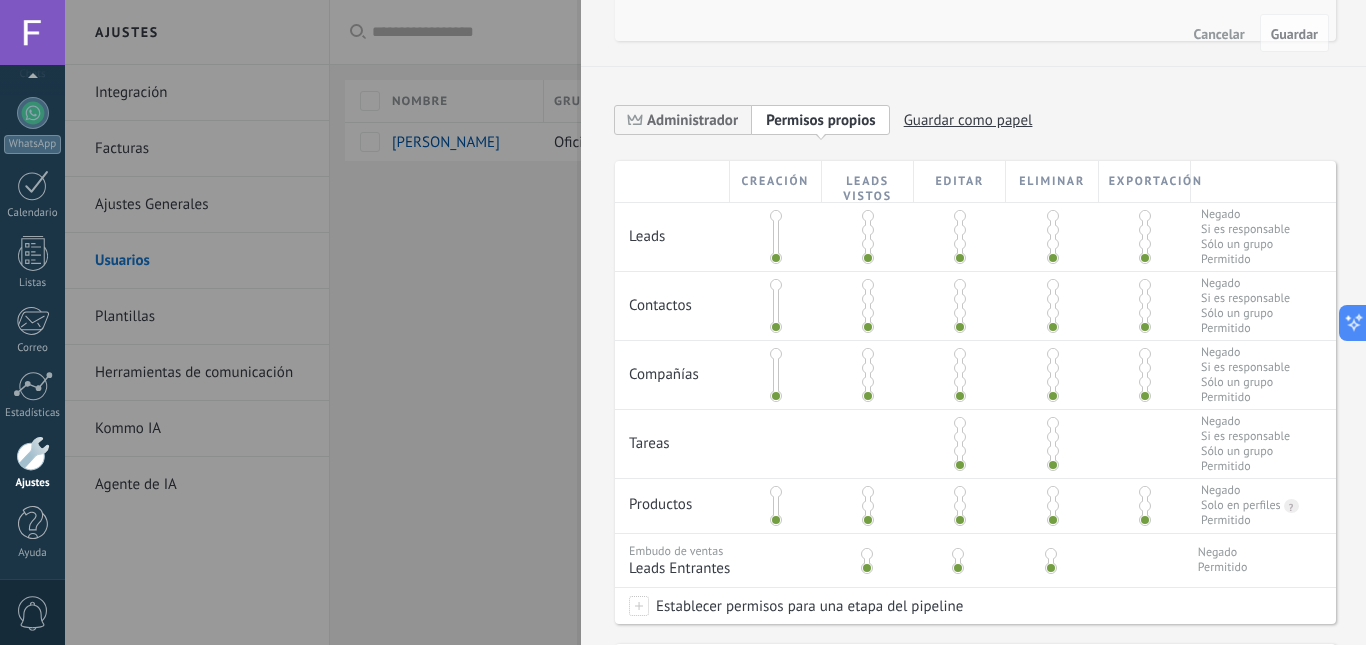 scroll, scrollTop: 300, scrollLeft: 0, axis: vertical 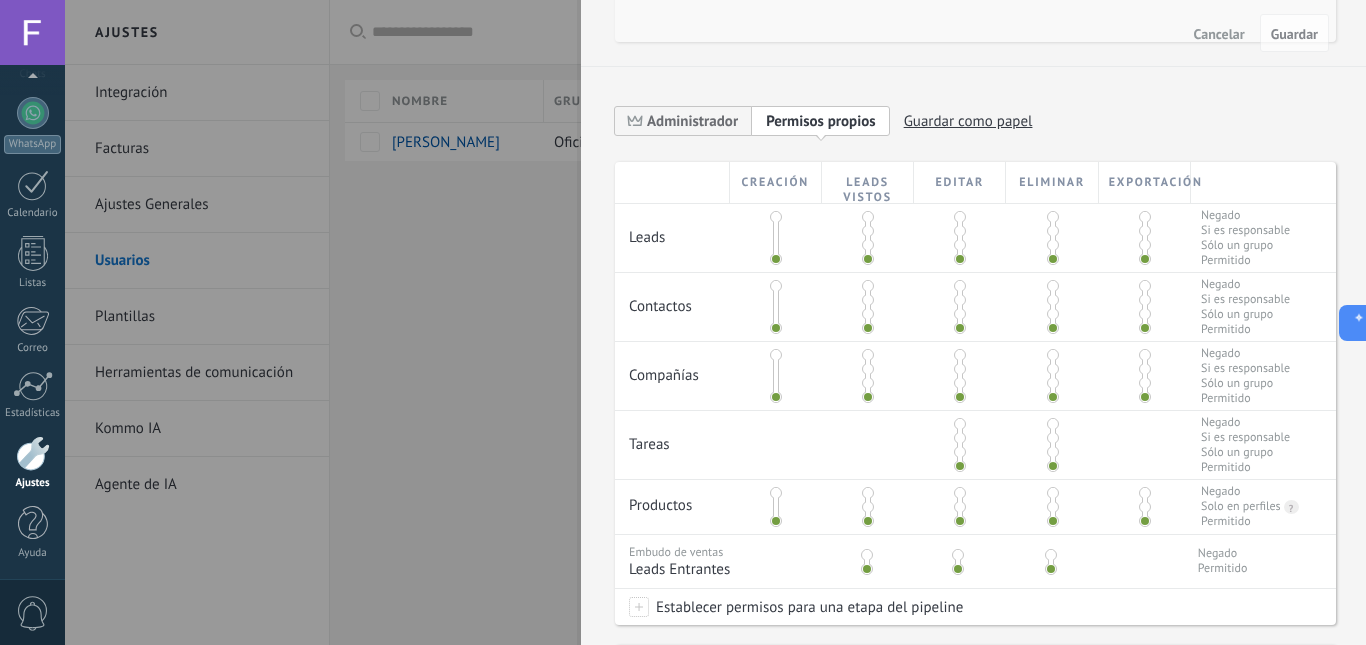 click on "**********" at bounding box center [975, 269] 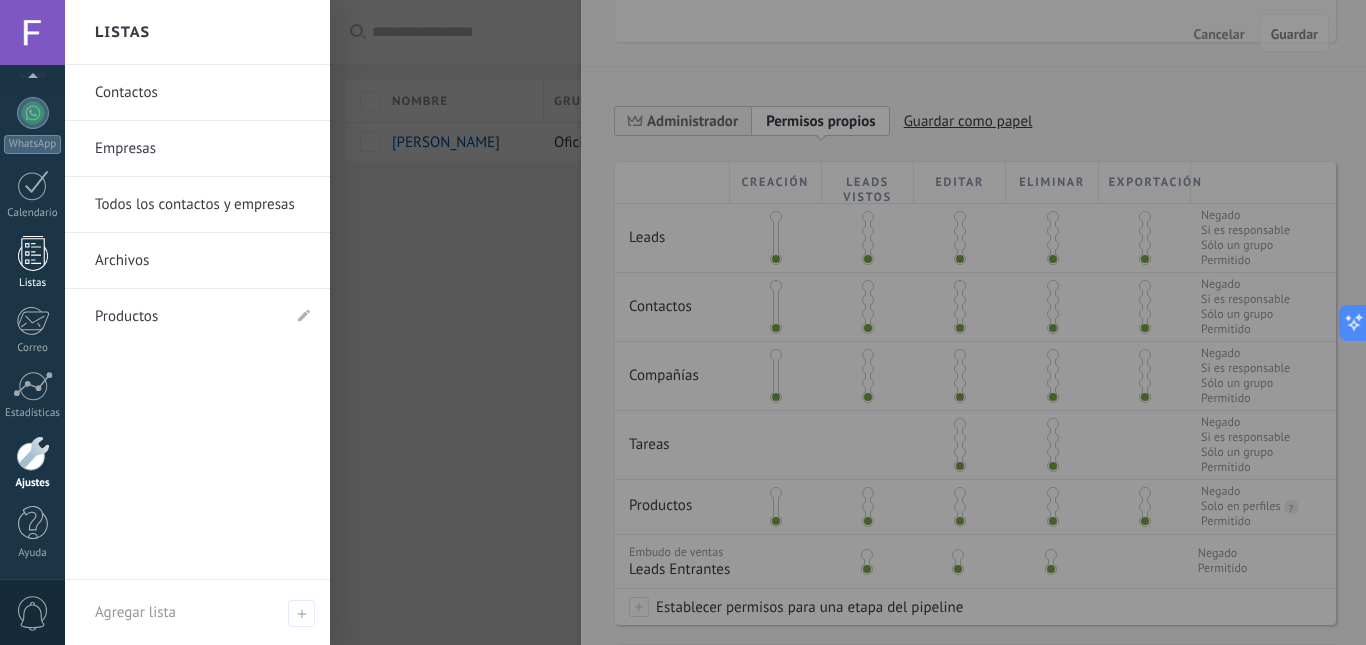 click at bounding box center [33, 253] 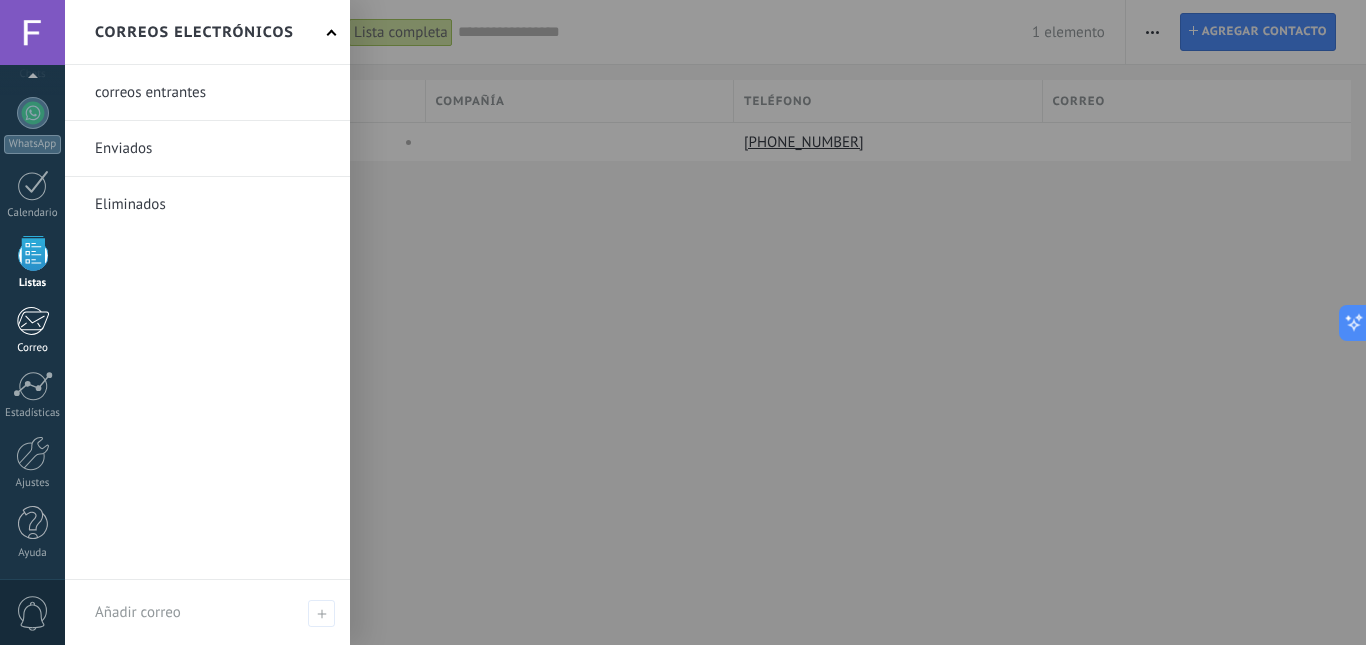 click at bounding box center [32, 321] 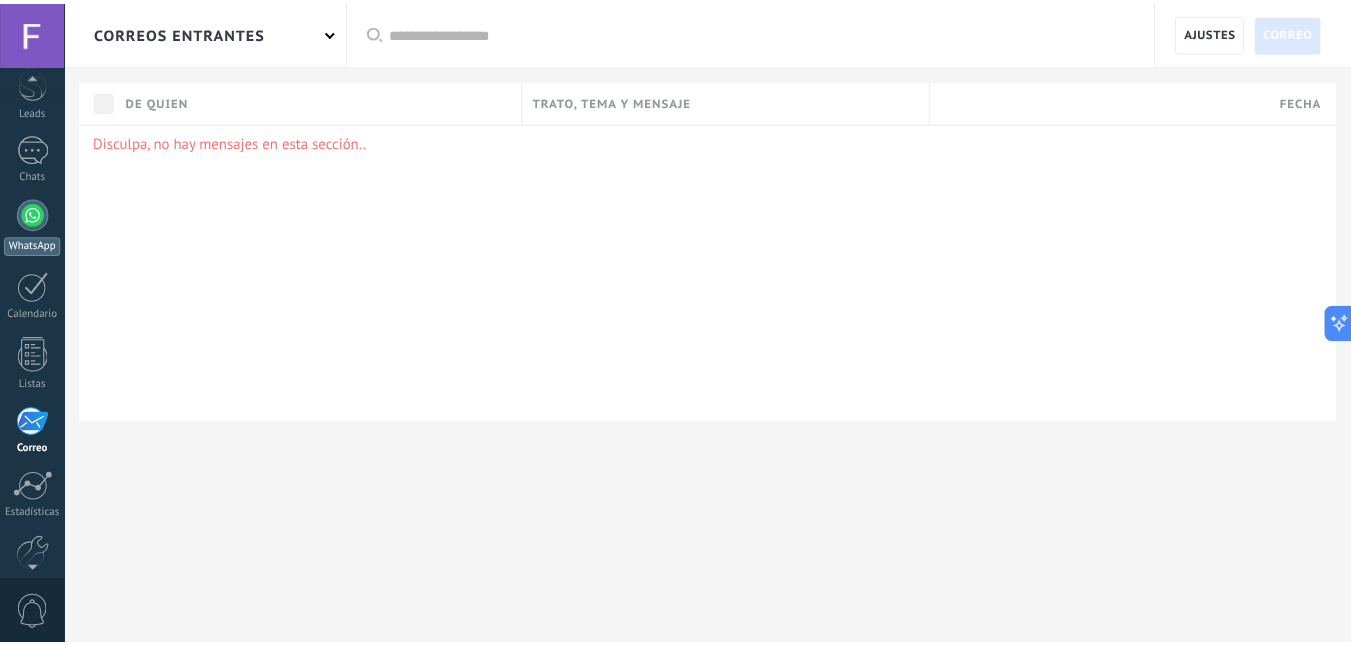 scroll, scrollTop: 0, scrollLeft: 0, axis: both 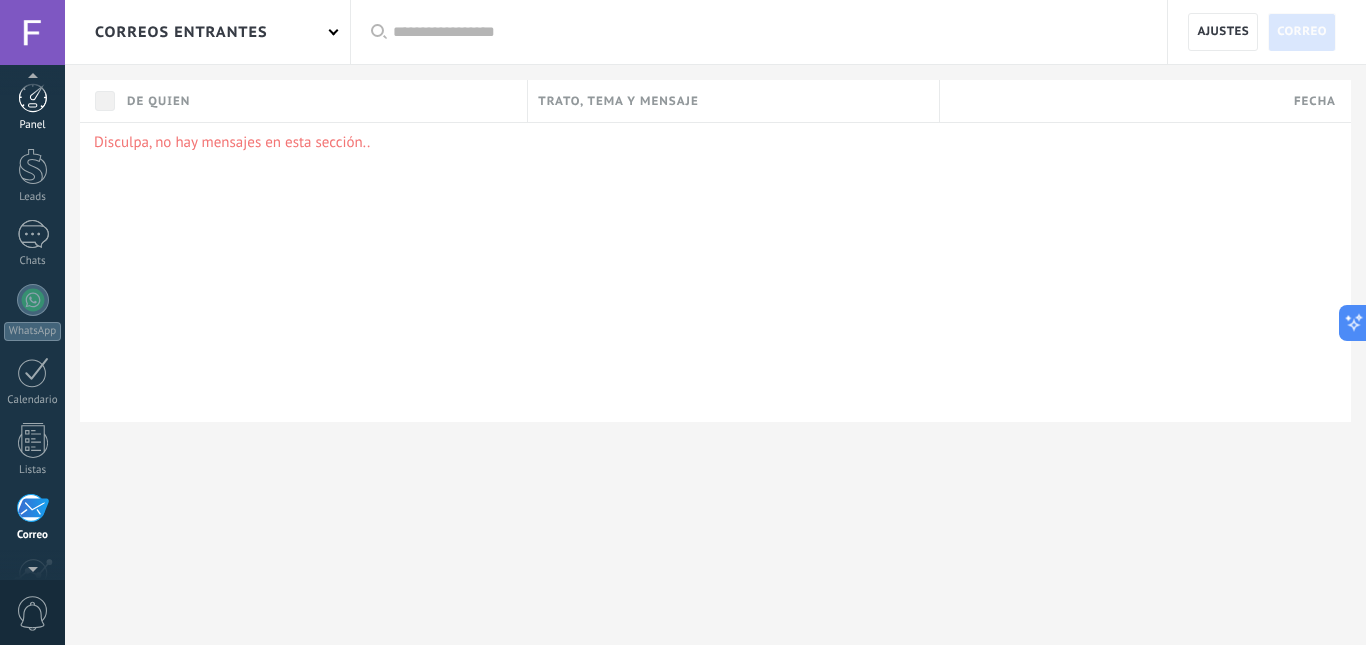 click at bounding box center [33, 98] 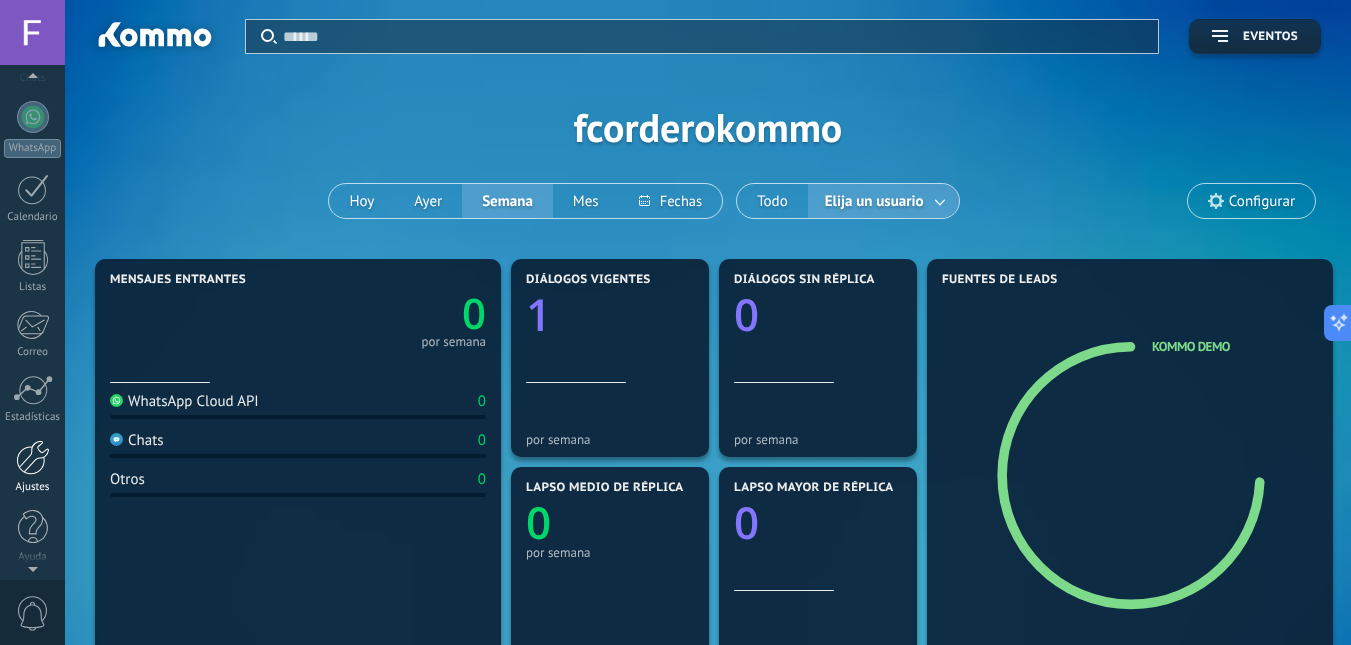 scroll, scrollTop: 187, scrollLeft: 0, axis: vertical 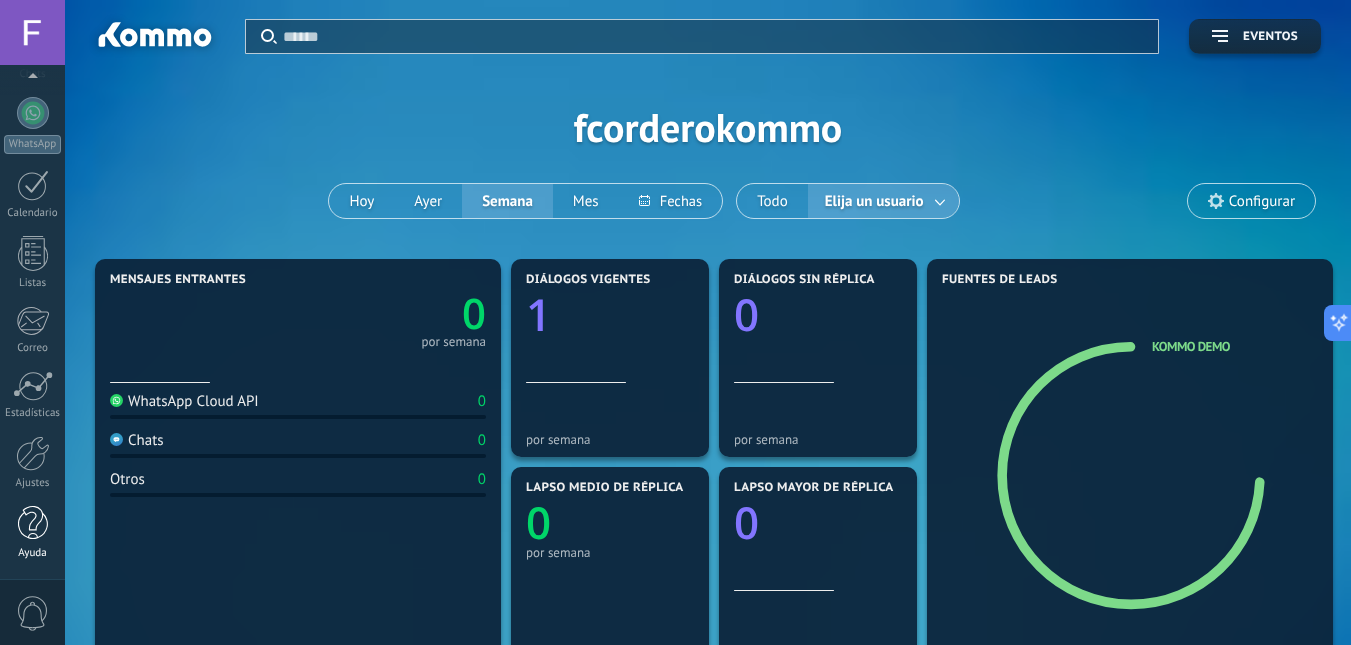 click at bounding box center [33, 523] 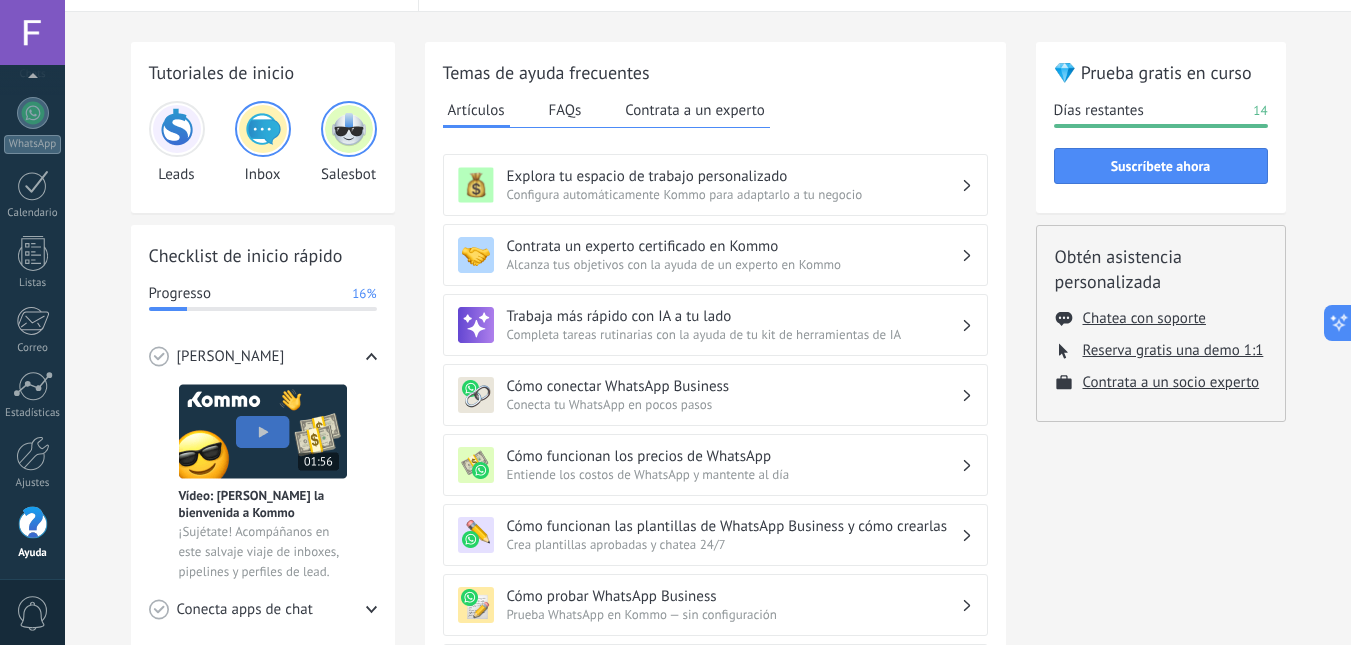 scroll, scrollTop: 0, scrollLeft: 0, axis: both 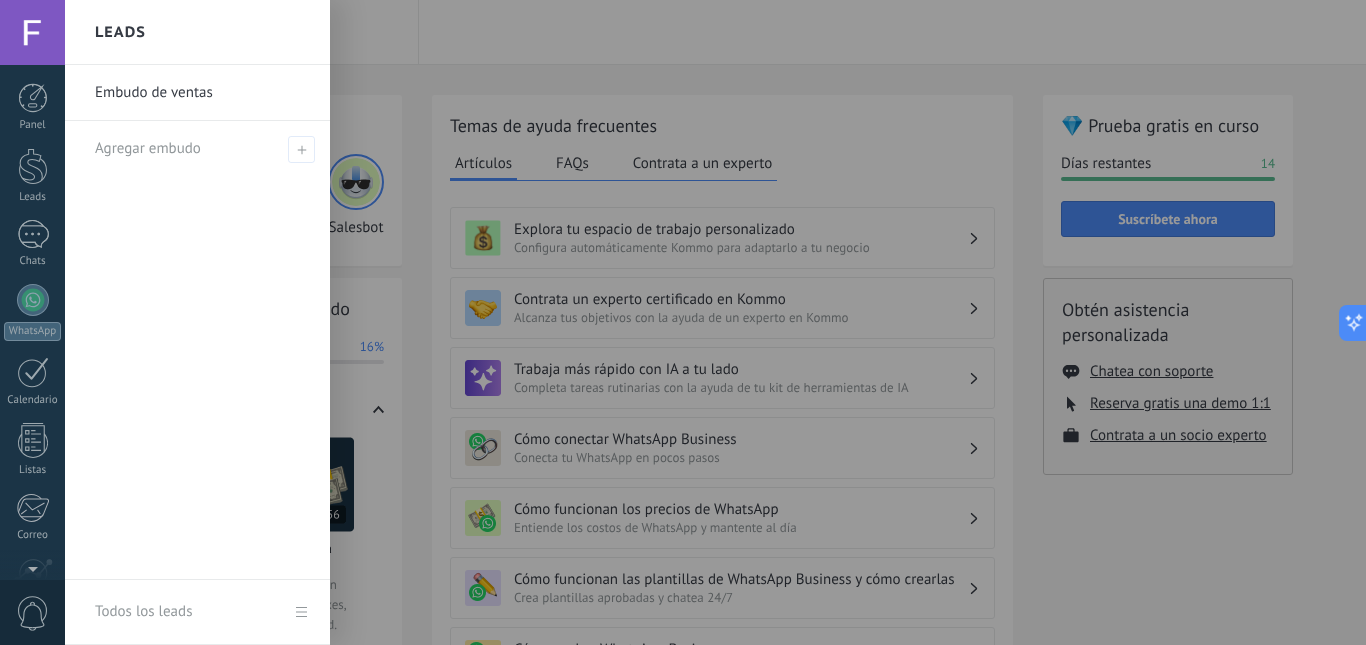 click at bounding box center (32, 32) 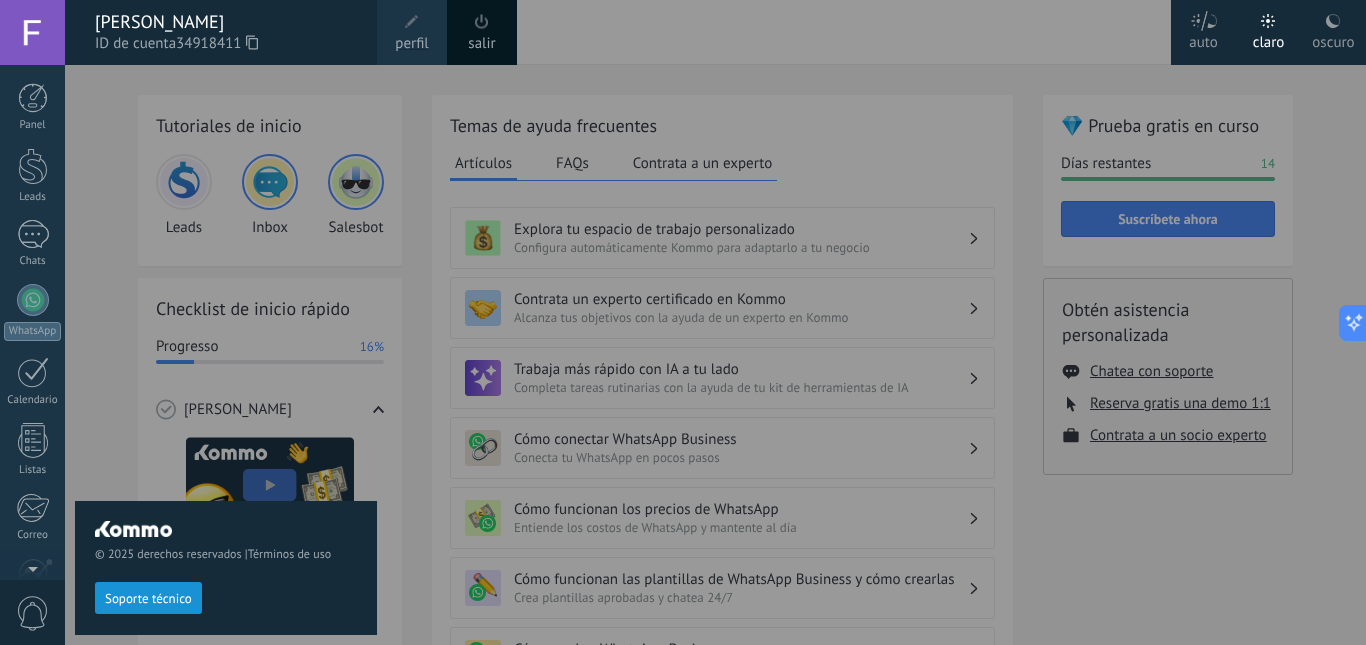 click on "salir" at bounding box center [481, 44] 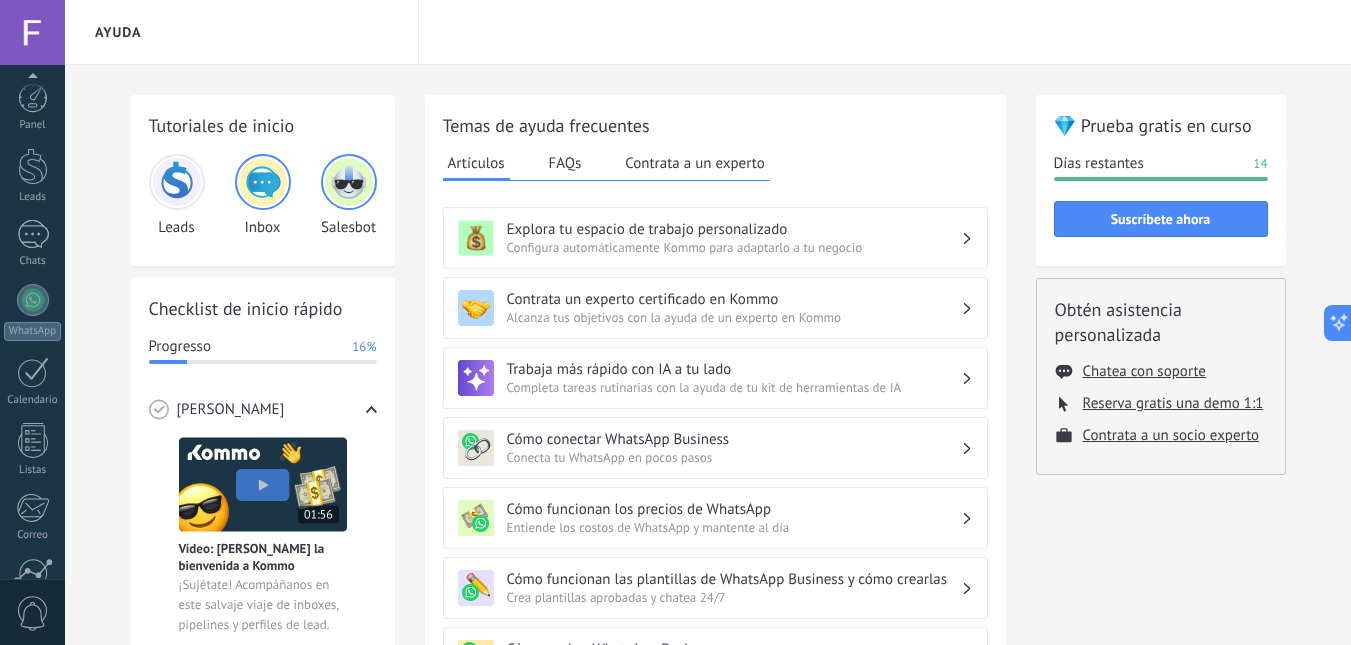 scroll, scrollTop: 187, scrollLeft: 0, axis: vertical 